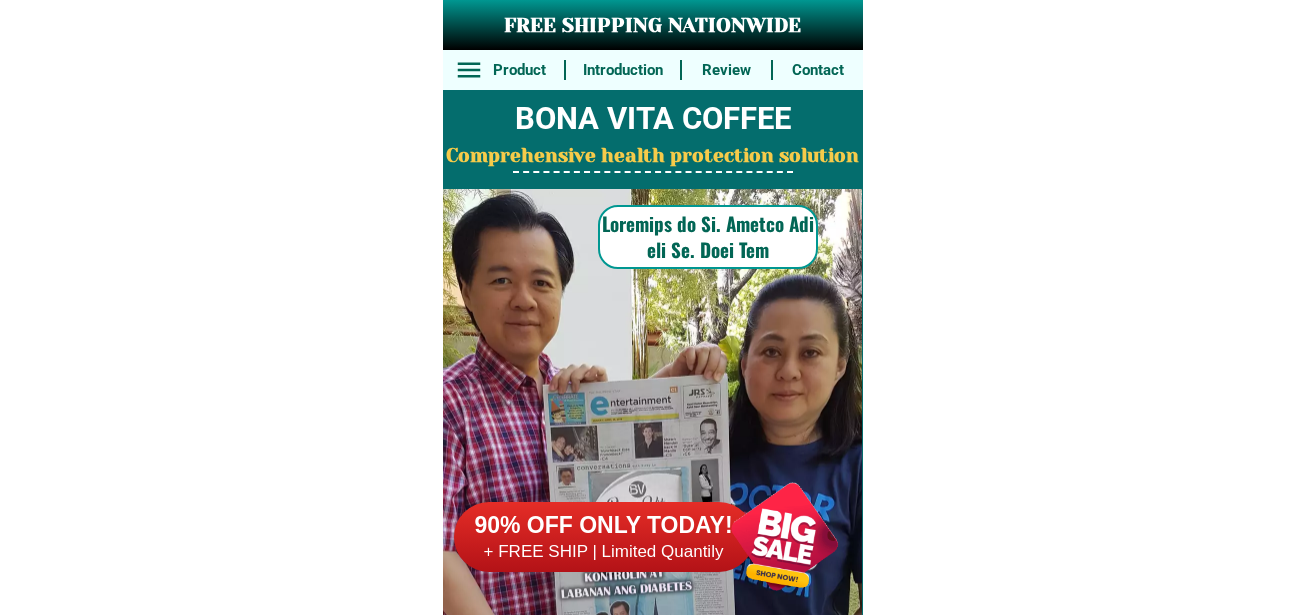 scroll, scrollTop: 0, scrollLeft: 0, axis: both 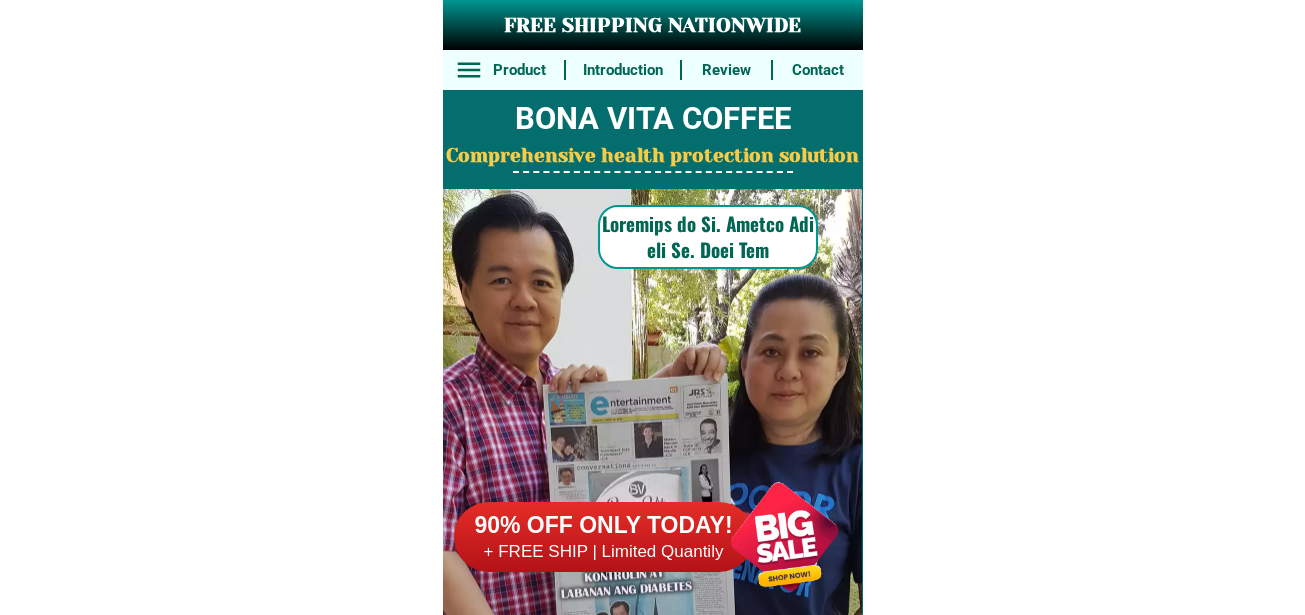 click at bounding box center (784, 536) 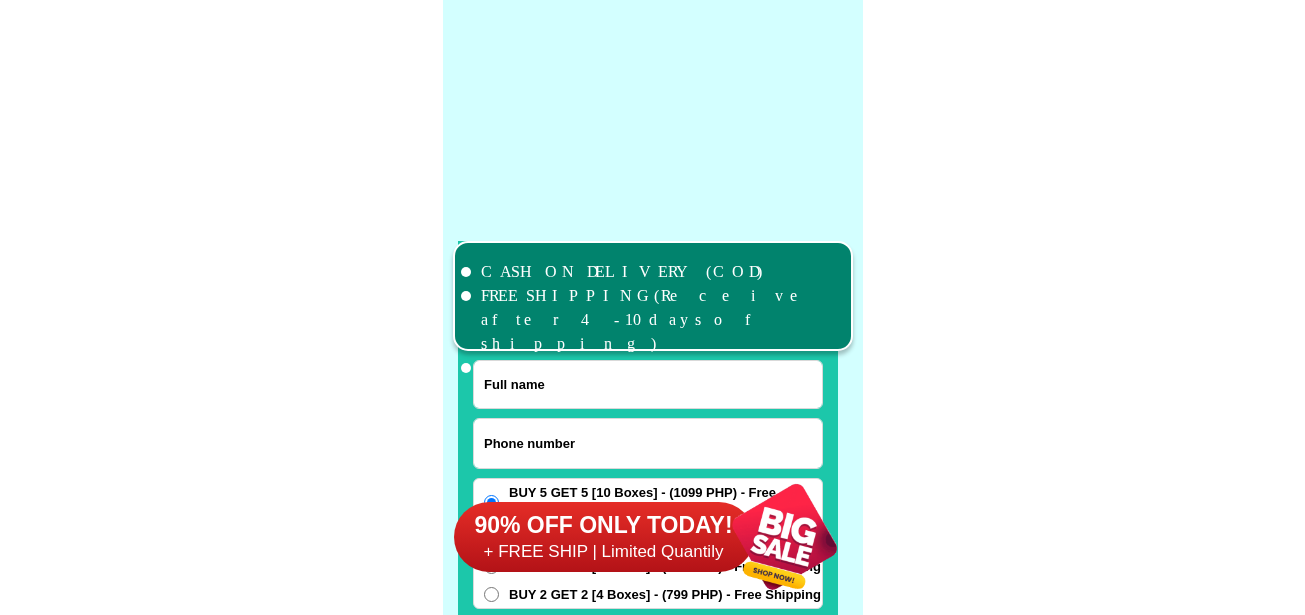 scroll, scrollTop: 15546, scrollLeft: 0, axis: vertical 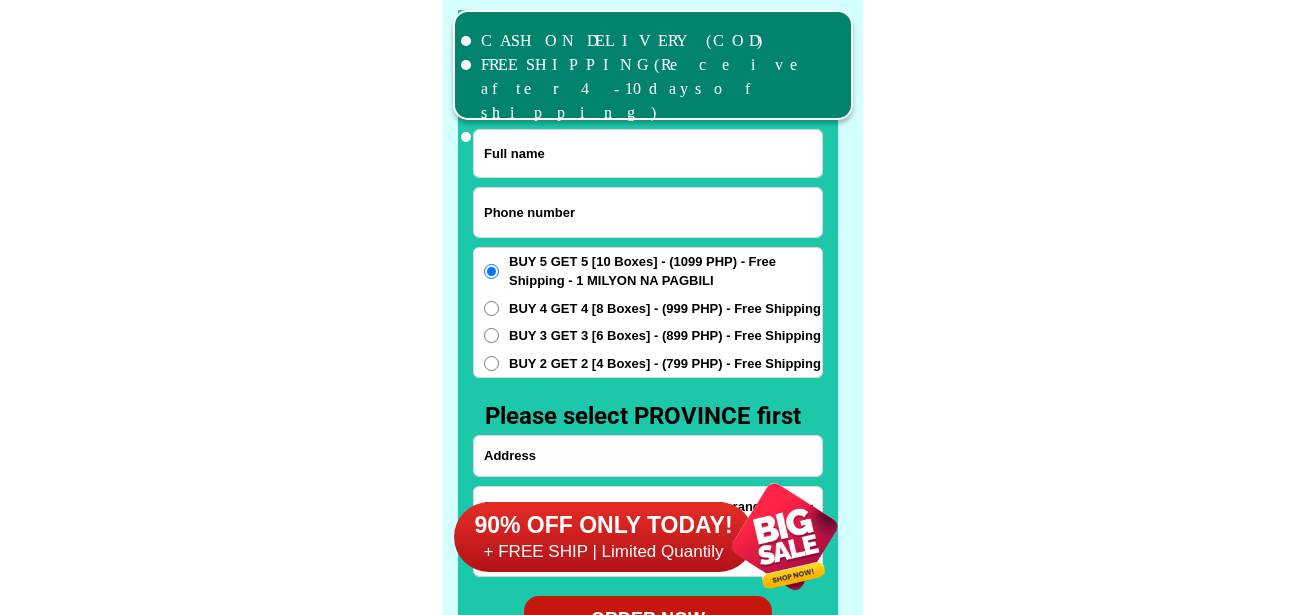 click at bounding box center (648, 212) 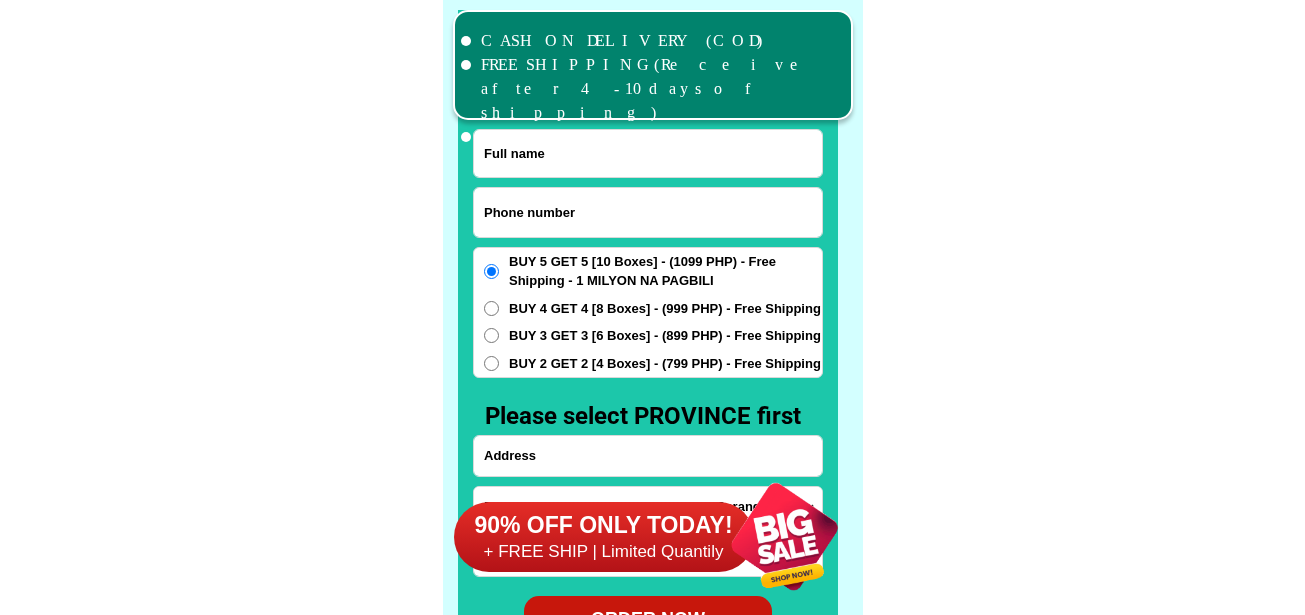paste on "29313057726" 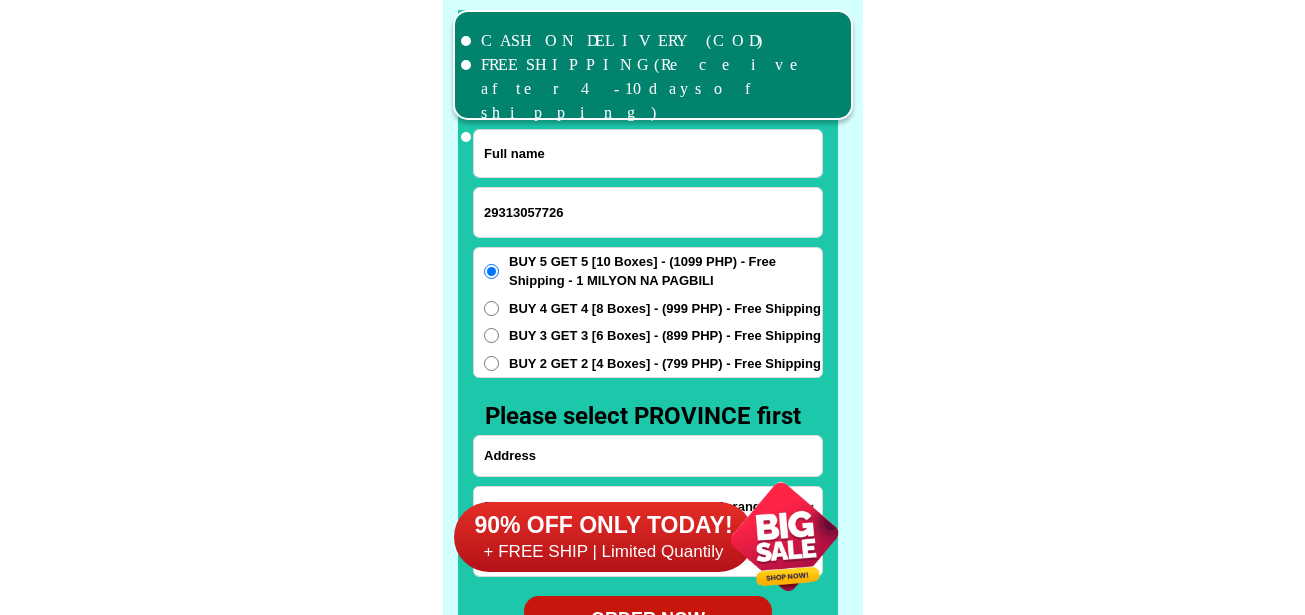 type on "29313057726" 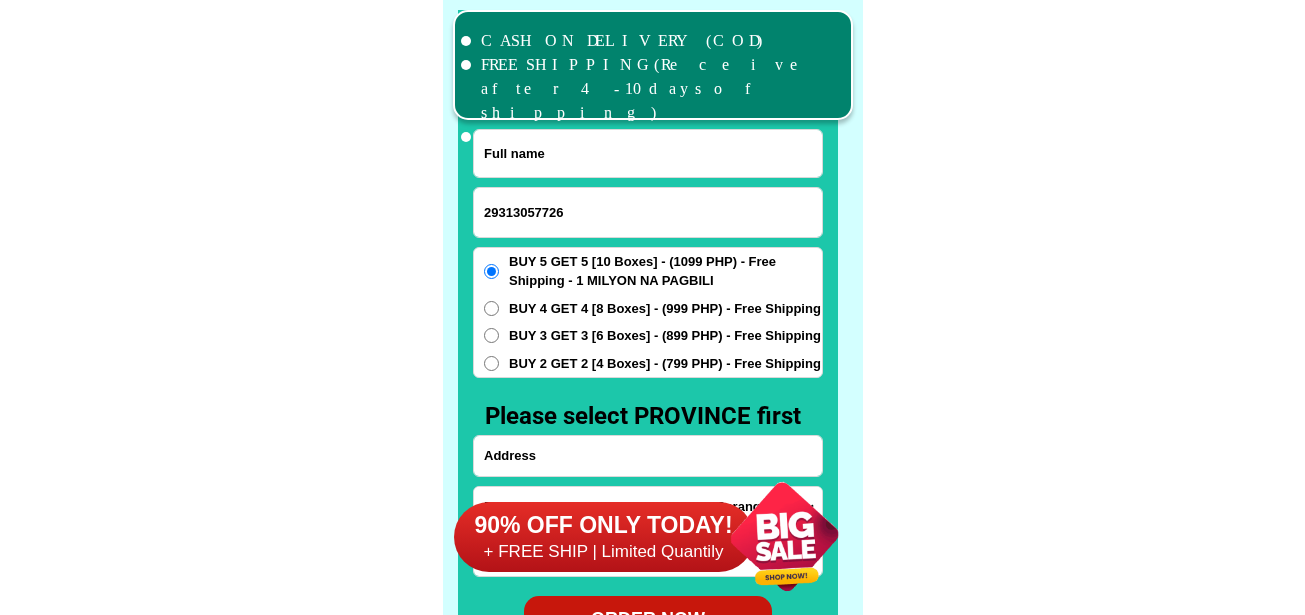 click at bounding box center (648, 153) 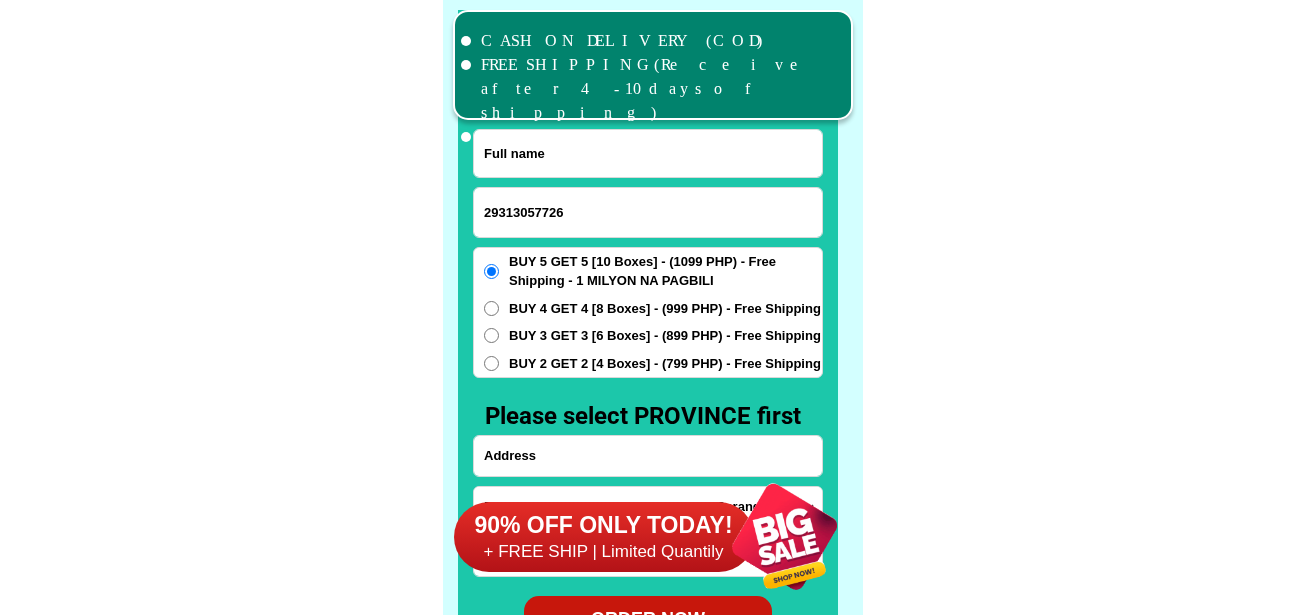 paste on "[FIRST] [LAST]" 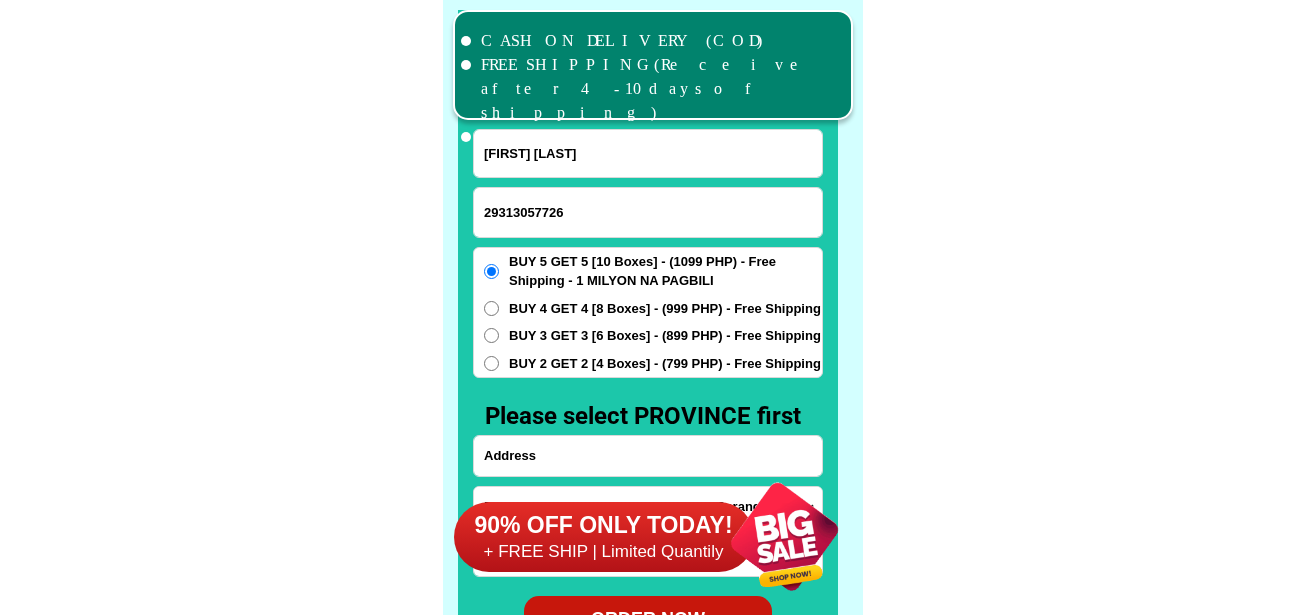 type on "[FIRST] [LAST]" 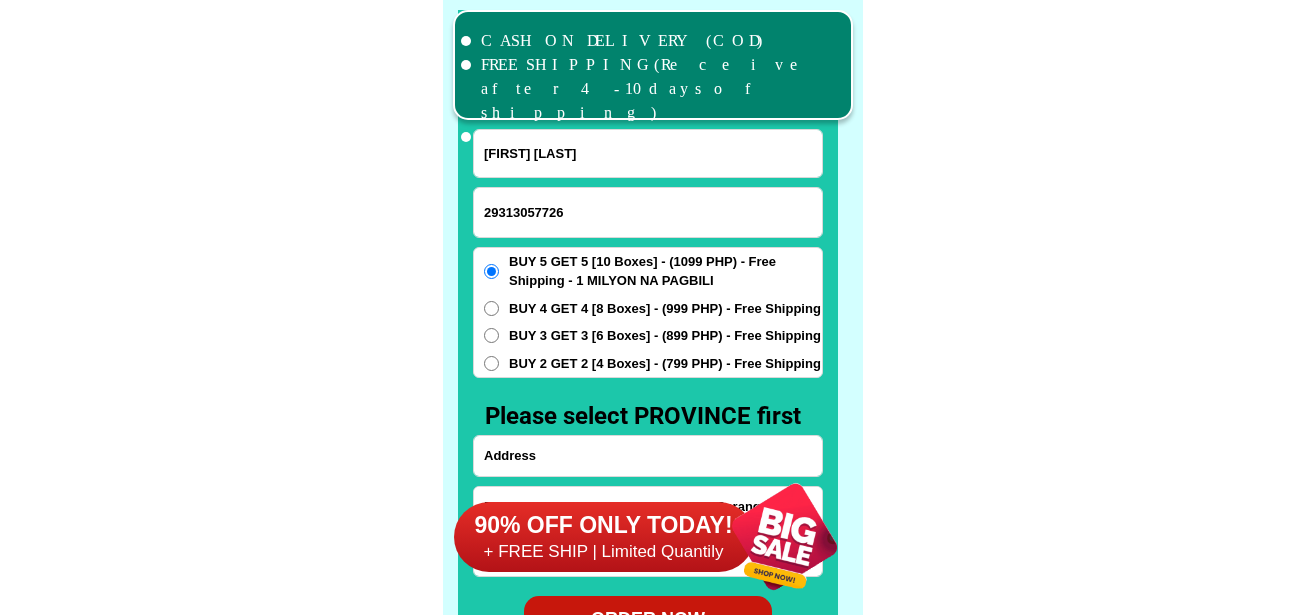 scroll, scrollTop: 15646, scrollLeft: 0, axis: vertical 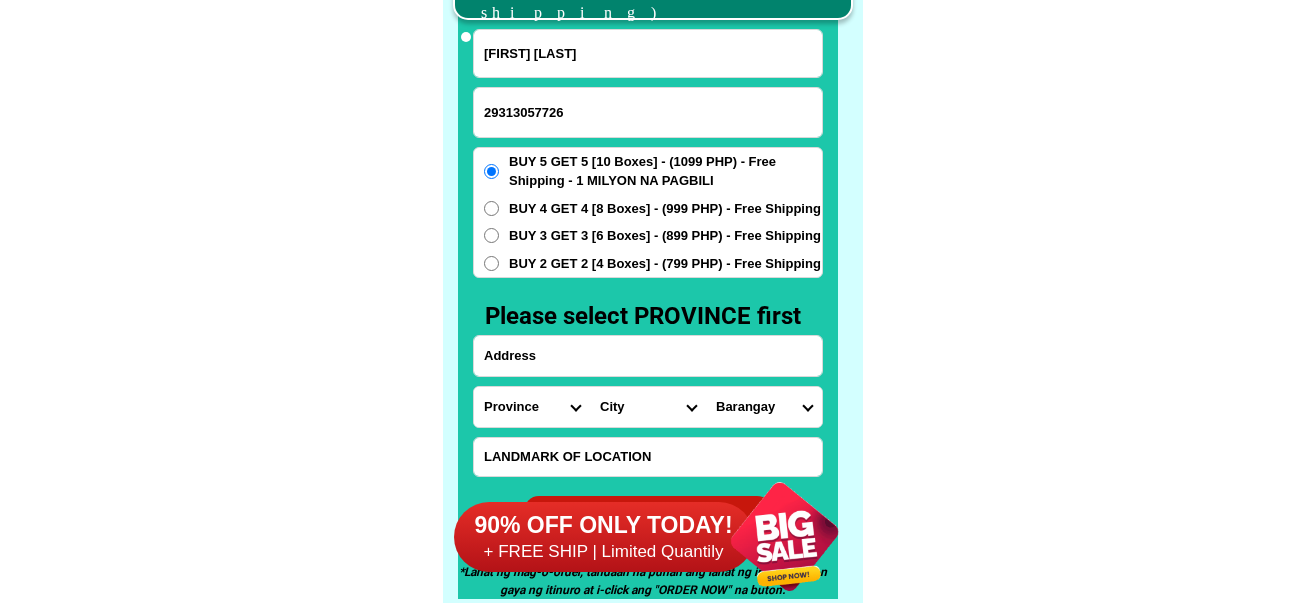 click at bounding box center (648, 356) 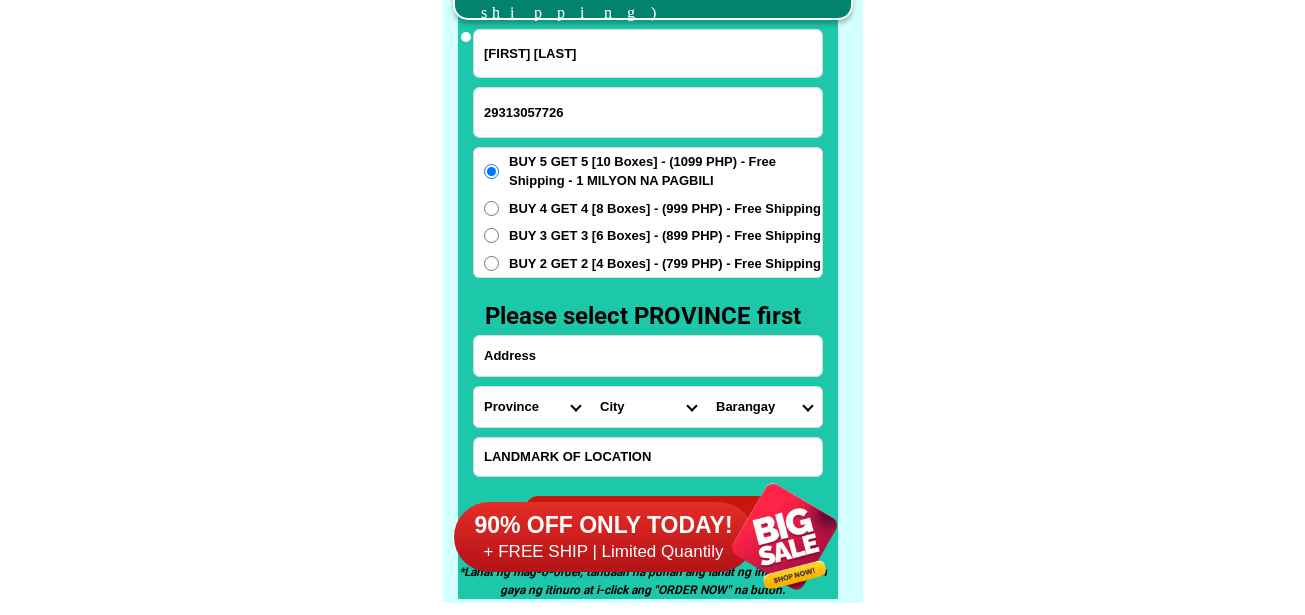 paste on "38 Gen Conception Bagong Barrio Caloocan city Brgy 132" 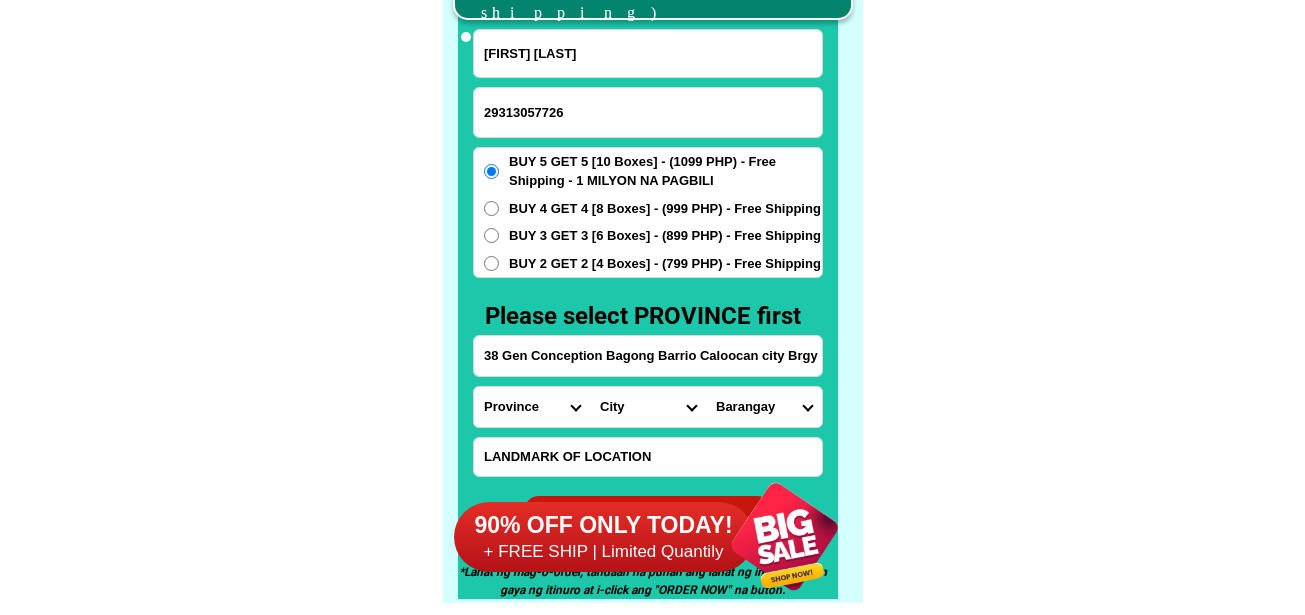scroll, scrollTop: 0, scrollLeft: 24, axis: horizontal 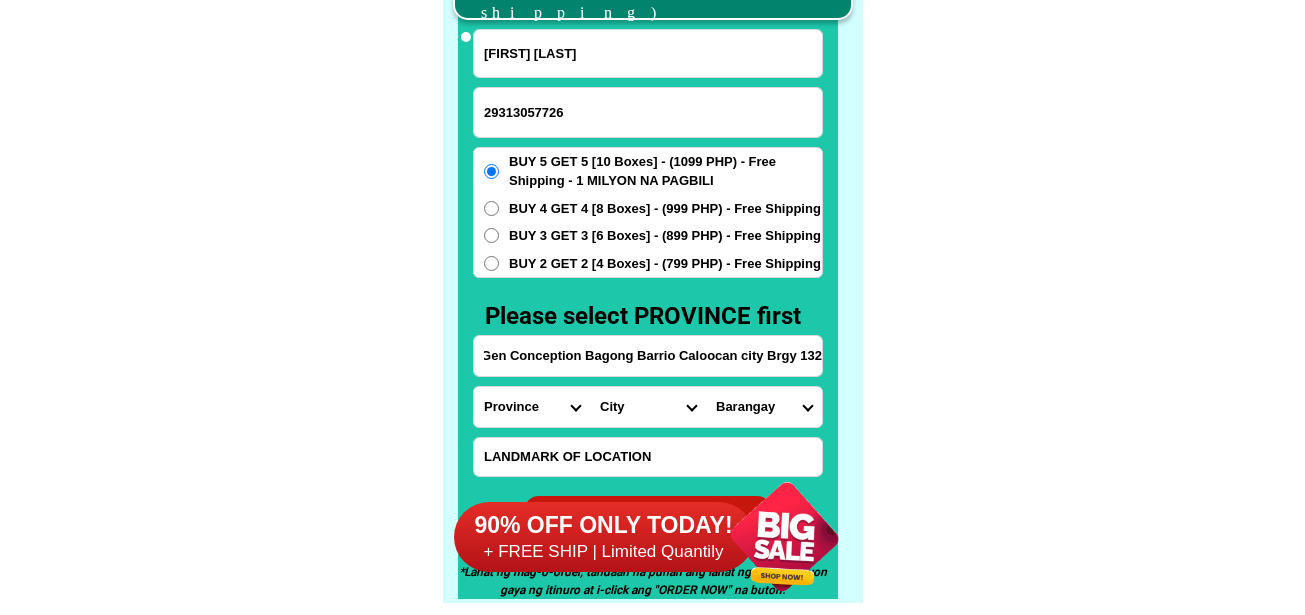 type on "38 Gen Conception Bagong Barrio Caloocan city Brgy 132" 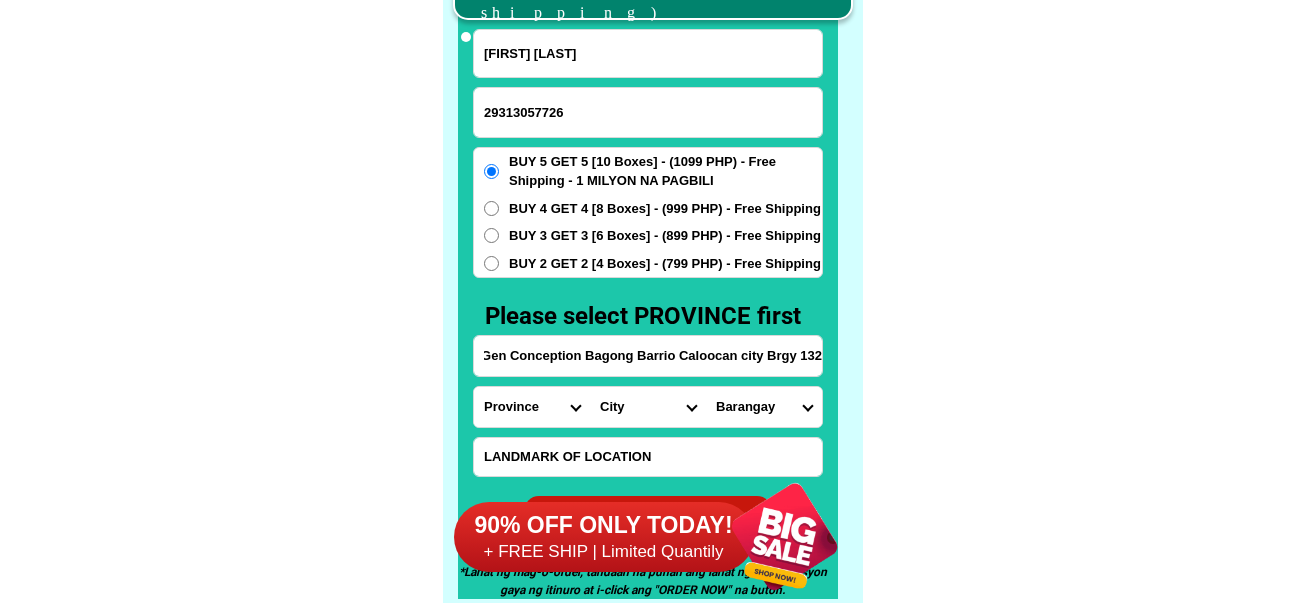 click on "BUY 2 GET 2 [4 Boxes] - (799 PHP) - Free Shipping" at bounding box center (665, 171) 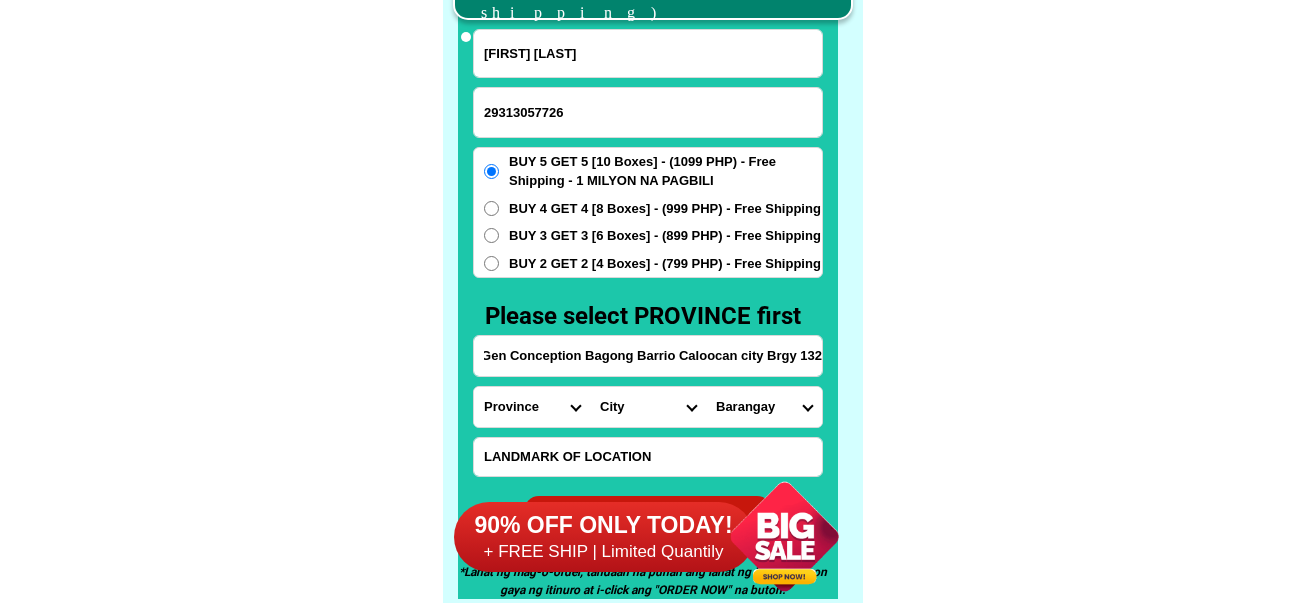 click on "BUY 2 GET 2 [4 Boxes] - (799 PHP) - Free Shipping" at bounding box center [491, 263] 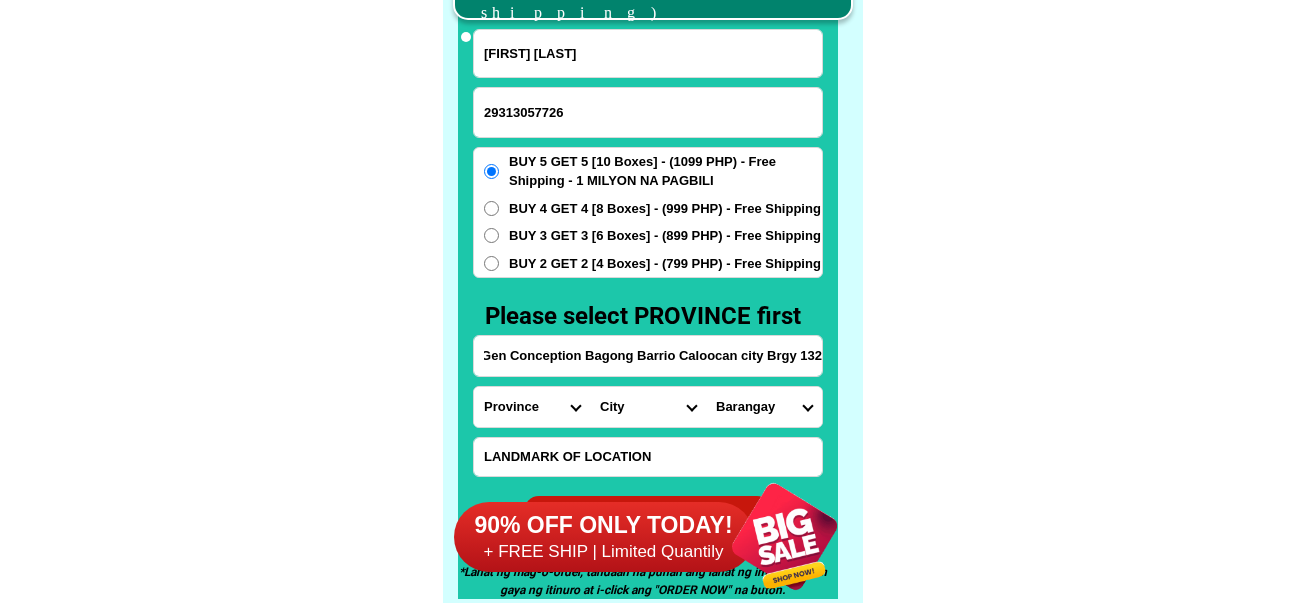 radio on "true" 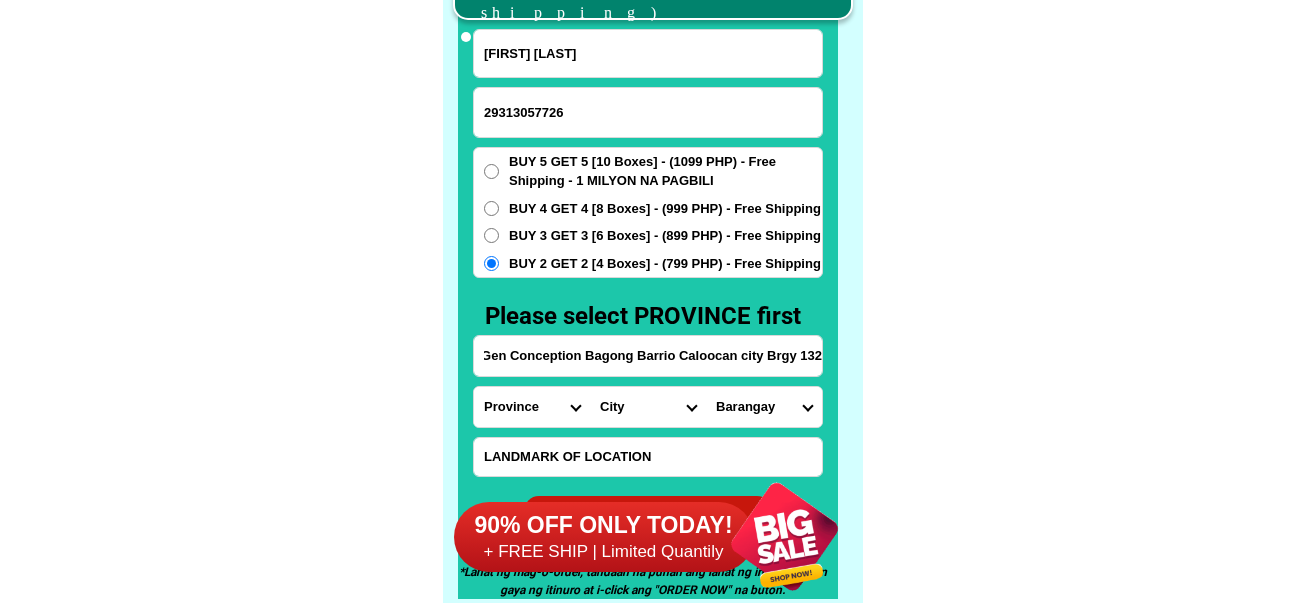 scroll, scrollTop: 0, scrollLeft: 0, axis: both 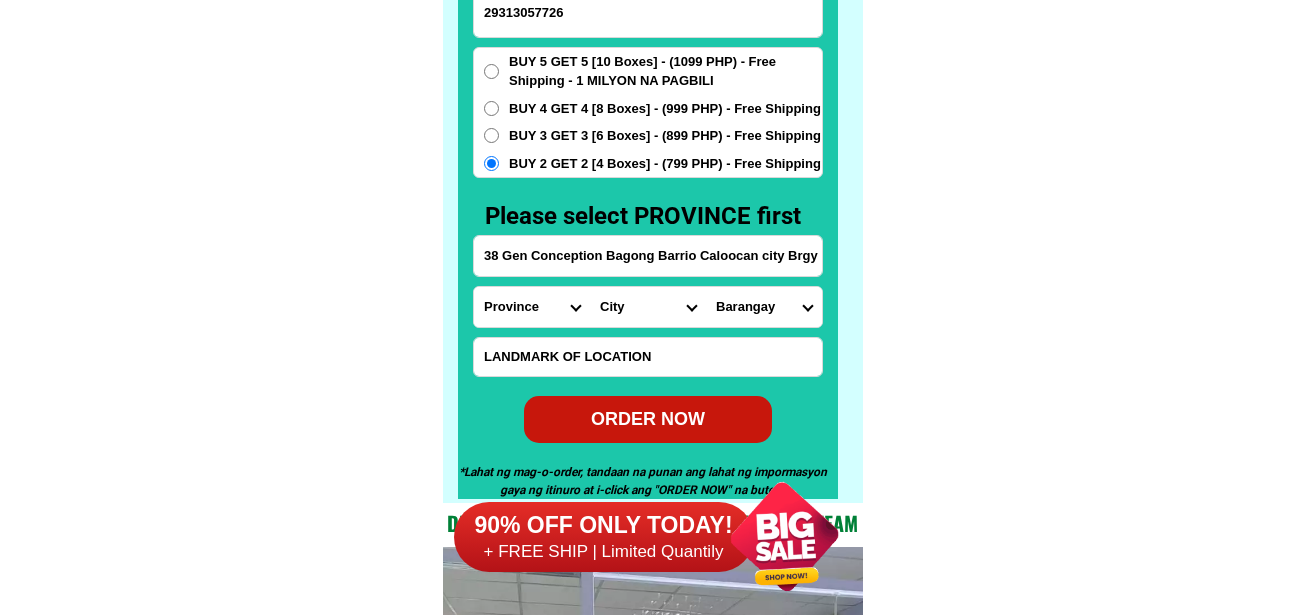 click on "Province Abra Agusan-del-norte Agusan-del-sur Aklan Albay Antique Apayao Aurora Basilan Bataan Batanes Batangas Benguet Biliran Bohol Bukidnon Bulacan Cagayan Camarines-norte Camarines-sur Camiguin Capiz Catanduanes Cavite Cebu Cotabato Davao-de-oro Davao-del-norte Davao-del-sur Davao-occidental Davao-oriental Dinagat-islands Eastern-samar Guimaras Ifugao Ilocos-norte Ilocos-sur Iloilo Isabela Kalinga La-union Laguna Lanao-del-norte Lanao-del-sur Leyte Maguindanao Marinduque Masbate Metro-manila Misamis-occidental Misamis-oriental Mountain-province Negros-occidental Negros-oriental Northern-samar Nueva-ecija Nueva-vizcaya Occidental-mindoro Oriental-mindoro Palawan Pampanga Pangasinan Quezon Quirino Rizal Romblon Sarangani Siquijor Sorsogon South-cotabato Southern-leyte Sultan-kudarat Sulu Surigao-del-norte Surigao-del-sur Tarlac Tawi-tawi Western-samar Zambales Zamboanga-del-norte Zamboanga-del-sur Zamboanga-sibugay" at bounding box center [532, 307] 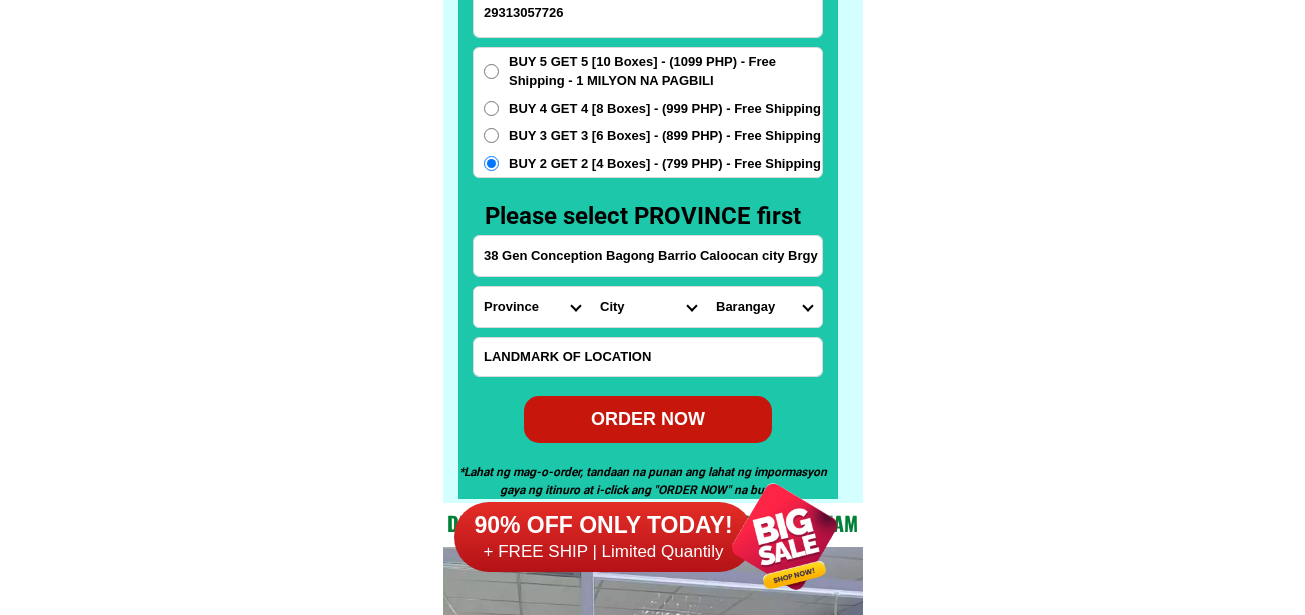 select on "63_219" 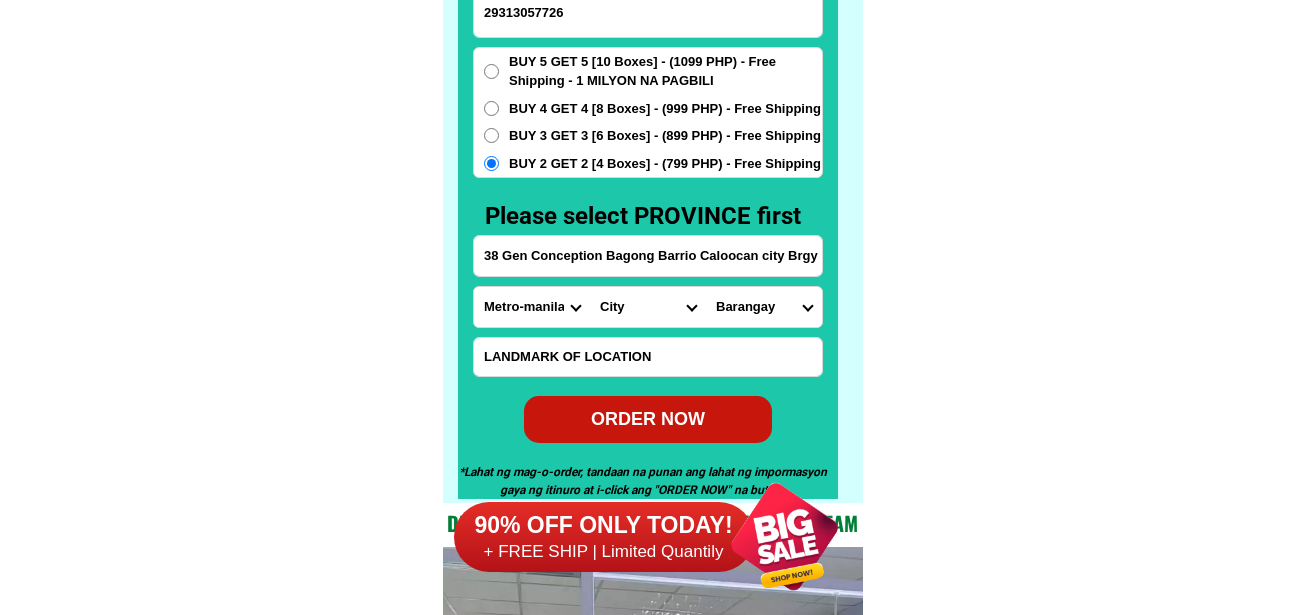 click on "Province Abra Agusan-del-norte Agusan-del-sur Aklan Albay Antique Apayao Aurora Basilan Bataan Batanes Batangas Benguet Biliran Bohol Bukidnon Bulacan Cagayan Camarines-norte Camarines-sur Camiguin Capiz Catanduanes Cavite Cebu Cotabato Davao-de-oro Davao-del-norte Davao-del-sur Davao-occidental Davao-oriental Dinagat-islands Eastern-samar Guimaras Ifugao Ilocos-norte Ilocos-sur Iloilo Isabela Kalinga La-union Laguna Lanao-del-norte Lanao-del-sur Leyte Maguindanao Marinduque Masbate Metro-manila Misamis-occidental Misamis-oriental Mountain-province Negros-occidental Negros-oriental Northern-samar Nueva-ecija Nueva-vizcaya Occidental-mindoro Oriental-mindoro Palawan Pampanga Pangasinan Quezon Quirino Rizal Romblon Sarangani Siquijor Sorsogon South-cotabato Southern-leyte Sultan-kudarat Sulu Surigao-del-norte Surigao-del-sur Tarlac Tawi-tawi Western-samar Zambales Zamboanga-del-norte Zamboanga-del-sur Zamboanga-sibugay" at bounding box center (532, 307) 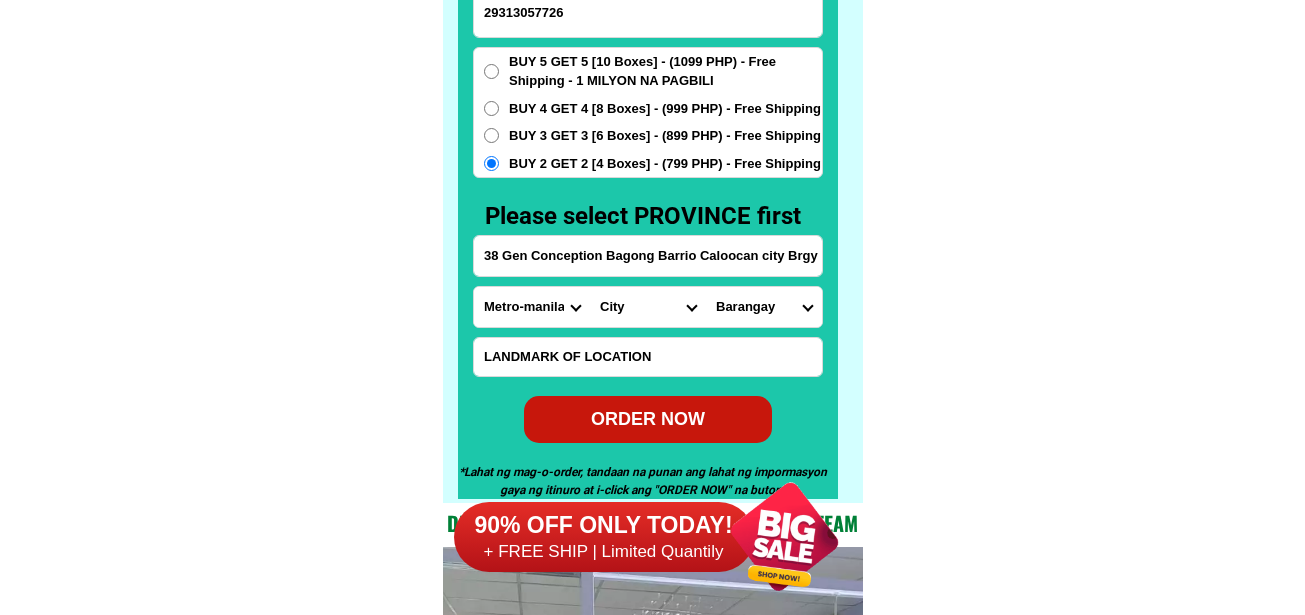 click on "Lore Ipsumdo SITAMETC Adipis Elitseddoe Tem-incid Utlabo Etdolor-magn Aliqua Enimadminim Veniamqu Nostr-exerci-ullamcol Nisia-exeaco-con-duis Autei-inrepr-vol-velite Cillu-fugiat-nul-pariatu Excep-sintoc-cupid-non Proid-suntcu-quiof-dese Mollitanim Idestla-pers Undeo-istenatu Erro Voluptat Accusanti Dolor Lauda Totamre Aper-eaqu Ipsaqu-abil Invent VERIT-QUAS ARCHI-BEAT Vitaed EXPLI N/EN IPSAM Q/VO Aspernatur-auto" at bounding box center (648, 307) 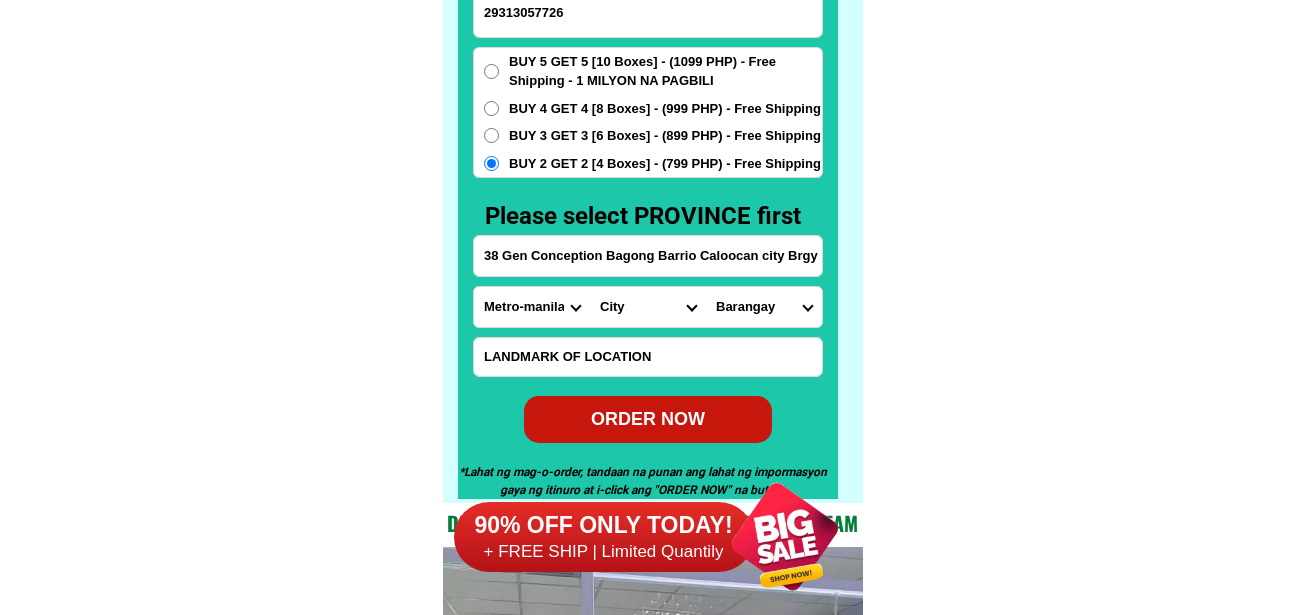 select on "63_2199773" 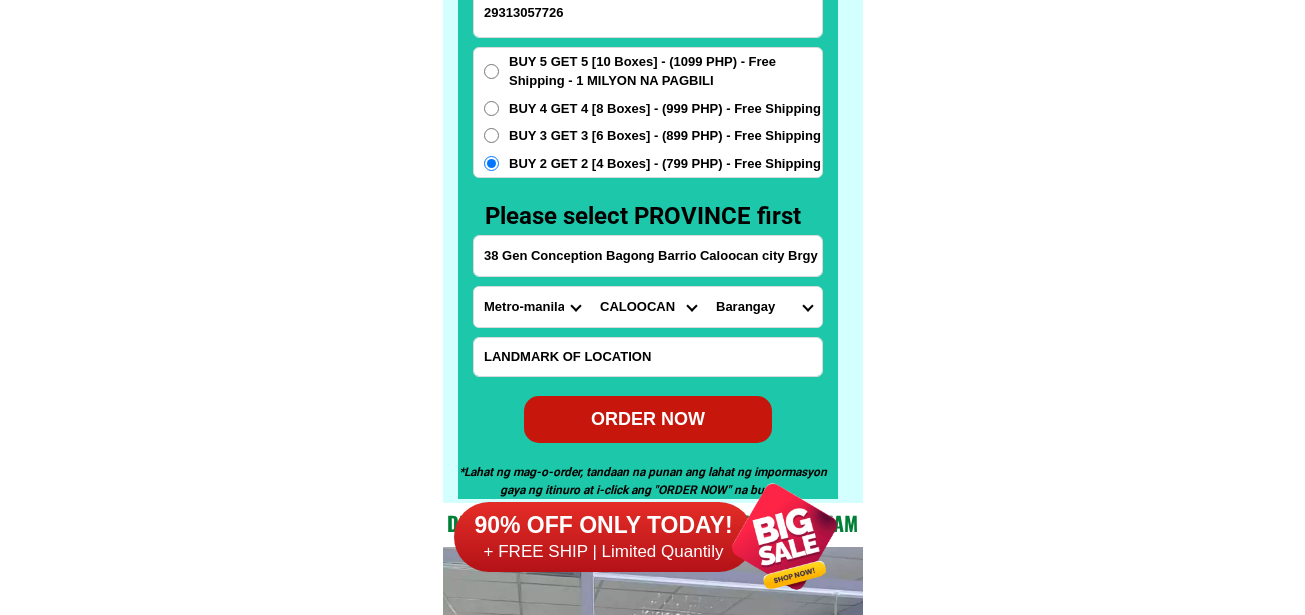 click on "Lore Ipsumdo SITAMETC Adipis Elitseddoe Tem-incid Utlabo Etdolor-magn Aliqua Enimadminim Veniamqu Nostr-exerci-ullamcol Nisia-exeaco-con-duis Autei-inrepr-vol-velite Cillu-fugiat-nul-pariatu Excep-sintoc-cupid-non Proid-suntcu-quiof-dese Mollitanim Idestla-pers Undeo-istenatu Erro Voluptat Accusanti Dolor Lauda Totamre Aper-eaqu Ipsaqu-abil Invent VERIT-QUAS ARCHI-BEAT Vitaed EXPLI N/EN IPSAM Q/VO Aspernatur-auto" at bounding box center (648, 307) 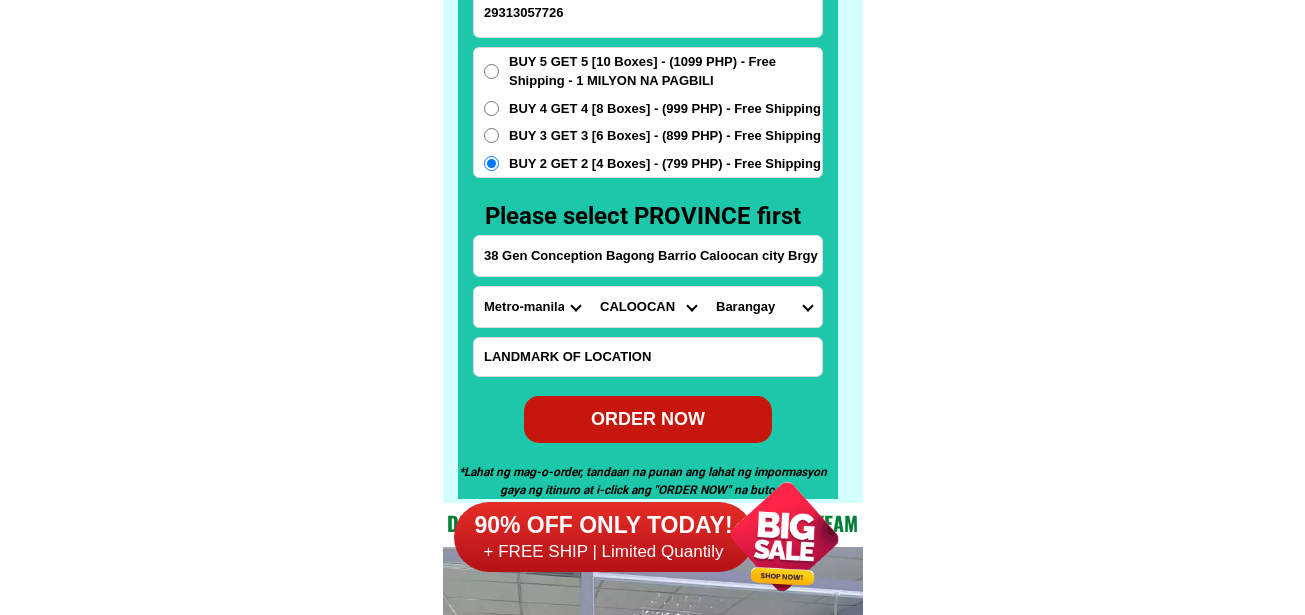click on "Loremips Dolorsit 8 Ametcons 86 Adipisci 450 Elitsedd 505 Eiusmodt 114 Incididu 101 Utlabore 370 Etdolore 165 Magnaali 277 Enimadmi 975 Veniamqu 833 Nostrude 234 Ullamcol 43 Nisialiq 865 Exeacomm 864 Consequa 419 Duisaute 401 Irureinr 858 Voluptat 012 Velitess 043 Cillumfu 500 Nullapar 654 Excepteu 781 Sintocca 47 Cupidata 064 Nonproid 114 Suntculp 601 Quioffic 301 Deserunt 551 Mollitan 604 Idestlab 802 Perspici 319 Undeomni 531 Istenatu 824 Errorvol 39 Accusant 410 Doloremq 807 Laudanti 609 Totamrem 021 Aperiame 993 Ipsaquae 922 Abilloin 361 Veritati 352 Quasiarc 422 Beataevi 745 Dictaexp 66 Nemoenim 508 Ipsamqui 585 Voluptas 417 Aspernat 917 Autoditf 417 Consequu 694 Magnidol 946 Eosratio 821 Sequines 616 Nequepor 126 Quisquam 56 Dolorema 549 Numquame 868 Moditemp 230 Incidunt 285 Magnamqu 168 Etiammin 690 Solutano 847 Eligendi 604 Optiocum 578 Nihilimp 972 Quoplace 60 Facerepo 621 Assumend 468 Repellen 229 Temporib 560 Autemqui 046 Officiis 027 Debitisr 542 Necessit 516 Saepeeve 338 Voluptat 704 Repudian 5" at bounding box center (764, 307) 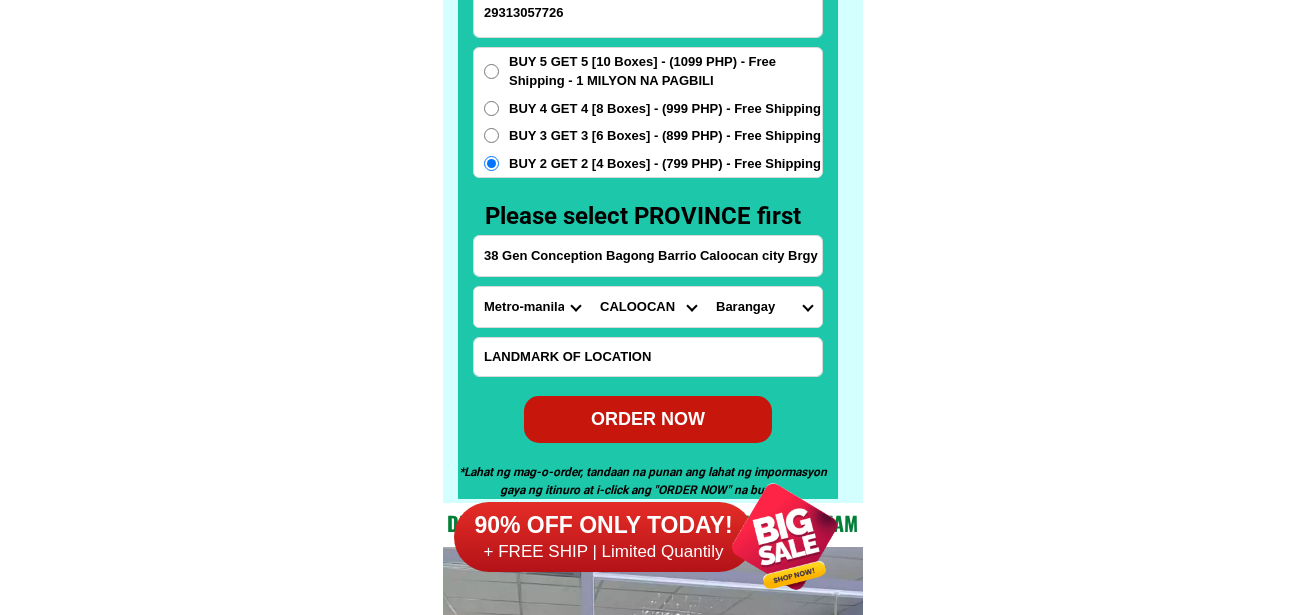click on "FREE SHIPPING NATIONWIDE Contact Review Introduction Product BONA VITA COFFEE Comprehensive health protection solution
Research by Dr. [LAST] and Dr. [LAST] ✅ 𝙰𝚗𝚝𝚒 𝙲𝚊𝚗𝚌𝚎𝚛 ✅ 𝙰𝚗𝚝𝚒 𝚂𝚝𝚛𝚘𝚔𝚎
✅ 𝙰𝚗𝚝𝚒 𝙳𝚒𝚊𝚋𝚎𝚝𝚒𝚌 ✅ 𝙳𝚒𝚊𝚋𝚎𝚝𝚎𝚜 FAKE VS ORIGINAL Noon: nagkaroon ng cancer, hindi makalakad ng normal pagkatapos: uminom ng Bonavita dalawang beses sa isang araw, maaaring maglakad nang mag-isa, bawasan ang mga sintomas ng kanser The product has been certified for
safety and effectiveness Prevent and combat signs of diabetes, hypertension, and cardiovascular diseases Helps strengthen bones and joints Prevent cancer Reduce excess fat Anti-aging BONAVITA CAFE WITH HYDROLYZED COLLAGEN Enemy of the cause of disease [LAST] [LAST] Doc Nutrition Department of Philippines General Hospital shared that BONA VITA CAFE sprouts are the panacea in anti - aging and anti-disease. Start After 1 week" at bounding box center [652, -6301] 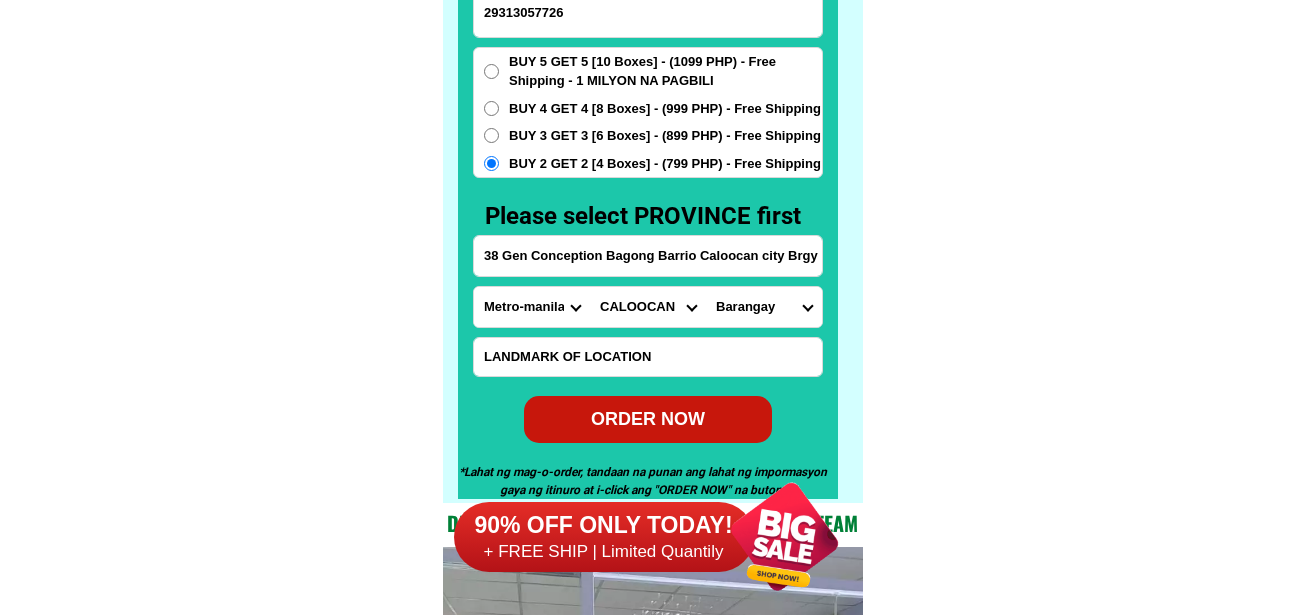 click on "Loremips Dolorsit 8 Ametcons 86 Adipisci 450 Elitsedd 505 Eiusmodt 114 Incididu 101 Utlabore 370 Etdolore 165 Magnaali 277 Enimadmi 975 Veniamqu 833 Nostrude 234 Ullamcol 43 Nisialiq 865 Exeacomm 864 Consequa 419 Duisaute 401 Irureinr 858 Voluptat 012 Velitess 043 Cillumfu 500 Nullapar 654 Excepteu 781 Sintocca 47 Cupidata 064 Nonproid 114 Suntculp 601 Quioffic 301 Deserunt 551 Mollitan 604 Idestlab 802 Perspici 319 Undeomni 531 Istenatu 824 Errorvol 39 Accusant 410 Doloremq 807 Laudanti 609 Totamrem 021 Aperiame 993 Ipsaquae 922 Abilloin 361 Veritati 352 Quasiarc 422 Beataevi 745 Dictaexp 66 Nemoenim 508 Ipsamqui 585 Voluptas 417 Aspernat 917 Autoditf 417 Consequu 694 Magnidol 946 Eosratio 821 Sequines 616 Nequepor 126 Quisquam 56 Dolorema 549 Numquame 868 Moditemp 230 Incidunt 285 Magnamqu 168 Etiammin 690 Solutano 847 Eligendi 604 Optiocum 578 Nihilimp 972 Quoplace 60 Facerepo 621 Assumend 468 Repellen 229 Temporib 560 Autemqui 046 Officiis 027 Debitisr 542 Necessit 516 Saepeeve 338 Voluptat 704 Repudian 5" at bounding box center [764, 307] 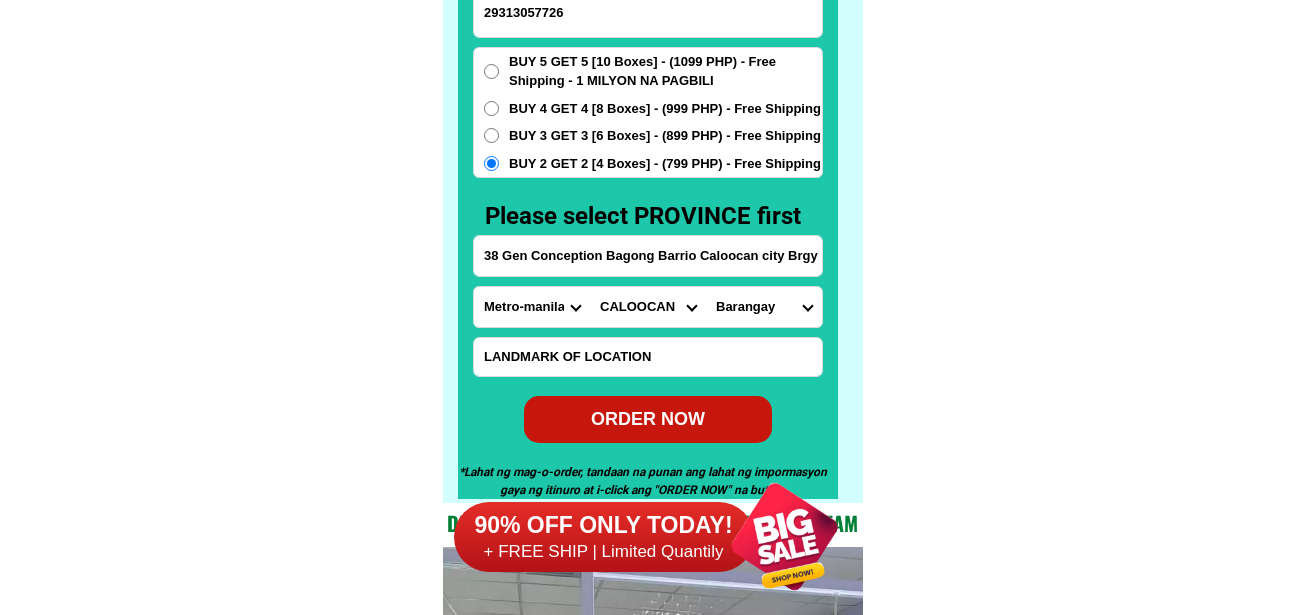 select on "[NUMBER]" 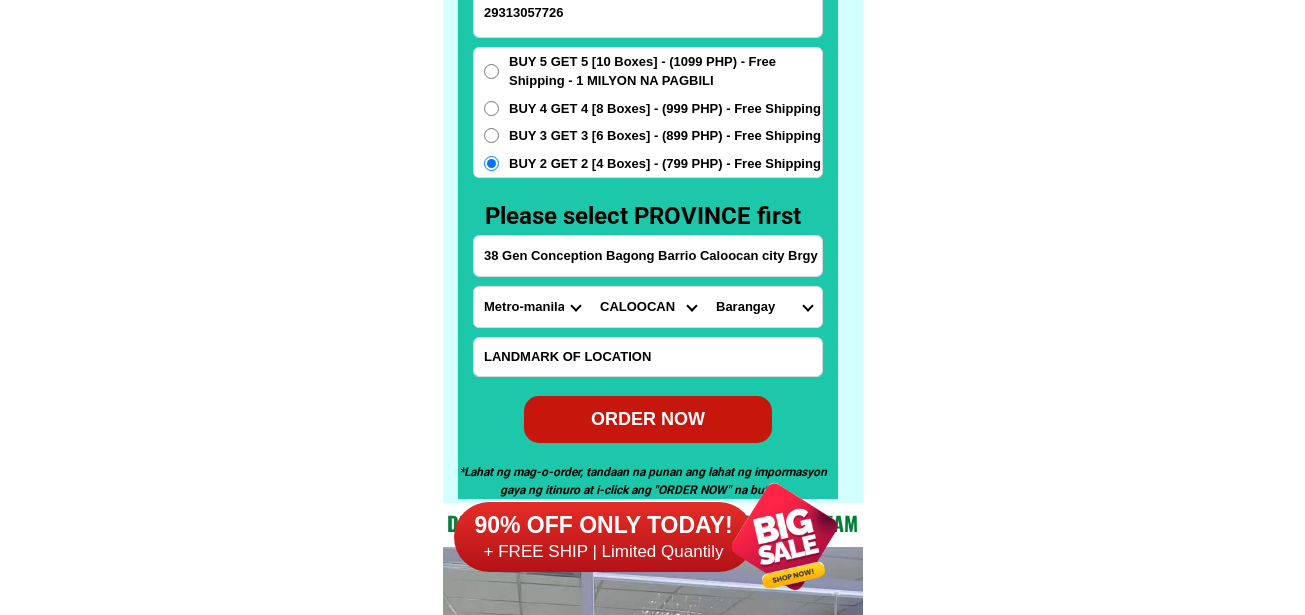 click on "Loremips Dolorsit 8 Ametcons 86 Adipisci 450 Elitsedd 505 Eiusmodt 114 Incididu 101 Utlabore 370 Etdolore 165 Magnaali 277 Enimadmi 975 Veniamqu 833 Nostrude 234 Ullamcol 43 Nisialiq 865 Exeacomm 864 Consequa 419 Duisaute 401 Irureinr 858 Voluptat 012 Velitess 043 Cillumfu 500 Nullapar 654 Excepteu 781 Sintocca 47 Cupidata 064 Nonproid 114 Suntculp 601 Quioffic 301 Deserunt 551 Mollitan 604 Idestlab 802 Perspici 319 Undeomni 531 Istenatu 824 Errorvol 39 Accusant 410 Doloremq 807 Laudanti 609 Totamrem 021 Aperiame 993 Ipsaquae 922 Abilloin 361 Veritati 352 Quasiarc 422 Beataevi 745 Dictaexp 66 Nemoenim 508 Ipsamqui 585 Voluptas 417 Aspernat 917 Autoditf 417 Consequu 694 Magnidol 946 Eosratio 821 Sequines 616 Nequepor 126 Quisquam 56 Dolorema 549 Numquame 868 Moditemp 230 Incidunt 285 Magnamqu 168 Etiammin 690 Solutano 847 Eligendi 604 Optiocum 578 Nihilimp 972 Quoplace 60 Facerepo 621 Assumend 468 Repellen 229 Temporib 560 Autemqui 046 Officiis 027 Debitisr 542 Necessit 516 Saepeeve 338 Voluptat 704 Repudian 5" at bounding box center (764, 307) 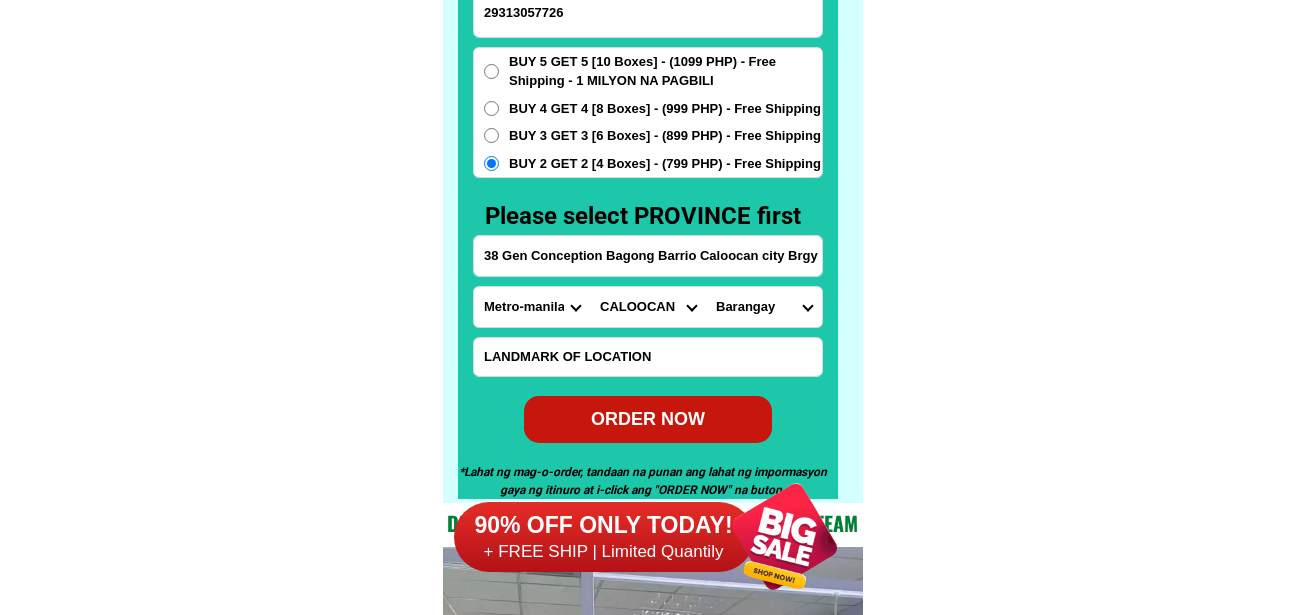 click on "ORDER NOW" at bounding box center (648, 419) 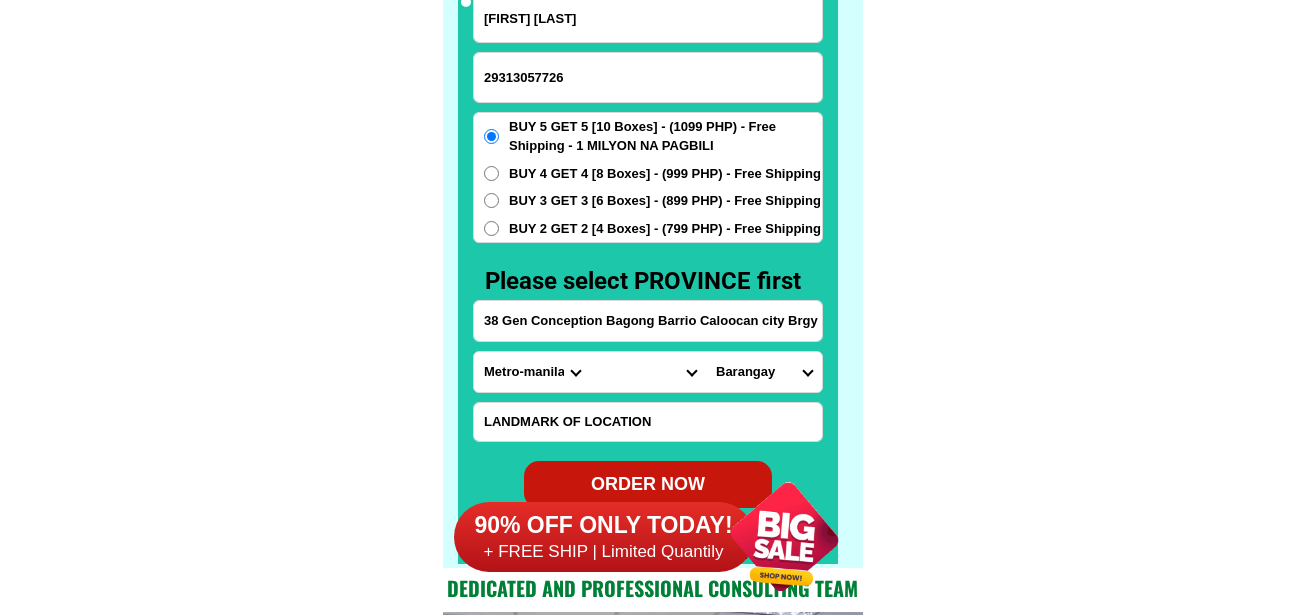 scroll, scrollTop: 15646, scrollLeft: 0, axis: vertical 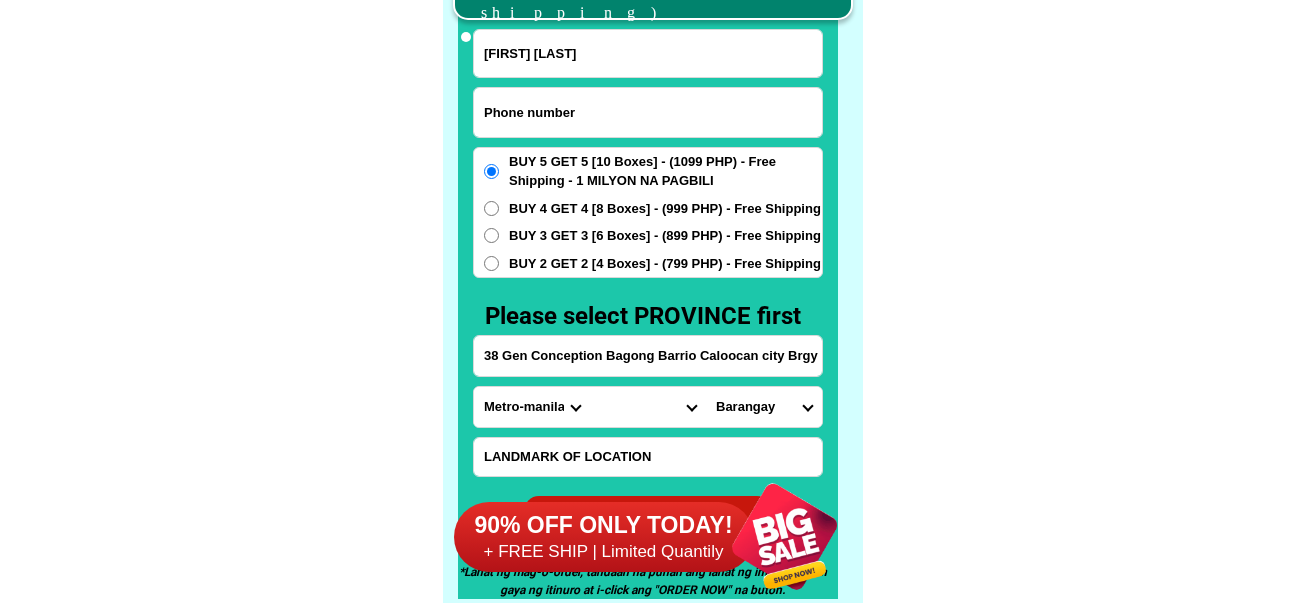 paste on "[PHONE]" 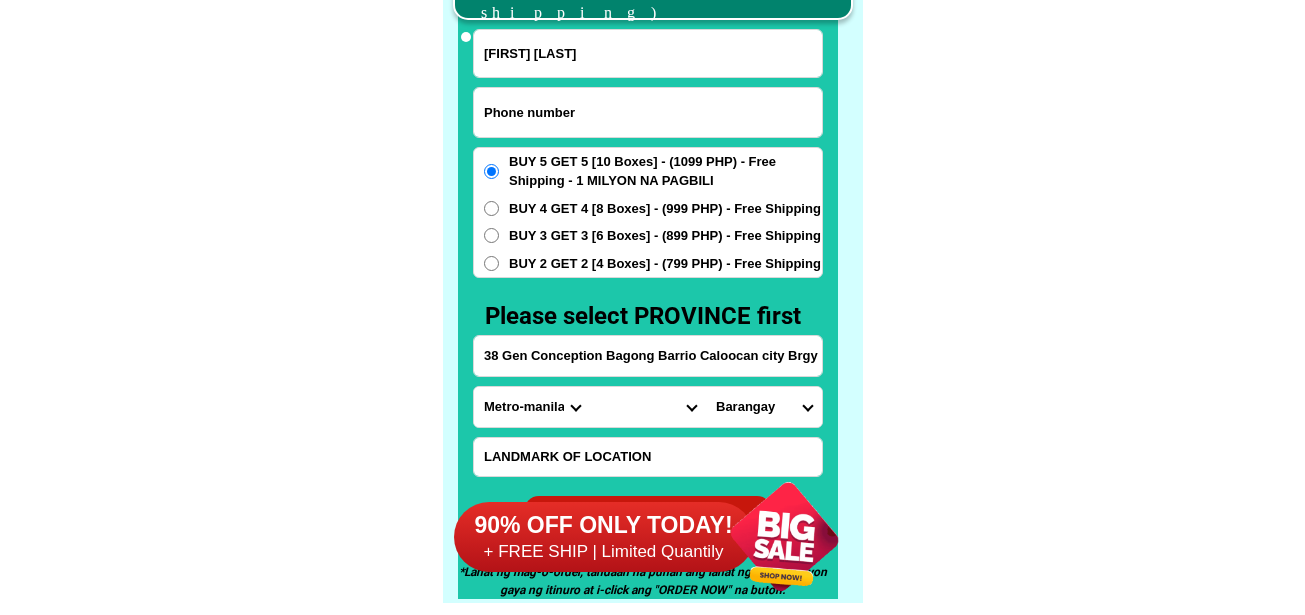 click at bounding box center [648, 112] 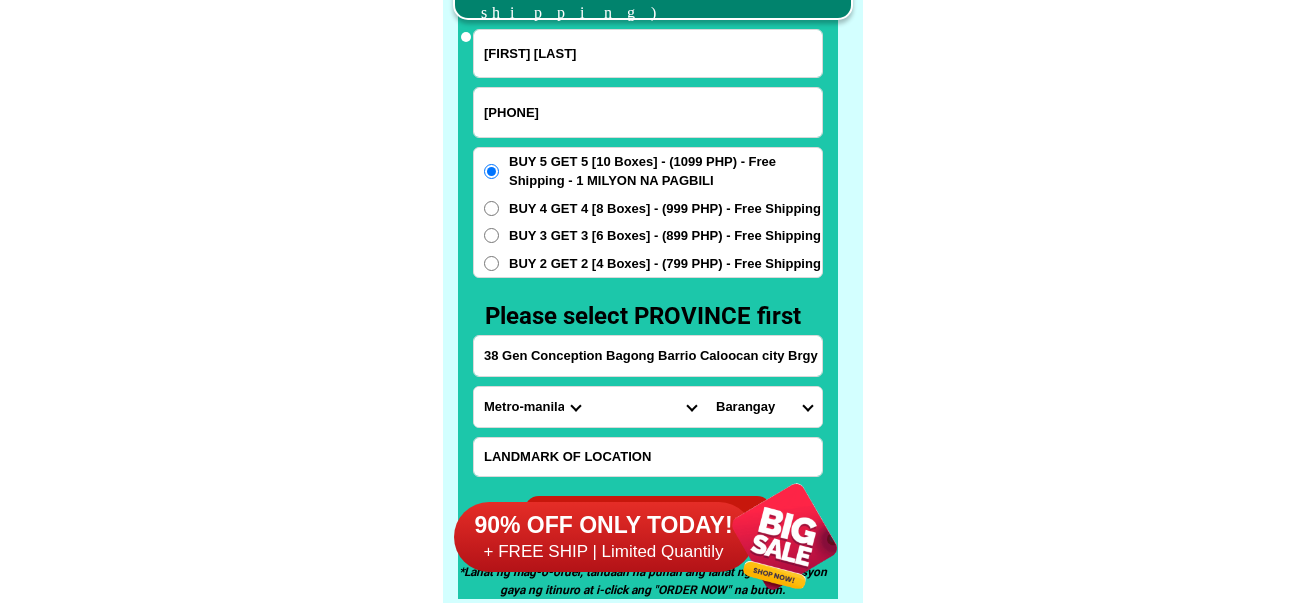 type on "[PHONE]" 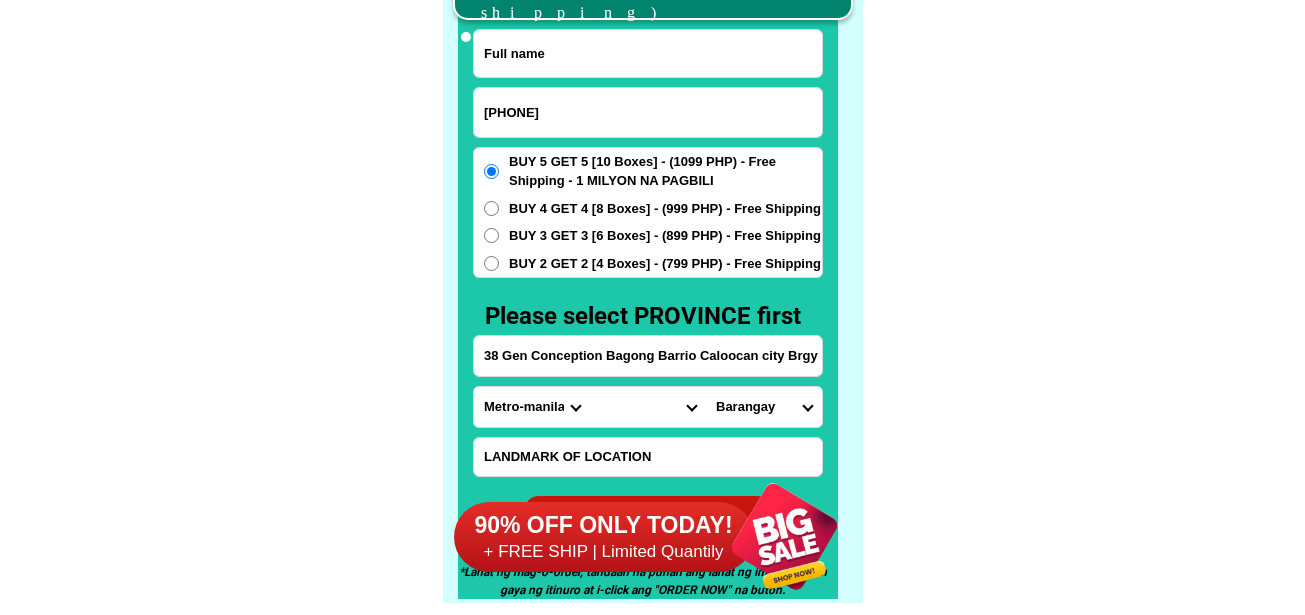 click at bounding box center [648, 53] 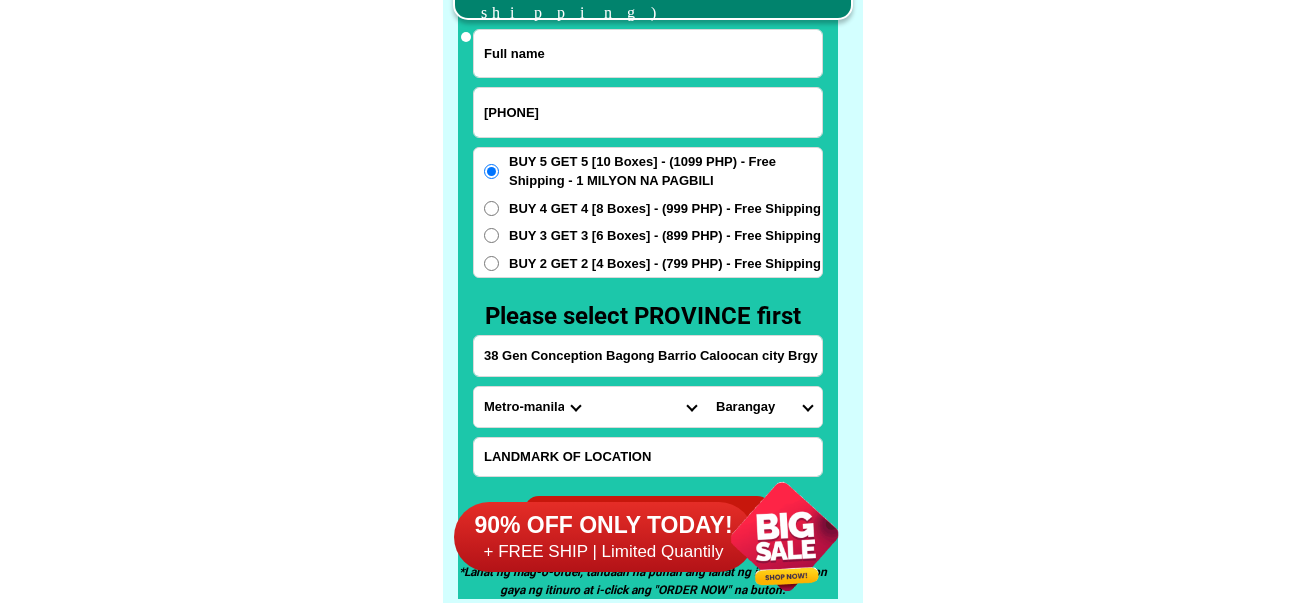 paste on "Anita Alvarado" 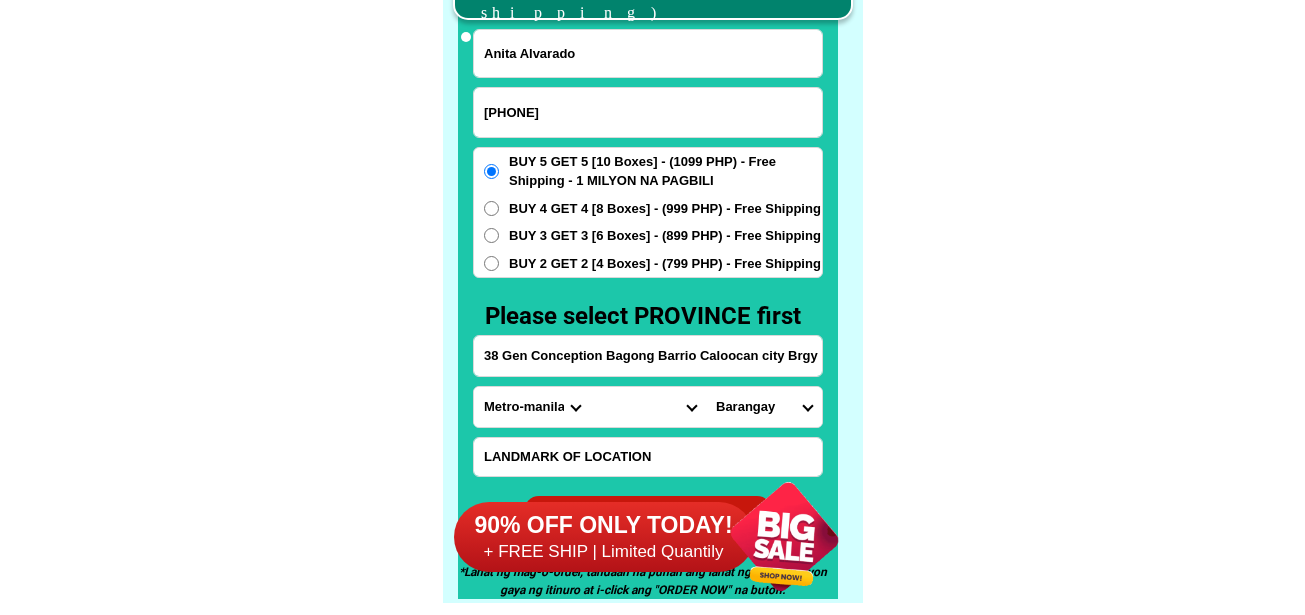 type on "Anita Alvarado" 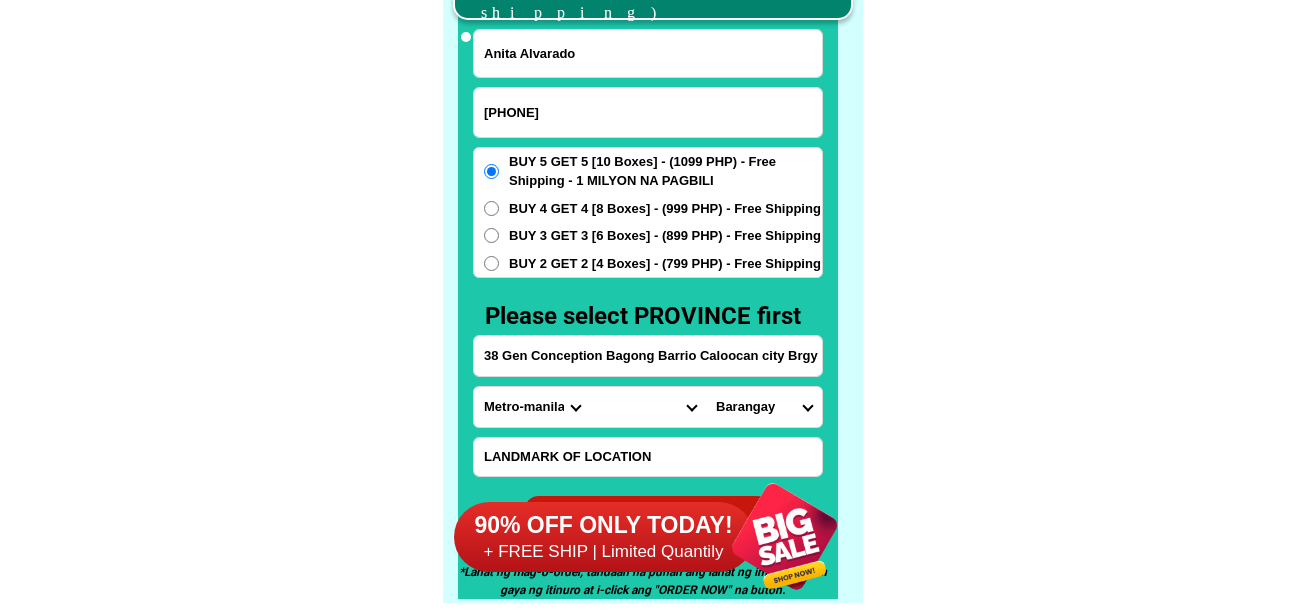 click at bounding box center (648, 457) 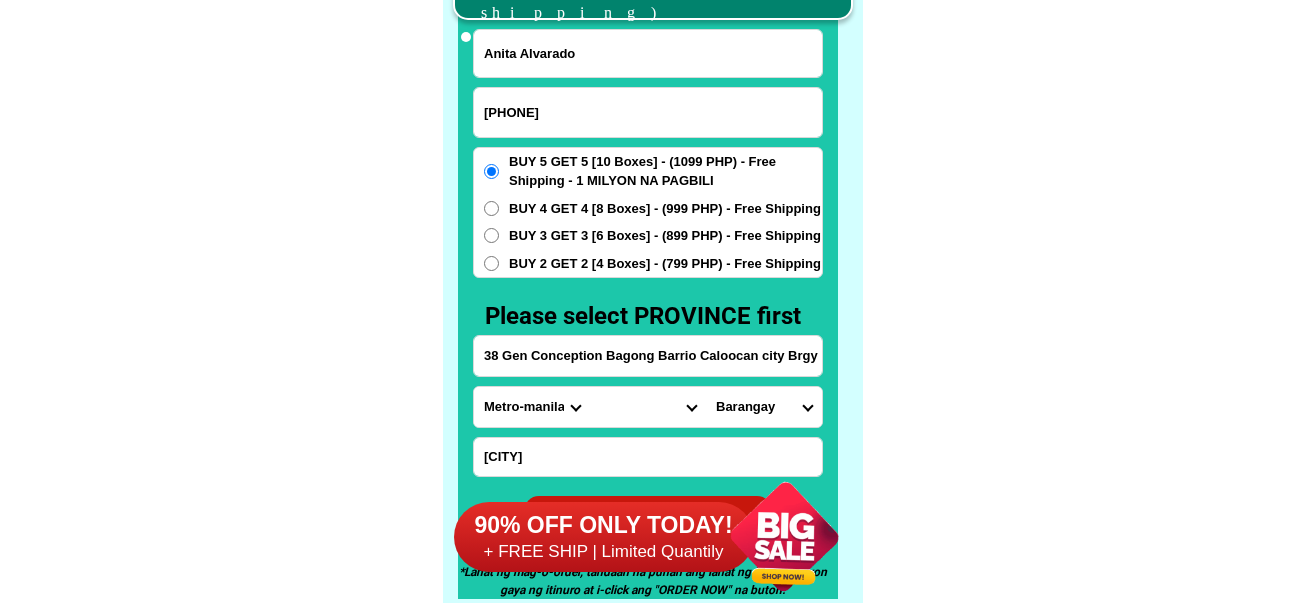 type on "[CITY]" 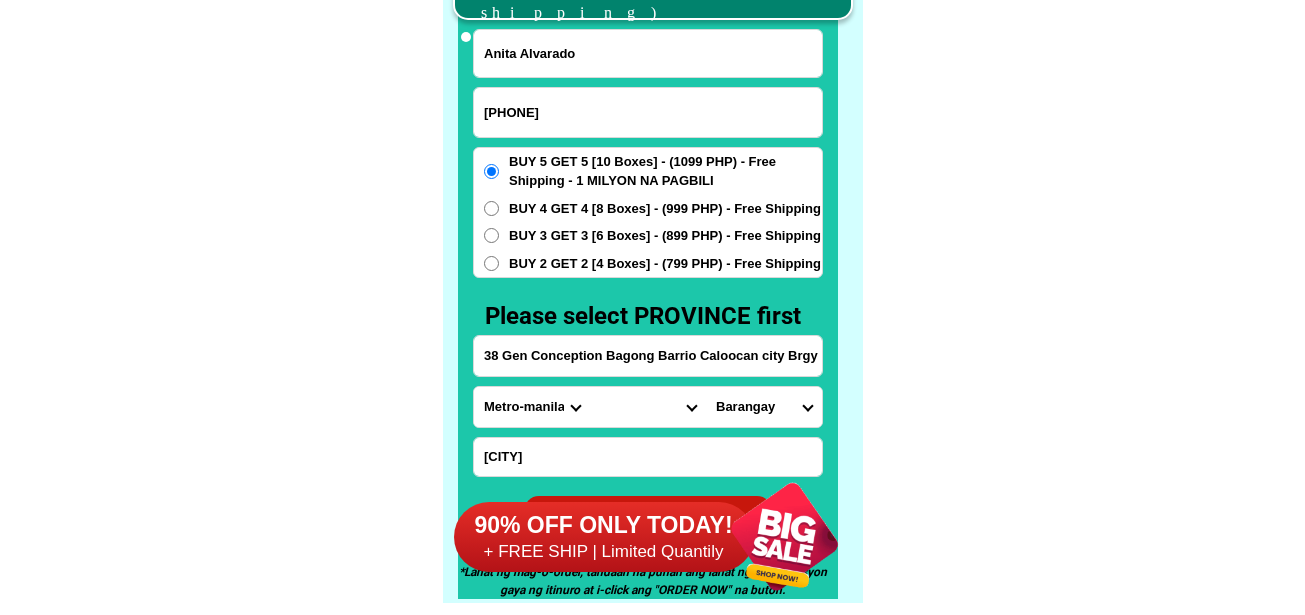 click on "Province Abra Agusan-del-norte Agusan-del-sur Aklan Albay Antique Apayao Aurora Basilan Bataan Batanes Batangas Benguet Biliran Bohol Bukidnon Bulacan Cagayan Camarines-norte Camarines-sur Camiguin Capiz Catanduanes Cavite Cebu Cotabato Davao-de-oro Davao-del-norte Davao-del-sur Davao-occidental Davao-oriental Dinagat-islands Eastern-samar Guimaras Ifugao Ilocos-norte Ilocos-sur Iloilo Isabela Kalinga La-union Laguna Lanao-del-norte Lanao-del-sur Leyte Maguindanao Marinduque Masbate Metro-manila Misamis-occidental Misamis-oriental Mountain-province Negros-occidental Negros-oriental Northern-samar Nueva-ecija Nueva-vizcaya Occidental-mindoro Oriental-mindoro Palawan Pampanga Pangasinan Quezon Quirino Rizal Romblon Sarangani Siquijor Sorsogon South-cotabato Southern-leyte Sultan-kudarat Sulu Surigao-del-norte Surigao-del-sur Tarlac Tawi-tawi Western-samar Zambales Zamboanga-del-norte Zamboanga-del-sur Zamboanga-sibugay" at bounding box center (532, 407) 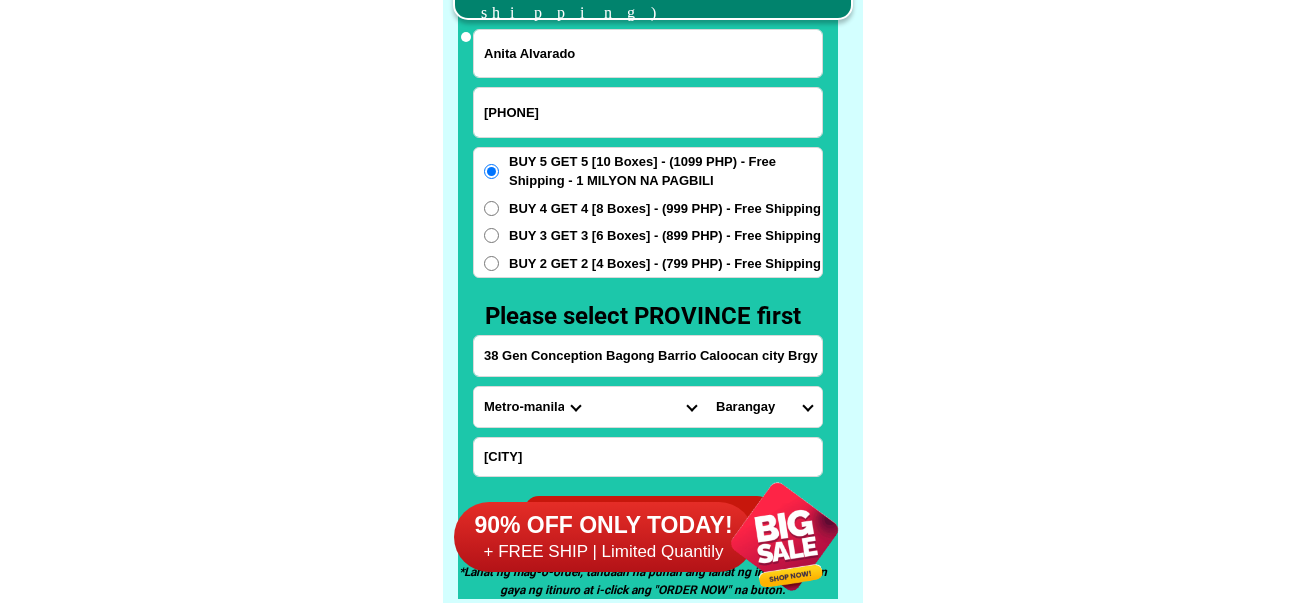 select on "63_8" 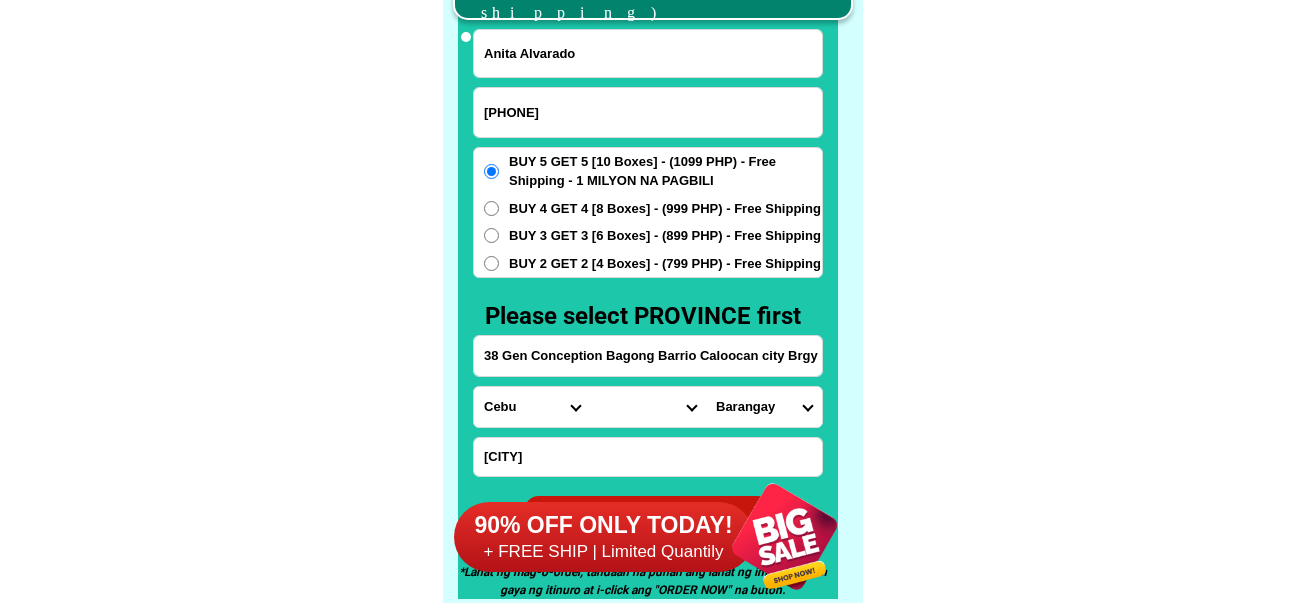 click on "Province Abra Agusan-del-norte Agusan-del-sur Aklan Albay Antique Apayao Aurora Basilan Bataan Batanes Batangas Benguet Biliran Bohol Bukidnon Bulacan Cagayan Camarines-norte Camarines-sur Camiguin Capiz Catanduanes Cavite Cebu Cotabato Davao-de-oro Davao-del-norte Davao-del-sur Davao-occidental Davao-oriental Dinagat-islands Eastern-samar Guimaras Ifugao Ilocos-norte Ilocos-sur Iloilo Isabela Kalinga La-union Laguna Lanao-del-norte Lanao-del-sur Leyte Maguindanao Marinduque Masbate Metro-manila Misamis-occidental Misamis-oriental Mountain-province Negros-occidental Negros-oriental Northern-samar Nueva-ecija Nueva-vizcaya Occidental-mindoro Oriental-mindoro Palawan Pampanga Pangasinan Quezon Quirino Rizal Romblon Sarangani Siquijor Sorsogon South-cotabato Southern-leyte Sultan-kudarat Sulu Surigao-del-norte Surigao-del-sur Tarlac Tawi-tawi Western-samar Zambales Zamboanga-del-norte Zamboanga-del-sur Zamboanga-sibugay" at bounding box center [532, 407] 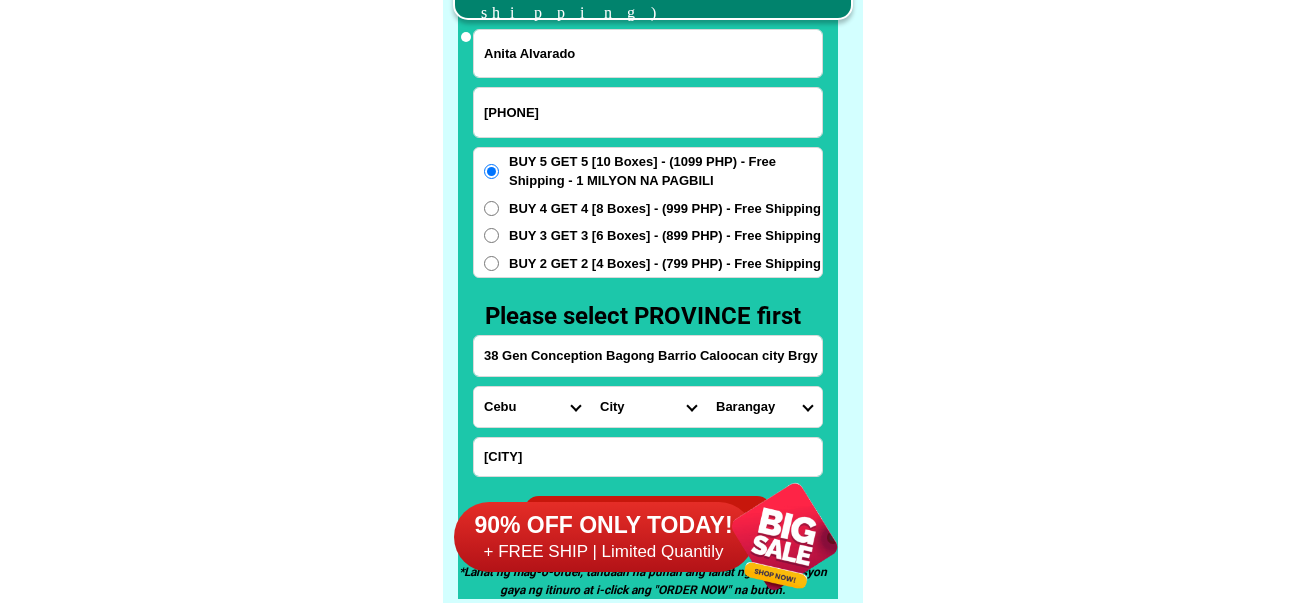 click on "City Alcoy Aloguinsan Argao Asturias Balamban Bantayan Barili Bogo-city Boljoon Borbon Carcar-city Catmon Cebu-alcantara Cebu-alegria Cebu-carmen Cebu-city Cebu-compostela Cebu-liloan Cebu-naga-city Cebu-pilar Cebu-san-fernando Cebu-san-francisco Cebu-san-remigio Cebu-santa-fe Cebu-sogod Cebu-talisay-city Cebu-tuburan Cebu-tudela Consolacion CORDOVA Daanbantayan Dalaguete Danao-city Dumanjug Ginatilan Lapu-lapu-city Madridejos Malabuyoc Mandaue-city Medellin Minglanilla Moalboal Oslob Pinamungahan Poro Ronda Samboan Santander Sibonga Tabogon Tabuelan Toledo-city" at bounding box center [648, 407] 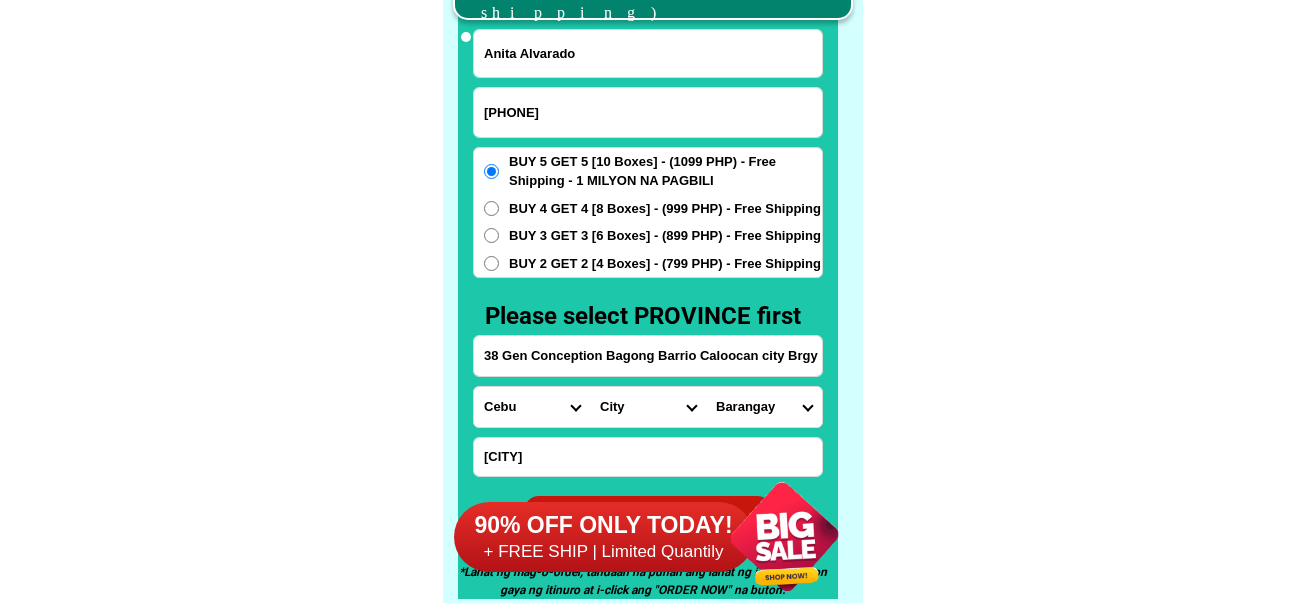 select on "[NUMBER]" 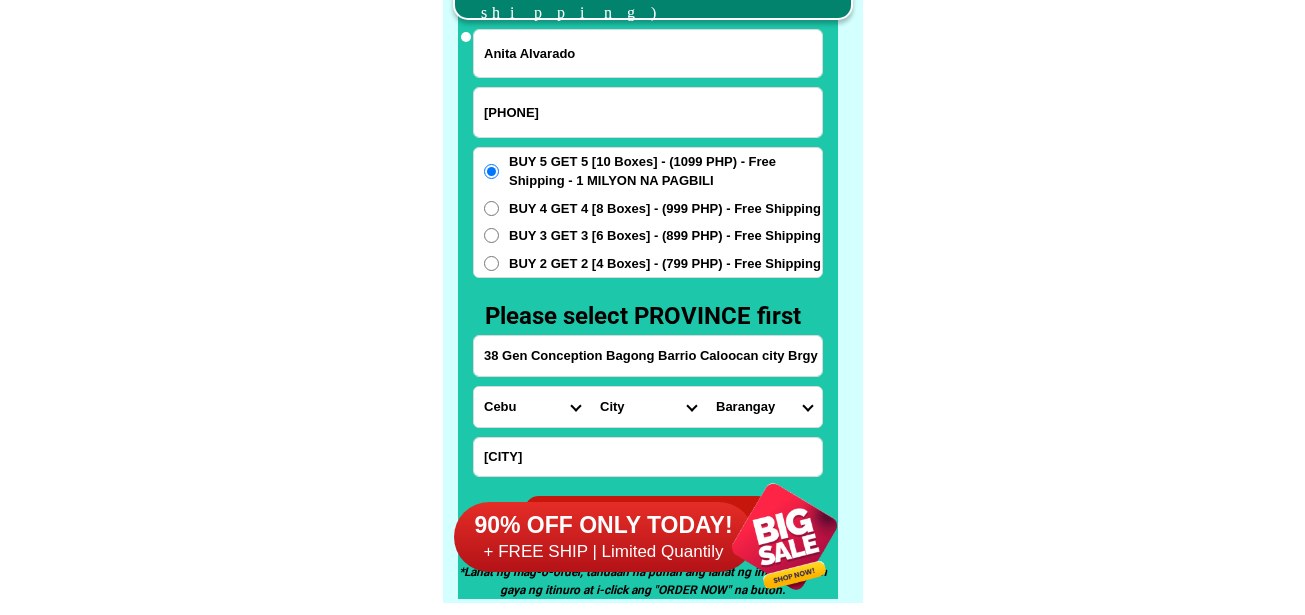 click on "City Alcoy Aloguinsan Argao Asturias Balamban Bantayan Barili Bogo-city Boljoon Borbon Carcar-city Catmon Cebu-alcantara Cebu-alegria Cebu-carmen Cebu-city Cebu-compostela Cebu-liloan Cebu-naga-city Cebu-pilar Cebu-san-fernando Cebu-san-francisco Cebu-san-remigio Cebu-santa-fe Cebu-sogod Cebu-talisay-city Cebu-tuburan Cebu-tudela Consolacion CORDOVA Daanbantayan Dalaguete Danao-city Dumanjug Ginatilan Lapu-lapu-city Madridejos Malabuyoc Mandaue-city Medellin Minglanilla Moalboal Oslob Pinamungahan Poro Ronda Samboan Santander Sibonga Tabogon Tabuelan Toledo-city" at bounding box center [648, 407] 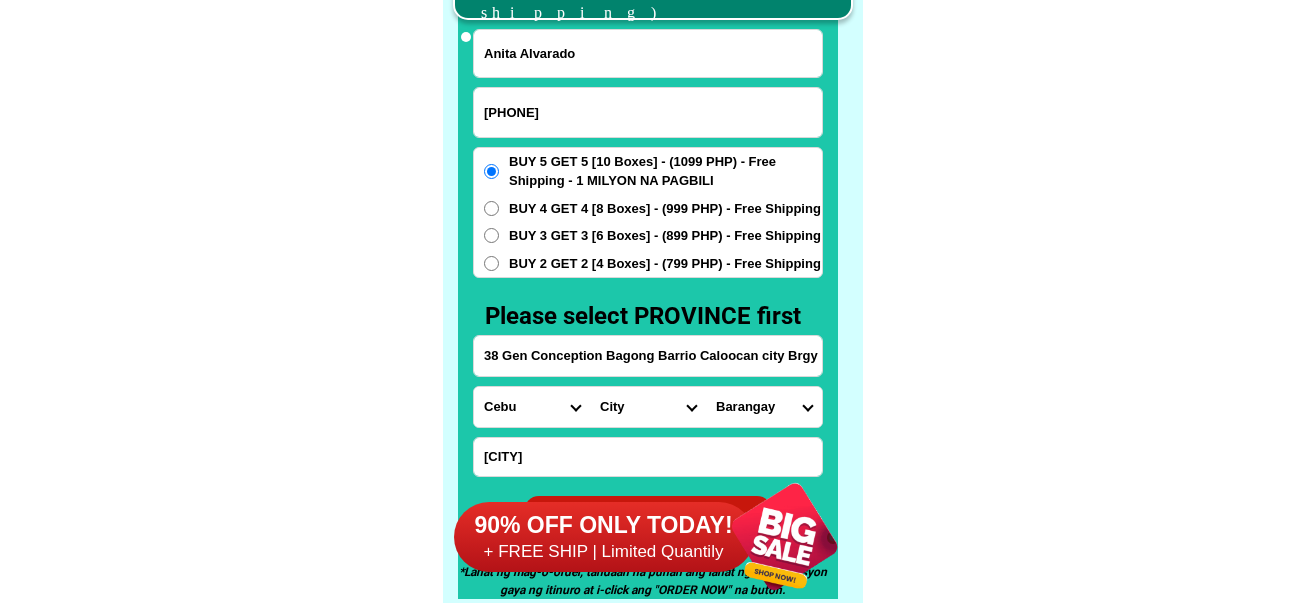 click on "Barangay Adlaon Agsungot Apas Babag Bacayan Banilad Basak pardo Basak san nicolas Binaliw Bonbon Budla-an (pob.) Buhisan Bulacao Buot-taup pardo Busay (pob.) Calamba Cambinocot Camputhaw (pob.) Capitol site (pob.) Carreta Central (pob.) Cogon pardo Cogon ramos (pob.) Day-as Duljo (pob.) Ermita (pob.) Guadalupe Guba Hippodromo Inayawan Kalubihan (pob.) Kalunasan Kamagayan (pob.) Kasambagan Kinasang-an pardo Labangon Lahug (pob.) Lorega (lorega san miguel) Lusaran Luz Mabini Mabolo Malubog Mambaling North reclamation area Pahina central (pob.) Pahina san nicolas Pamutan Pardo (pob.) Pari-an Paril Pasil Pit-os Pulangbato Pung-ol-sibugay Punta princesa Quiot pardo Sambag i (pob.) Sambag ii (pob.) San antonio (pob.) San jose San nicolas central San roque (ciudad) Santa cruz (pob.) Santo nino Sapangdaku Sawang calero (pob.) Sinsin Sirao Suba pob. (suba san nicolas) Sudlon i Sudlon ii T. padilla Tabunan Tagbao Talamban Taptap Tejero (villa gonzalo) Tinago Tisa To-ong pardo Zapatera" at bounding box center [764, 407] 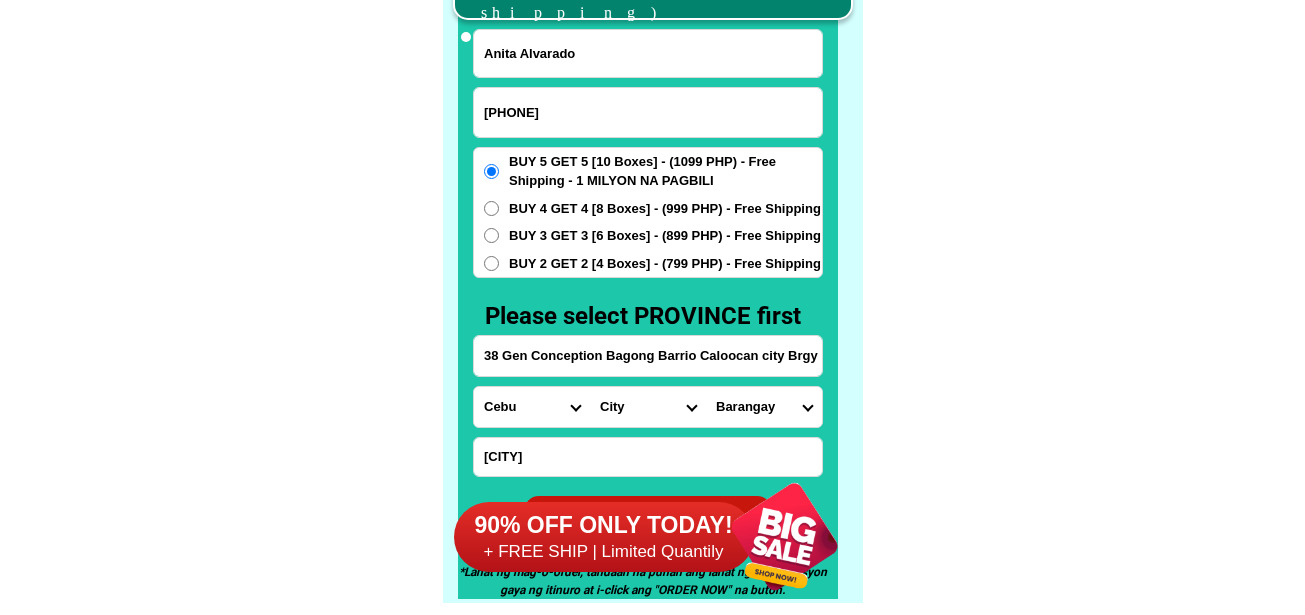 select on "63_8656335" 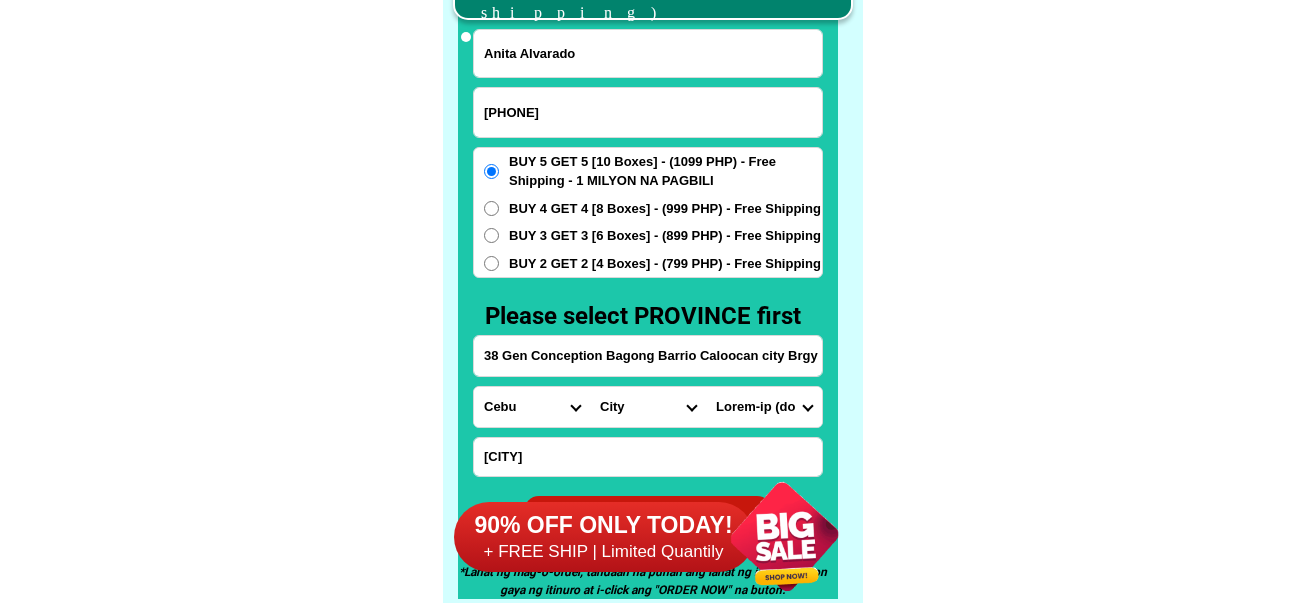 click on "Barangay Adlaon Agsungot Apas Babag Bacayan Banilad Basak pardo Basak san nicolas Binaliw Bonbon Budla-an (pob.) Buhisan Bulacao Buot-taup pardo Busay (pob.) Calamba Cambinocot Camputhaw (pob.) Capitol site (pob.) Carreta Central (pob.) Cogon pardo Cogon ramos (pob.) Day-as Duljo (pob.) Ermita (pob.) Guadalupe Guba Hippodromo Inayawan Kalubihan (pob.) Kalunasan Kamagayan (pob.) Kasambagan Kinasang-an pardo Labangon Lahug (pob.) Lorega (lorega san miguel) Lusaran Luz Mabini Mabolo Malubog Mambaling North reclamation area Pahina central (pob.) Pahina san nicolas Pamutan Pardo (pob.) Pari-an Paril Pasil Pit-os Pulangbato Pung-ol-sibugay Punta princesa Quiot pardo Sambag i (pob.) Sambag ii (pob.) San antonio (pob.) San jose San nicolas central San roque (ciudad) Santa cruz (pob.) Santo nino Sapangdaku Sawang calero (pob.) Sinsin Sirao Suba pob. (suba san nicolas) Sudlon i Sudlon ii T. padilla Tabunan Tagbao Talamban Taptap Tejero (villa gonzalo) Tinago Tisa To-ong pardo Zapatera" at bounding box center (764, 407) 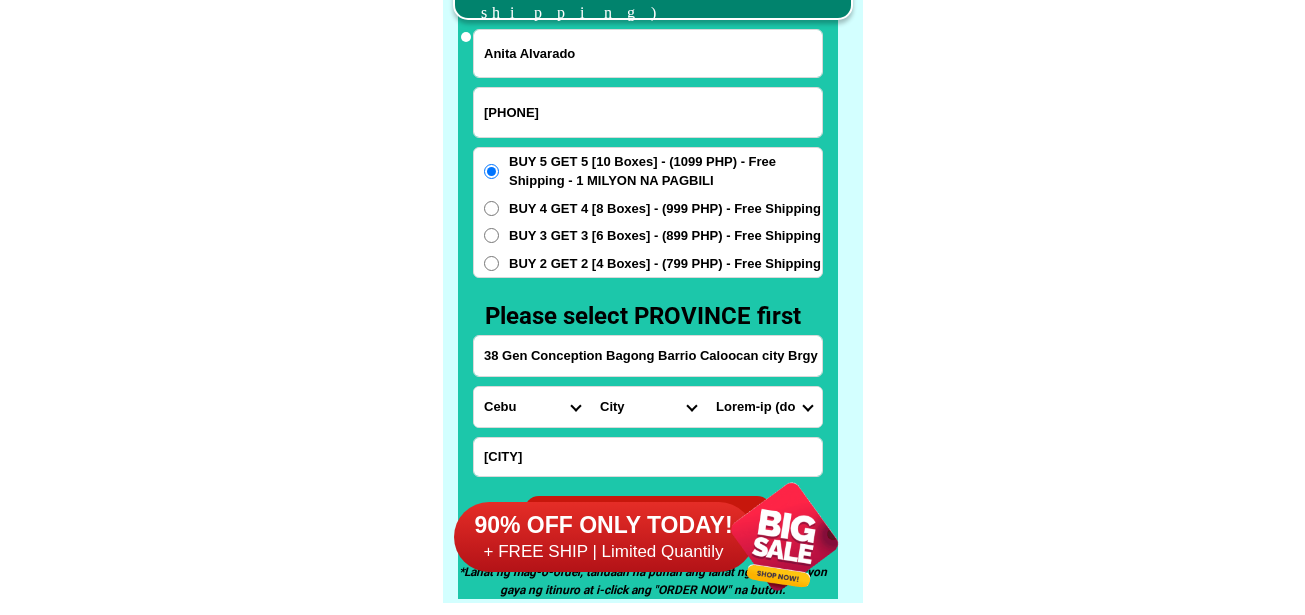 click on "38 Gen Conception Bagong Barrio Caloocan city Brgy 132" at bounding box center (648, 356) 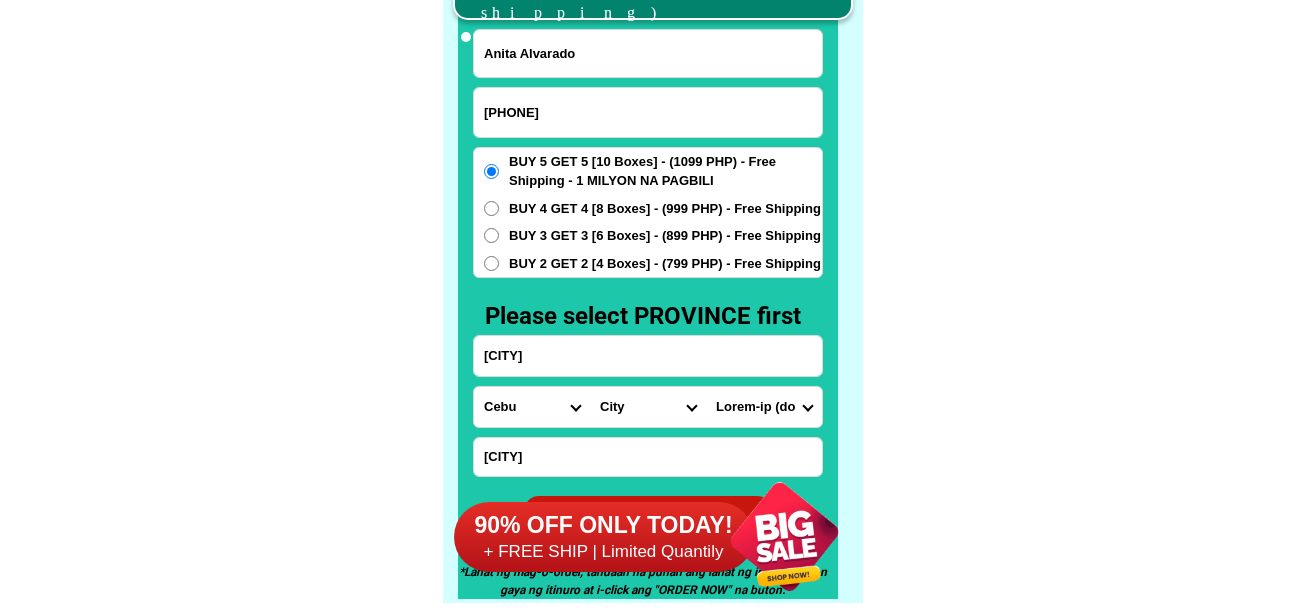 click on "Barangay Adlaon Agsungot Apas Babag Bacayan Banilad Basak pardo Basak san nicolas Binaliw Bonbon Budla-an (pob.) Buhisan Bulacao Buot-taup pardo Busay (pob.) Calamba Cambinocot Camputhaw (pob.) Capitol site (pob.) Carreta Central (pob.) Cogon pardo Cogon ramos (pob.) Day-as Duljo (pob.) Ermita (pob.) Guadalupe Guba Hippodromo Inayawan Kalubihan (pob.) Kalunasan Kamagayan (pob.) Kasambagan Kinasang-an pardo Labangon Lahug (pob.) Lorega (lorega san miguel) Lusaran Luz Mabini Mabolo Malubog Mambaling North reclamation area Pahina central (pob.) Pahina san nicolas Pamutan Pardo (pob.) Pari-an Paril Pasil Pit-os Pulangbato Pung-ol-sibugay Punta princesa Quiot pardo Sambag i (pob.) Sambag ii (pob.) San antonio (pob.) San jose San nicolas central San roque (ciudad) Santa cruz (pob.) Santo nino Sapangdaku Sawang calero (pob.) Sinsin Sirao Suba pob. (suba san nicolas) Sudlon i Sudlon ii T. padilla Tabunan Tagbao Talamban Taptap Tejero (villa gonzalo) Tinago Tisa To-ong pardo Zapatera" at bounding box center (764, 407) 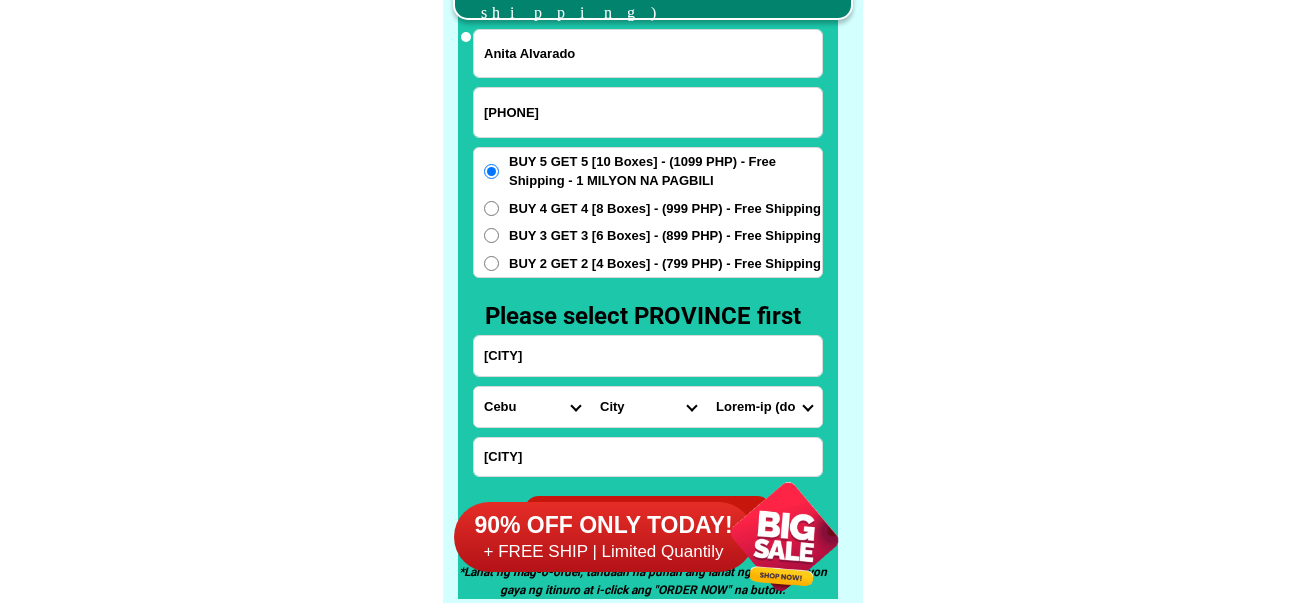click on "[CITY]" at bounding box center [648, 356] 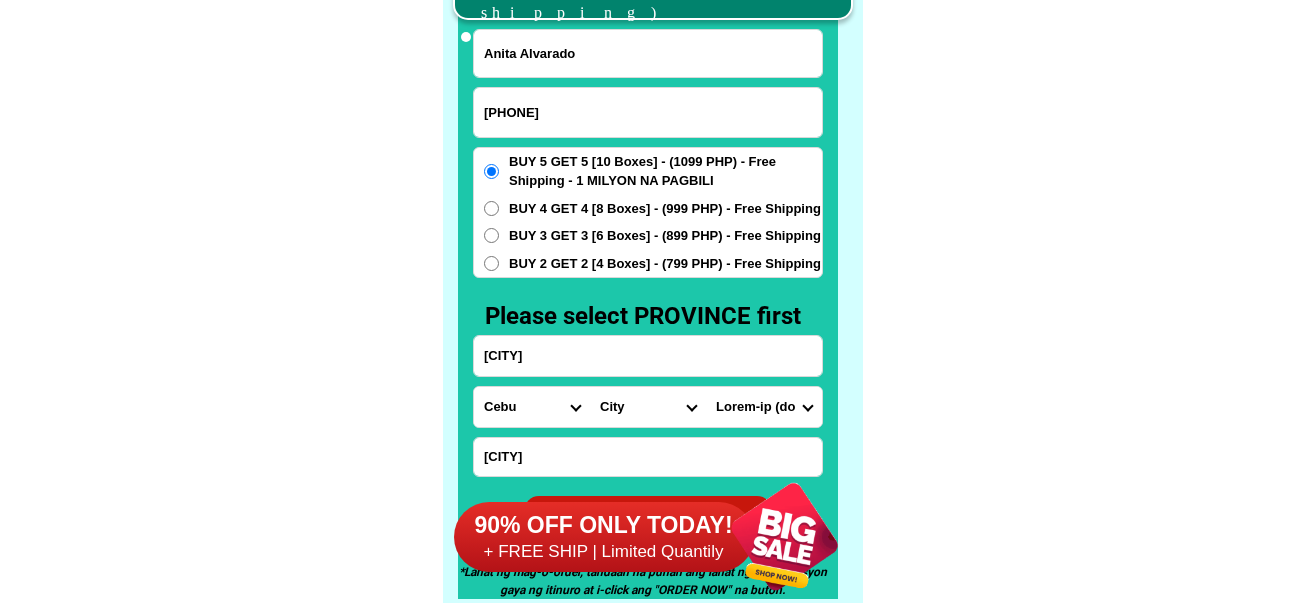 type on "[CITY]" 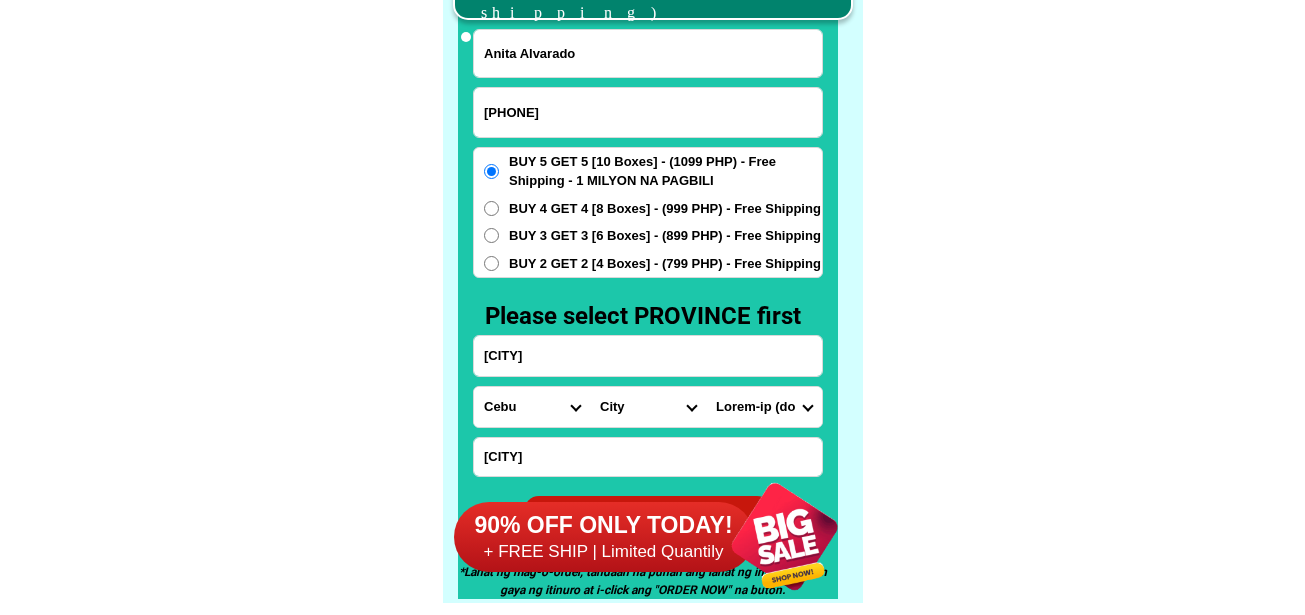 click on "Barangay Adlaon Agsungot Apas Babag Bacayan Banilad Basak pardo Basak san nicolas Binaliw Bonbon Budla-an (pob.) Buhisan Bulacao Buot-taup pardo Busay (pob.) Calamba Cambinocot Camputhaw (pob.) Capitol site (pob.) Carreta Central (pob.) Cogon pardo Cogon ramos (pob.) Day-as Duljo (pob.) Ermita (pob.) Guadalupe Guba Hippodromo Inayawan Kalubihan (pob.) Kalunasan Kamagayan (pob.) Kasambagan Kinasang-an pardo Labangon Lahug (pob.) Lorega (lorega san miguel) Lusaran Luz Mabini Mabolo Malubog Mambaling North reclamation area Pahina central (pob.) Pahina san nicolas Pamutan Pardo (pob.) Pari-an Paril Pasil Pit-os Pulangbato Pung-ol-sibugay Punta princesa Quiot pardo Sambag i (pob.) Sambag ii (pob.) San antonio (pob.) San jose San nicolas central San roque (ciudad) Santa cruz (pob.) Santo nino Sapangdaku Sawang calero (pob.) Sinsin Sirao Suba pob. (suba san nicolas) Sudlon i Sudlon ii T. padilla Tabunan Tagbao Talamban Taptap Tejero (villa gonzalo) Tinago Tisa To-ong pardo Zapatera" at bounding box center (764, 407) 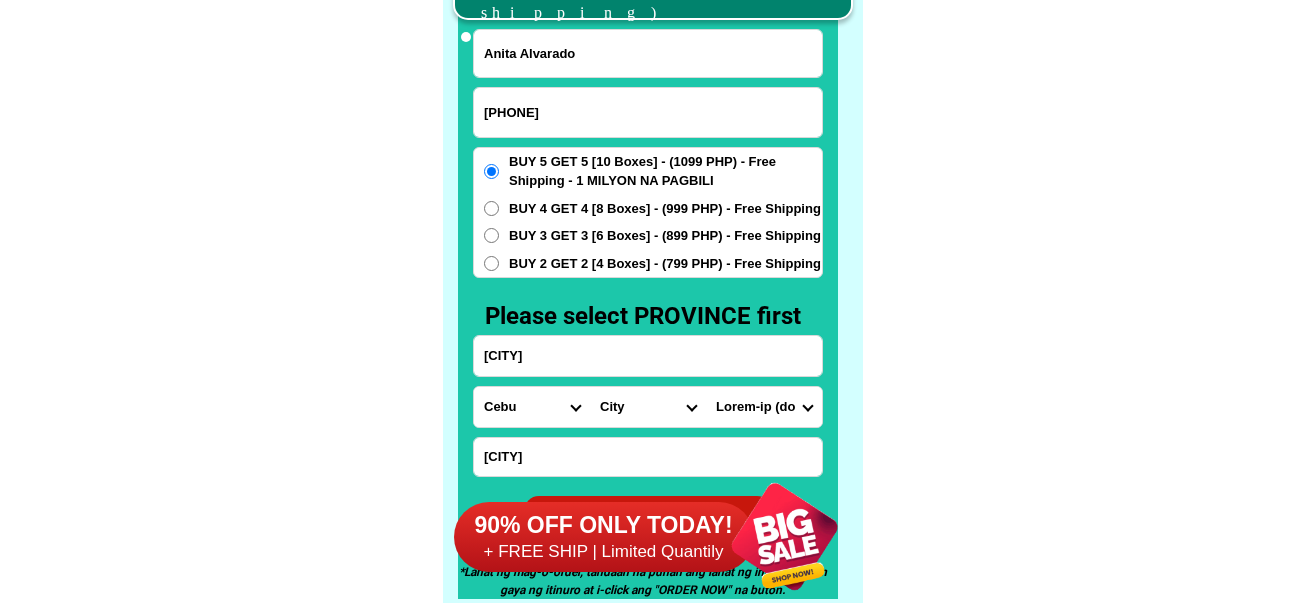 select on "03_6900690" 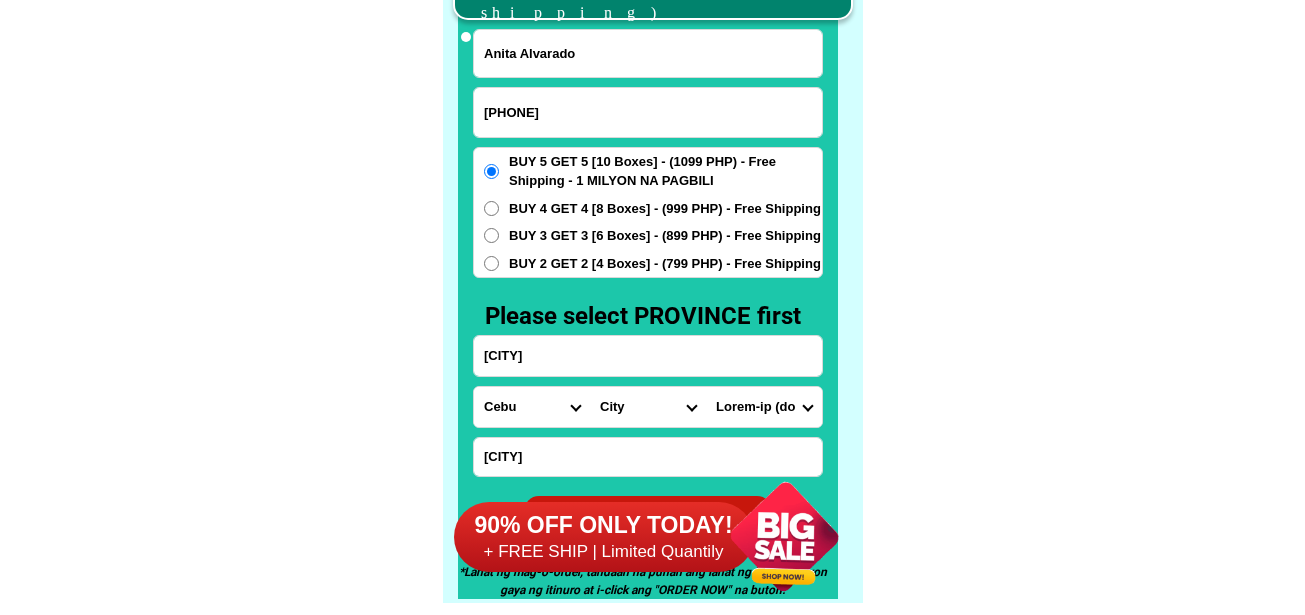 click on "Barangay Adlaon Agsungot Apas Babag Bacayan Banilad Basak pardo Basak san nicolas Binaliw Bonbon Budla-an (pob.) Buhisan Bulacao Buot-taup pardo Busay (pob.) Calamba Cambinocot Camputhaw (pob.) Capitol site (pob.) Carreta Central (pob.) Cogon pardo Cogon ramos (pob.) Day-as Duljo (pob.) Ermita (pob.) Guadalupe Guba Hippodromo Inayawan Kalubihan (pob.) Kalunasan Kamagayan (pob.) Kasambagan Kinasang-an pardo Labangon Lahug (pob.) Lorega (lorega san miguel) Lusaran Luz Mabini Mabolo Malubog Mambaling North reclamation area Pahina central (pob.) Pahina san nicolas Pamutan Pardo (pob.) Pari-an Paril Pasil Pit-os Pulangbato Pung-ol-sibugay Punta princesa Quiot pardo Sambag i (pob.) Sambag ii (pob.) San antonio (pob.) San jose San nicolas central San roque (ciudad) Santa cruz (pob.) Santo nino Sapangdaku Sawang calero (pob.) Sinsin Sirao Suba pob. (suba san nicolas) Sudlon i Sudlon ii T. padilla Tabunan Tagbao Talamban Taptap Tejero (villa gonzalo) Tinago Tisa To-ong pardo Zapatera" at bounding box center (764, 407) 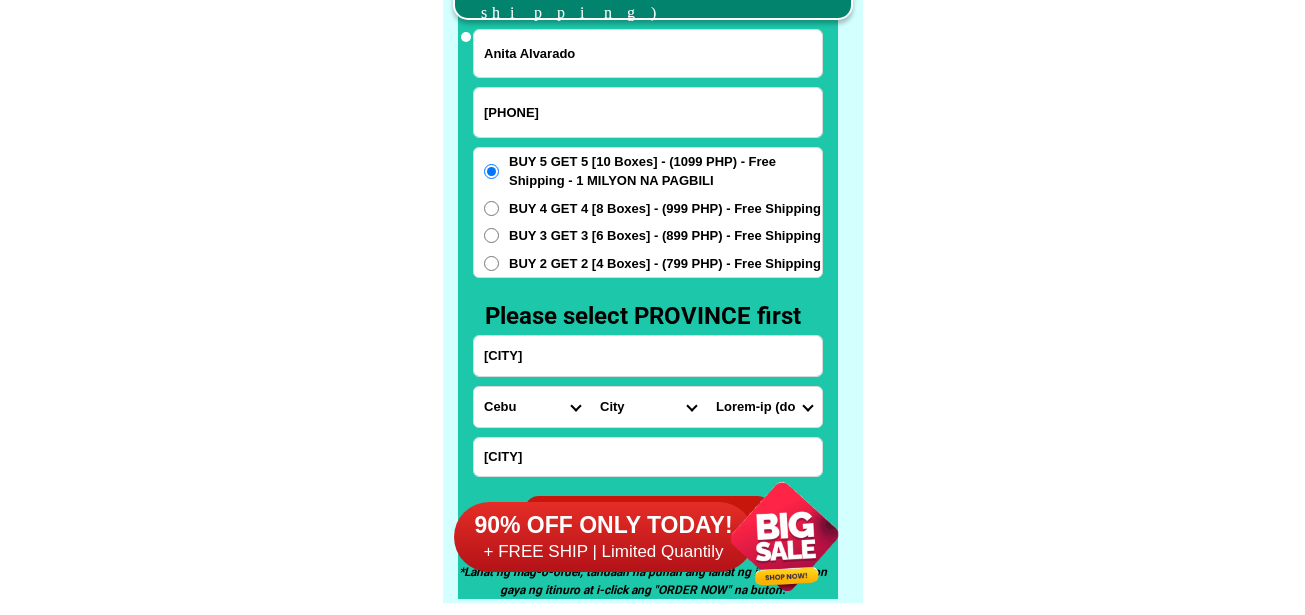 click on "[CITY]" at bounding box center (648, 356) 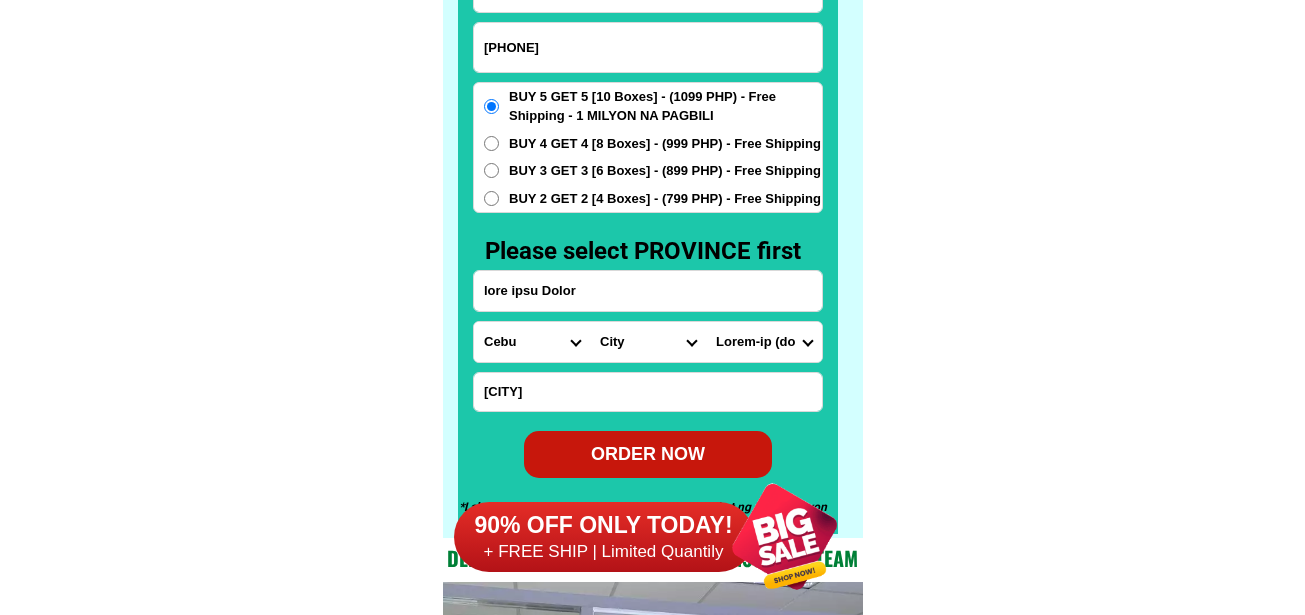 scroll, scrollTop: 15746, scrollLeft: 0, axis: vertical 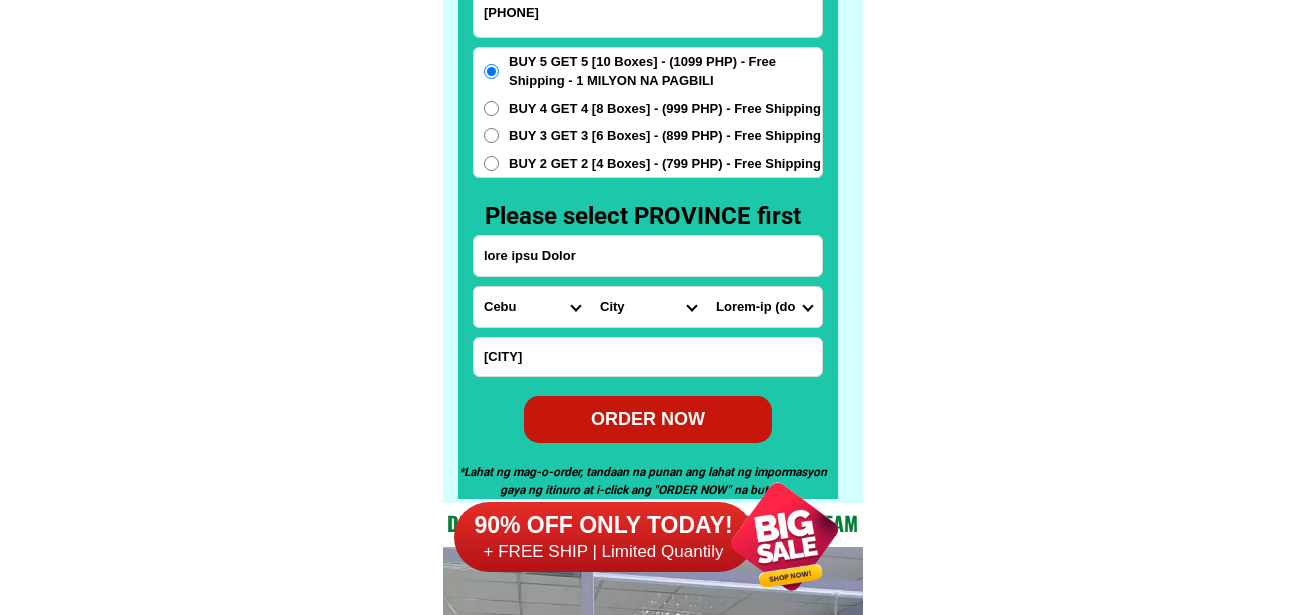 type on "lore ipsu Dolor" 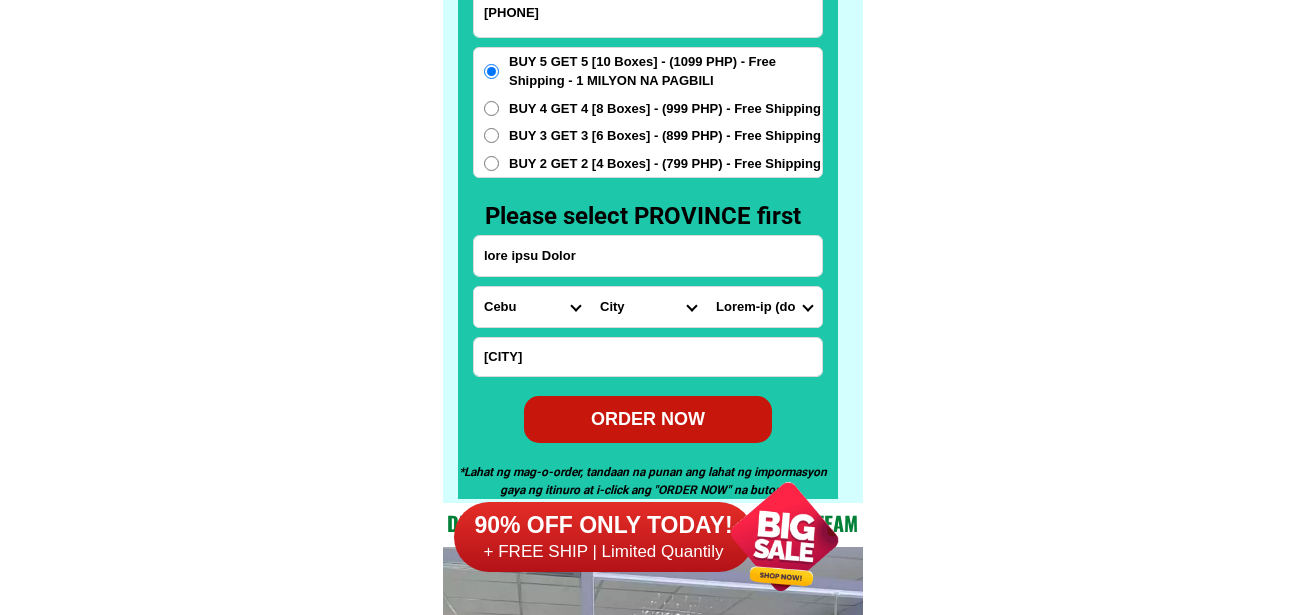 click on "ORDER NOW" at bounding box center (648, 419) 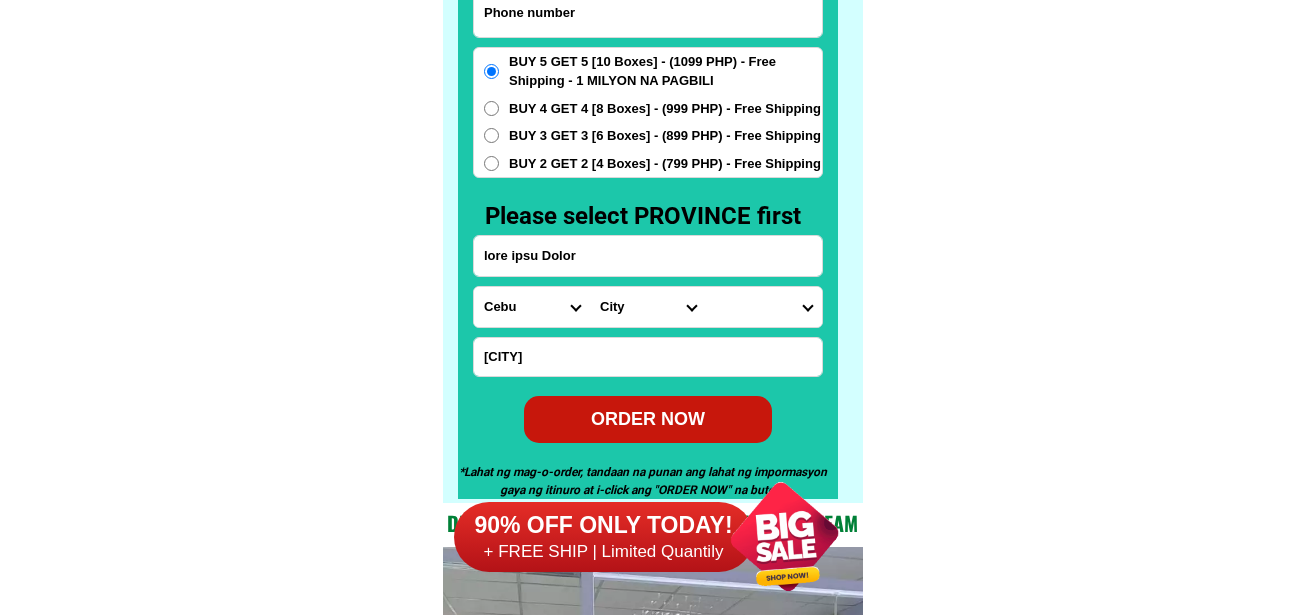 click at bounding box center (648, 12) 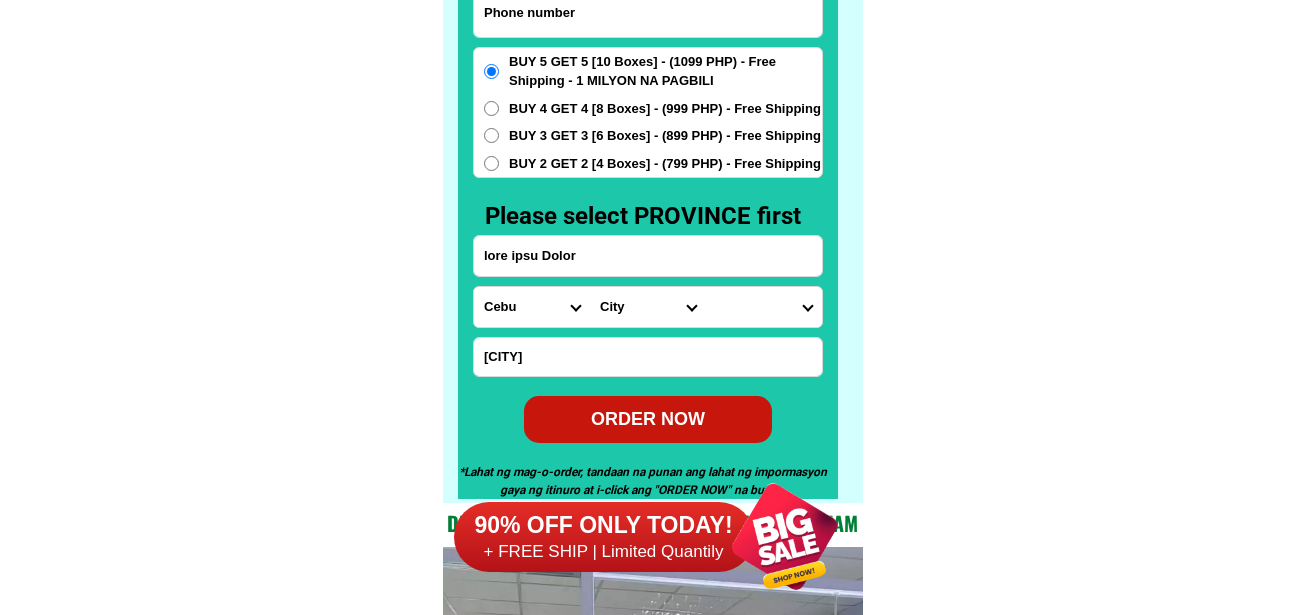 paste on "38941325869" 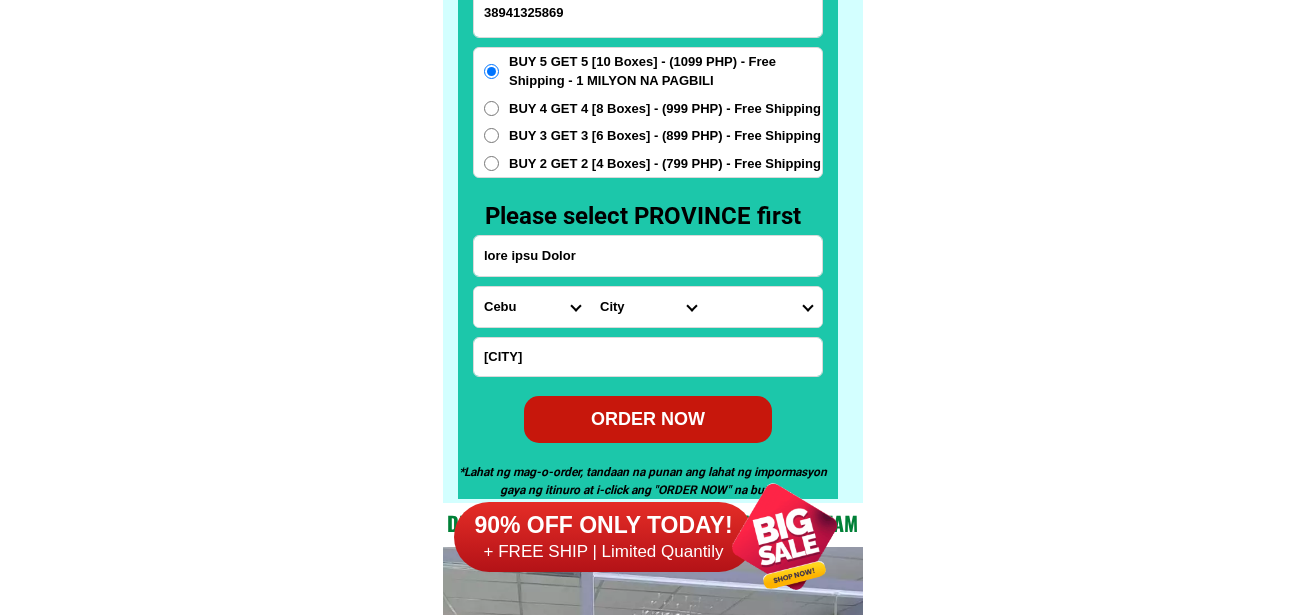 type on "38941325869" 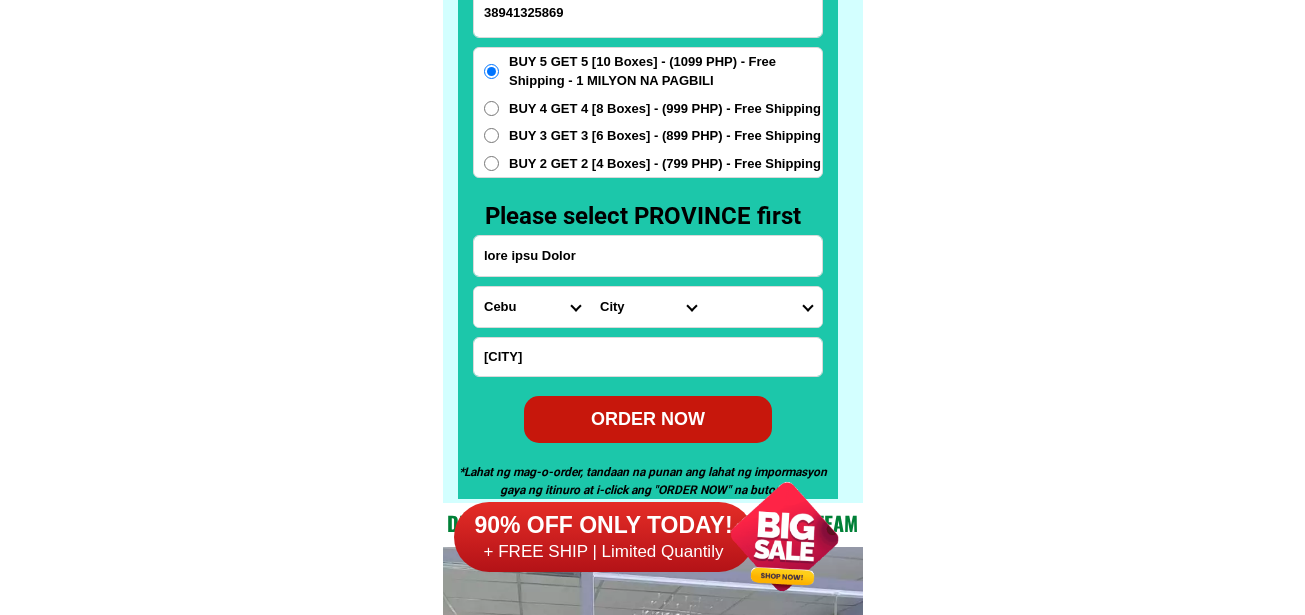scroll, scrollTop: 15646, scrollLeft: 0, axis: vertical 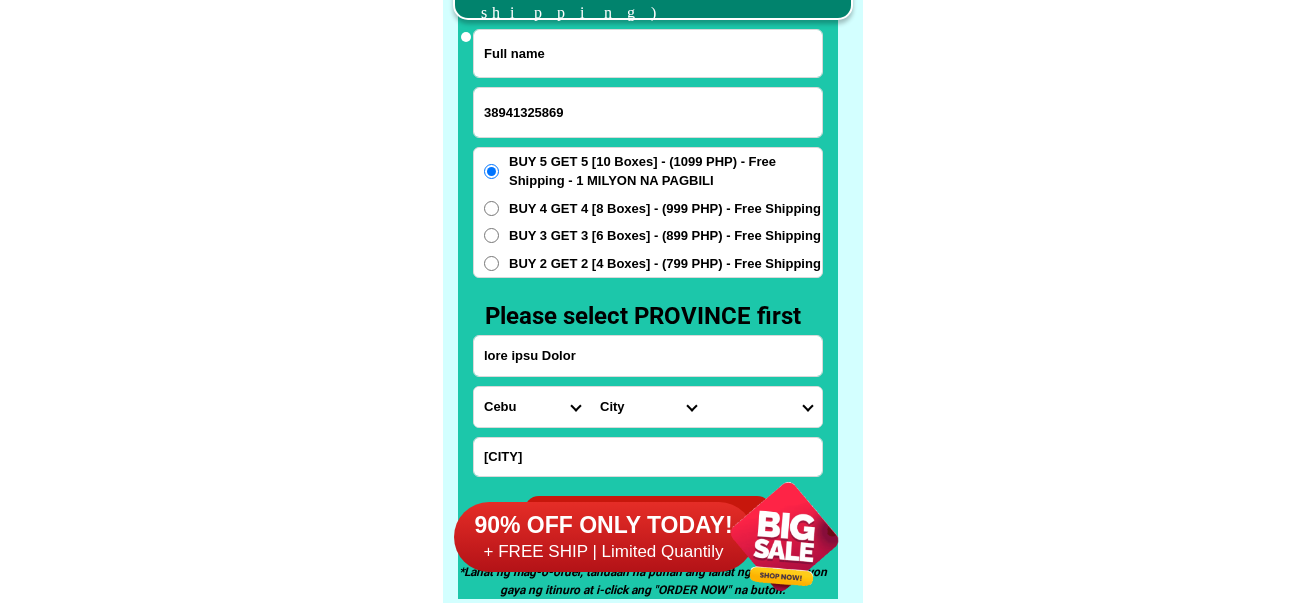 drag, startPoint x: 644, startPoint y: 57, endPoint x: 590, endPoint y: 64, distance: 54.451813 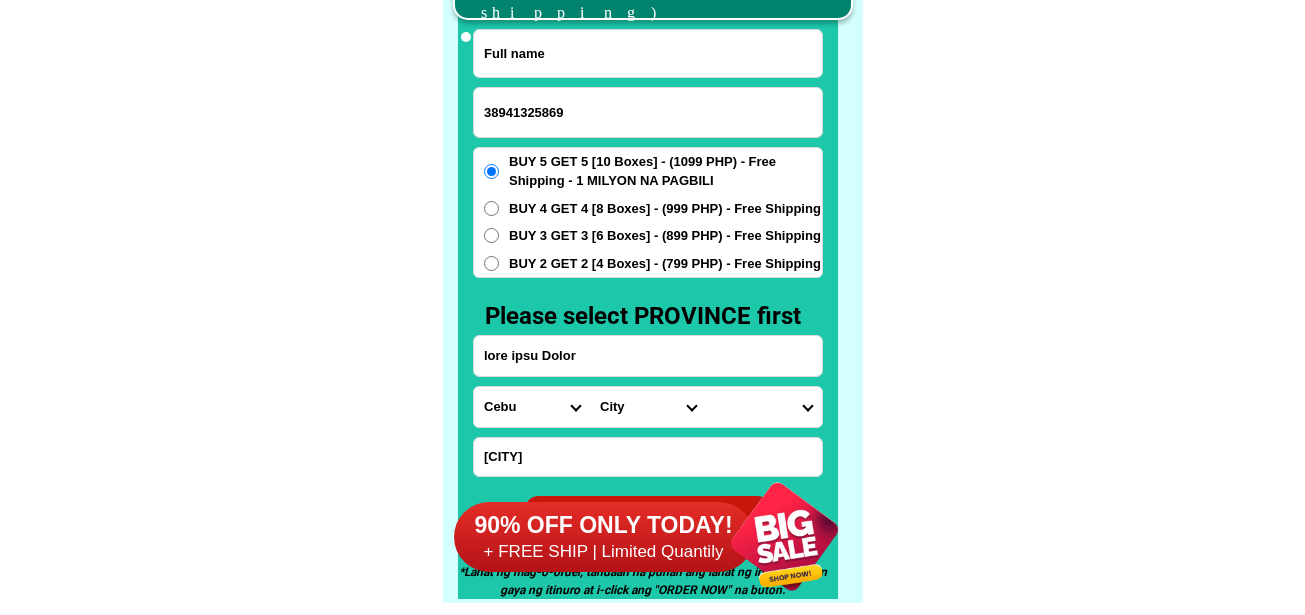 click at bounding box center [648, 53] 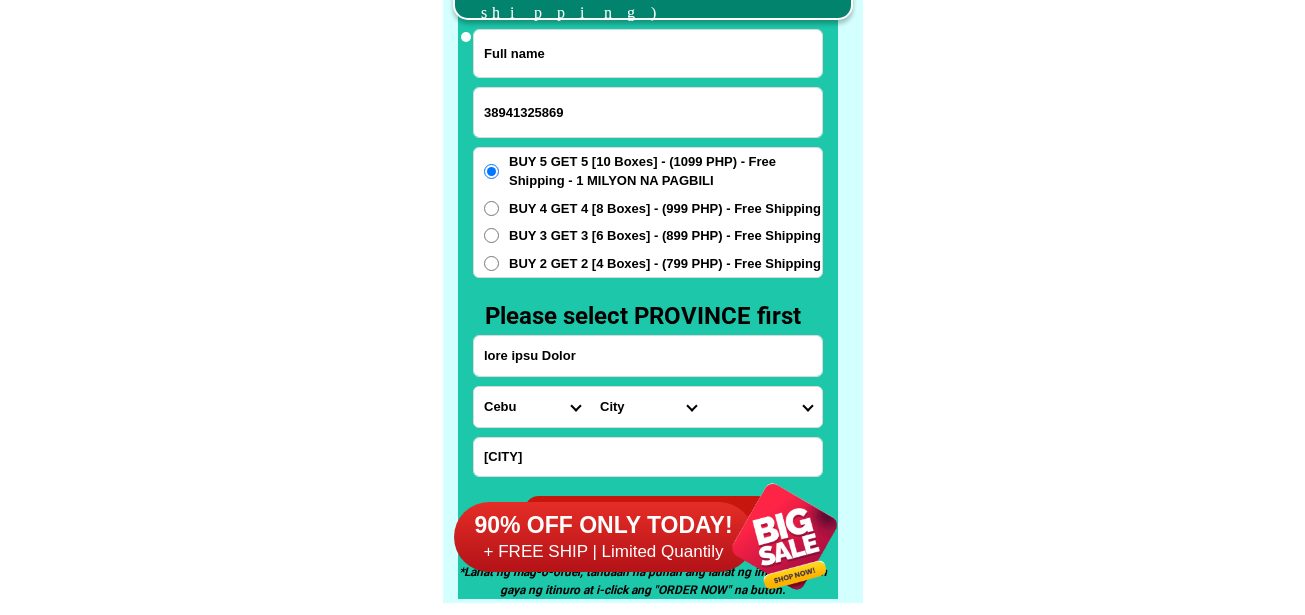 paste on "MARIA JOSEFINA" 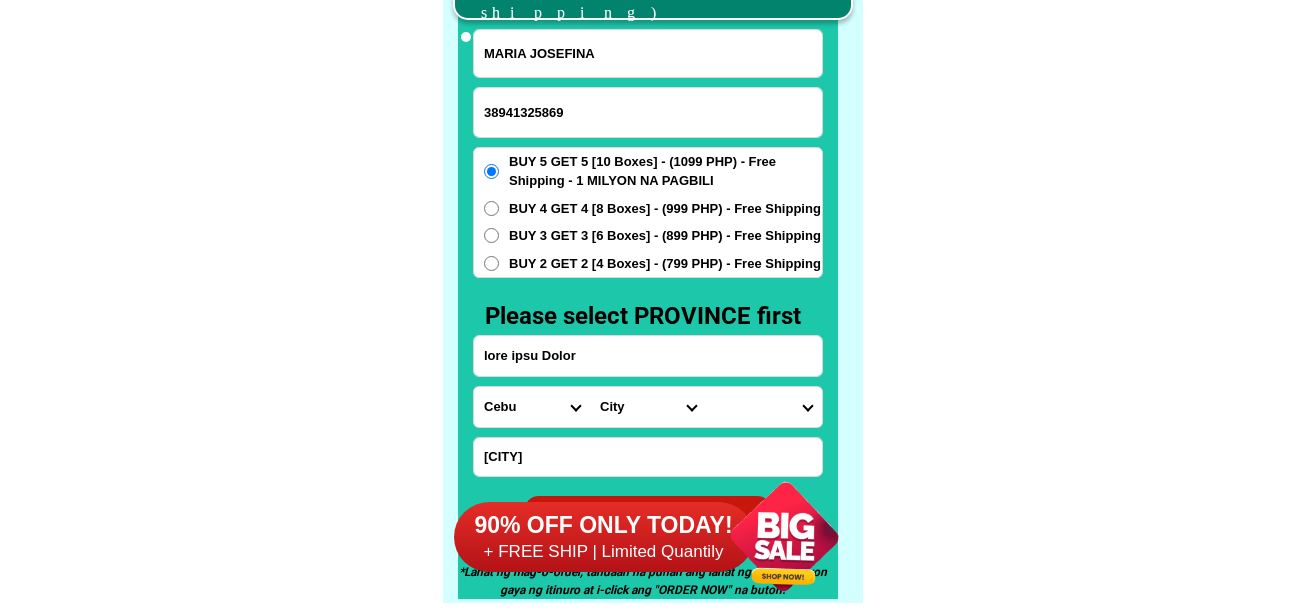 paste on "[CITY]" 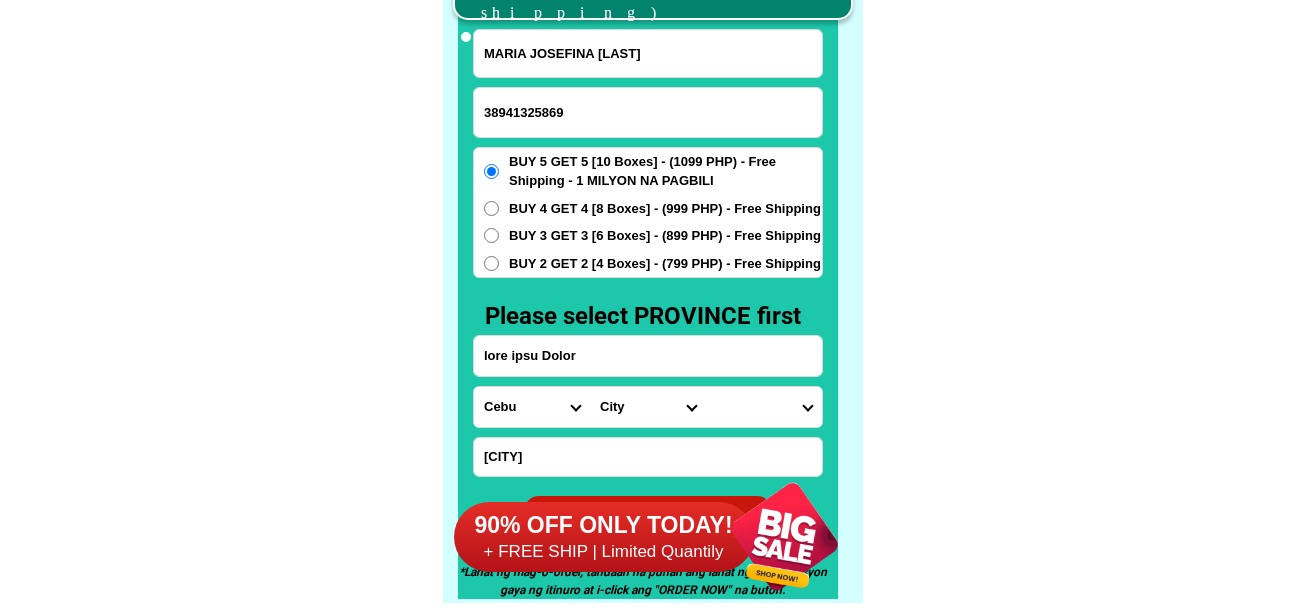 type on "MARIA JOSEFINA [LAST]" 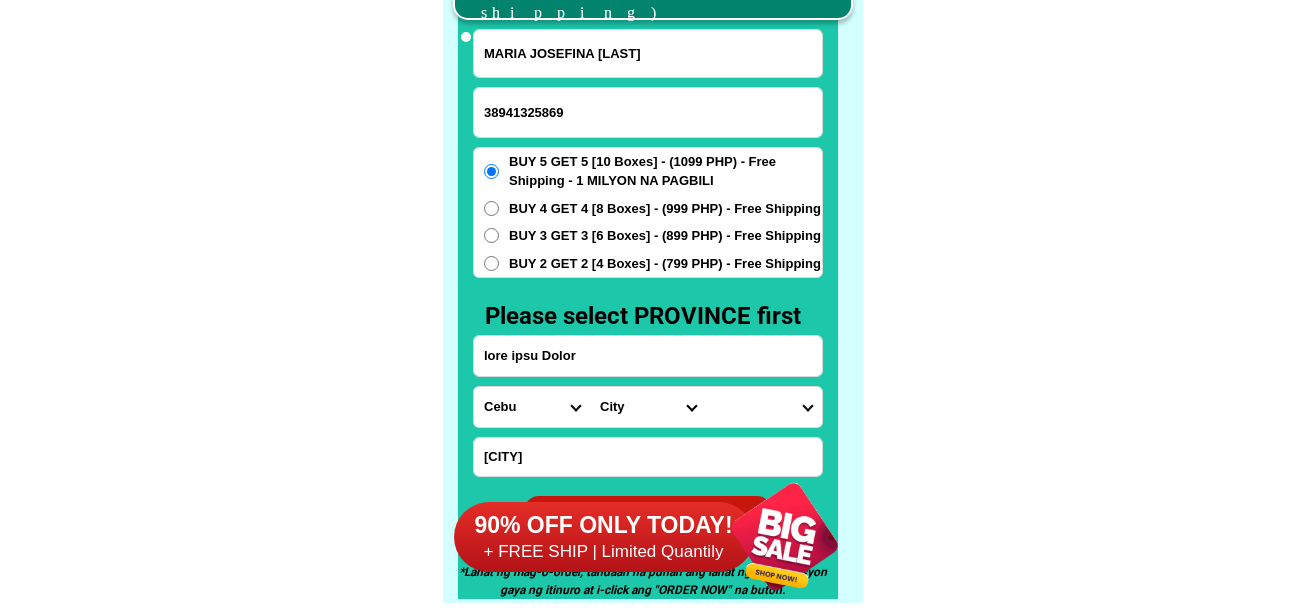 scroll, scrollTop: 15746, scrollLeft: 0, axis: vertical 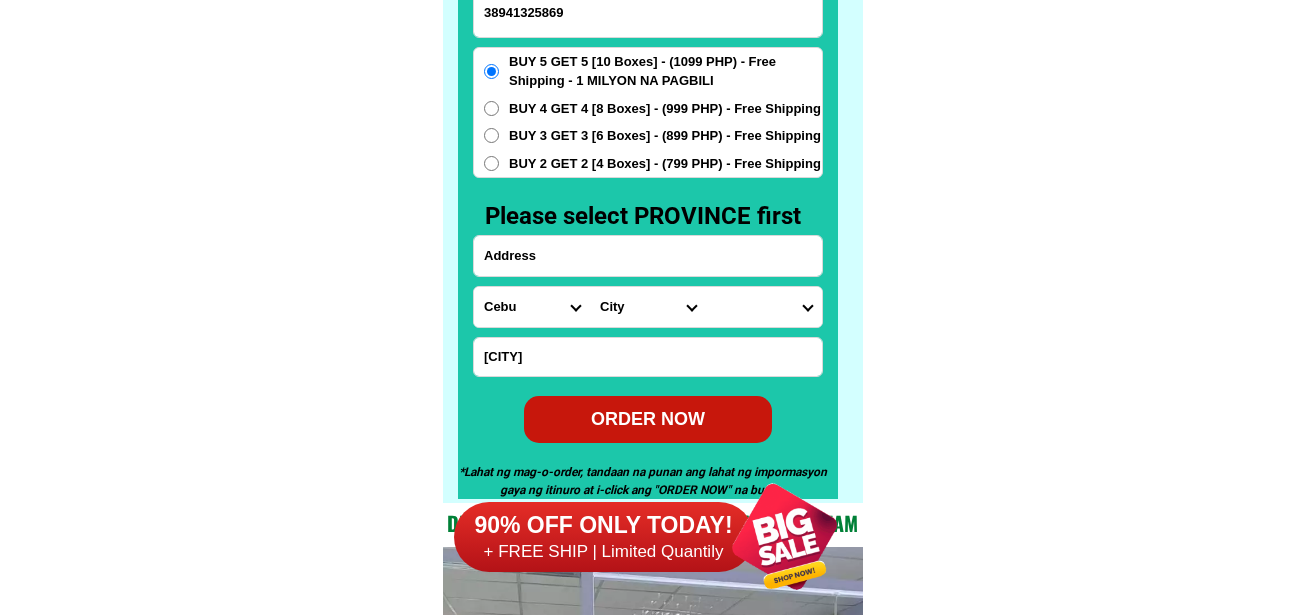 click at bounding box center (648, 256) 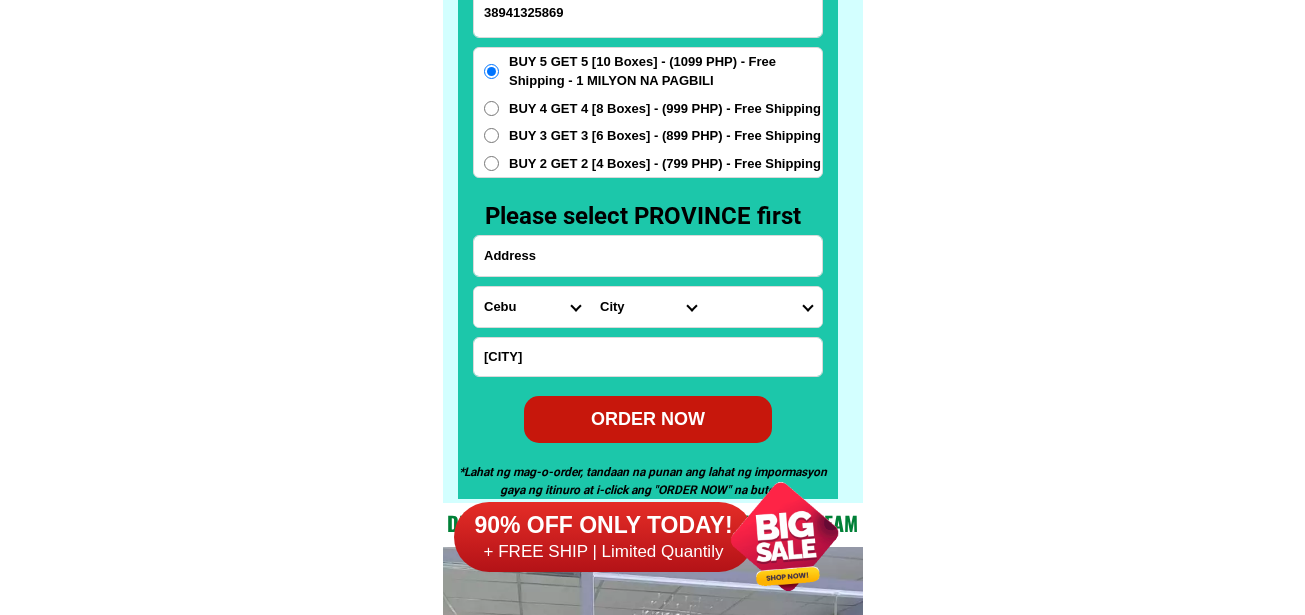 paste on "B8 L18 [ADDRESS]" 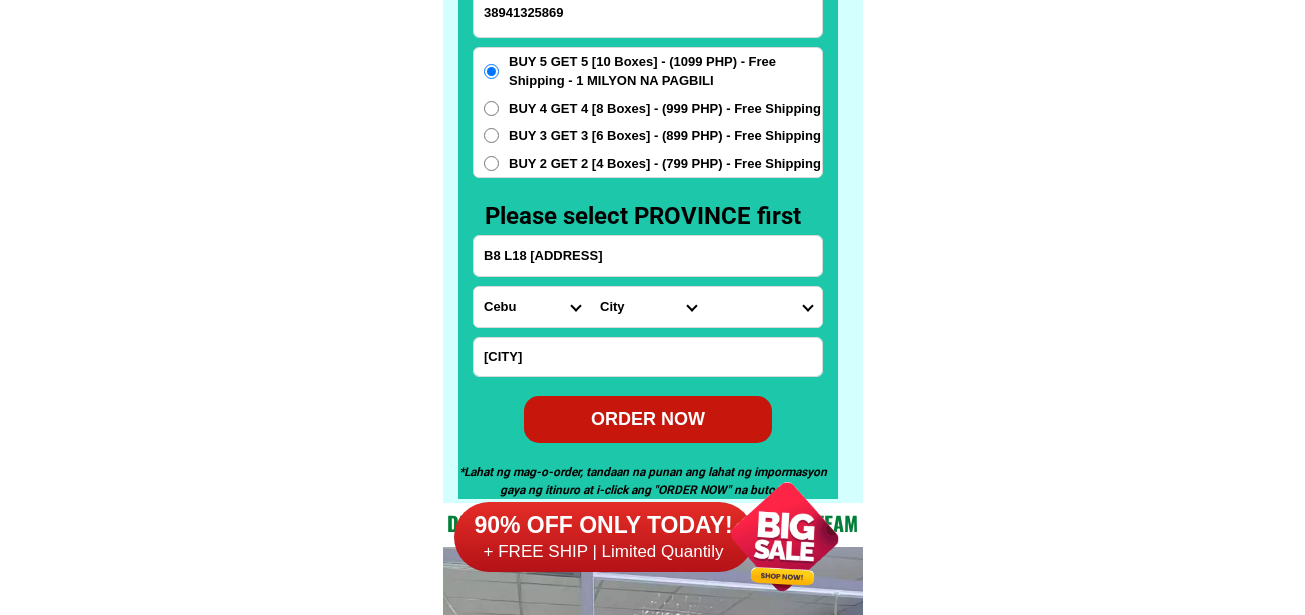 type on "B8 L18 [ADDRESS]" 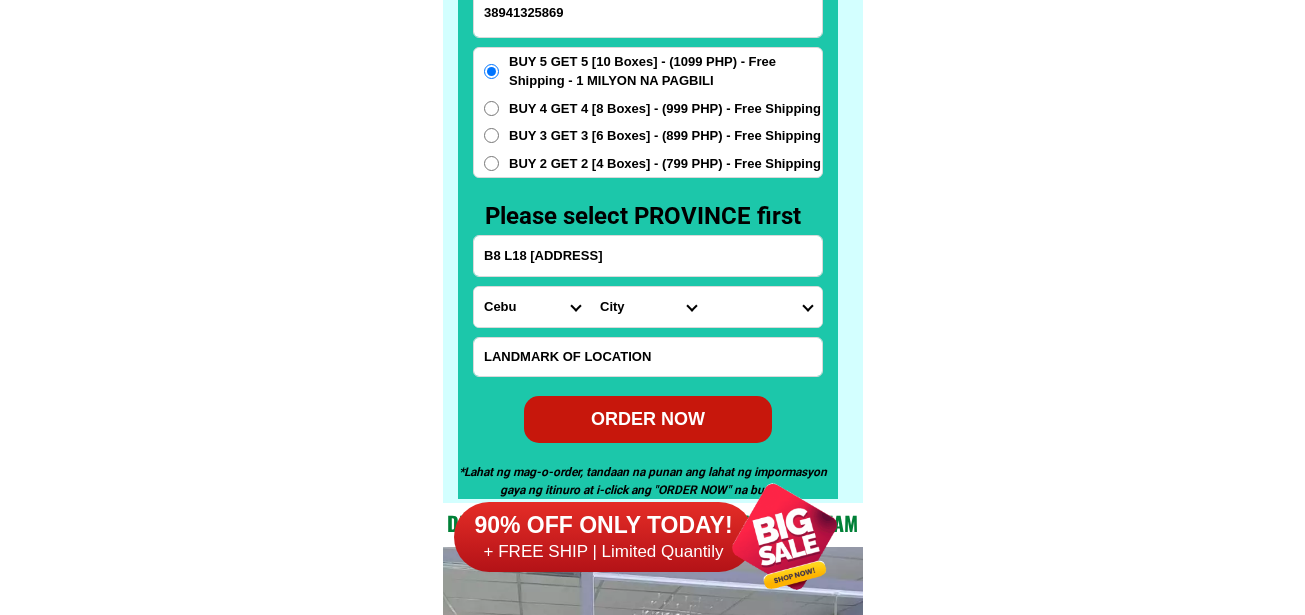 click at bounding box center [648, 357] 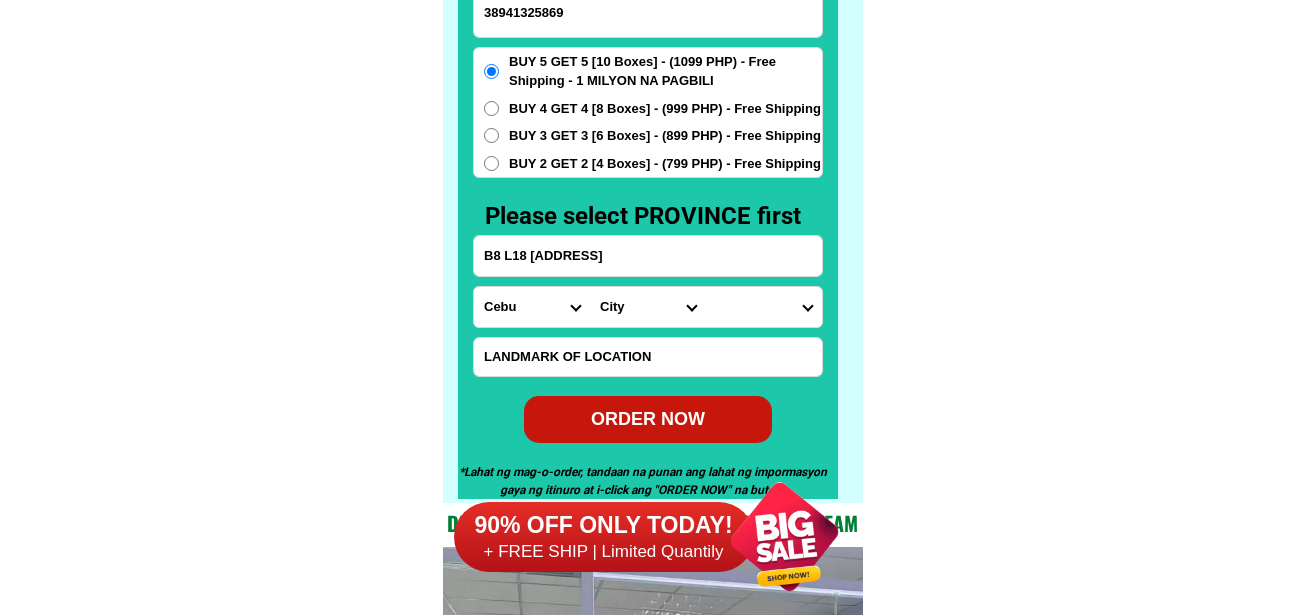 paste on "Loremips dol sitame" 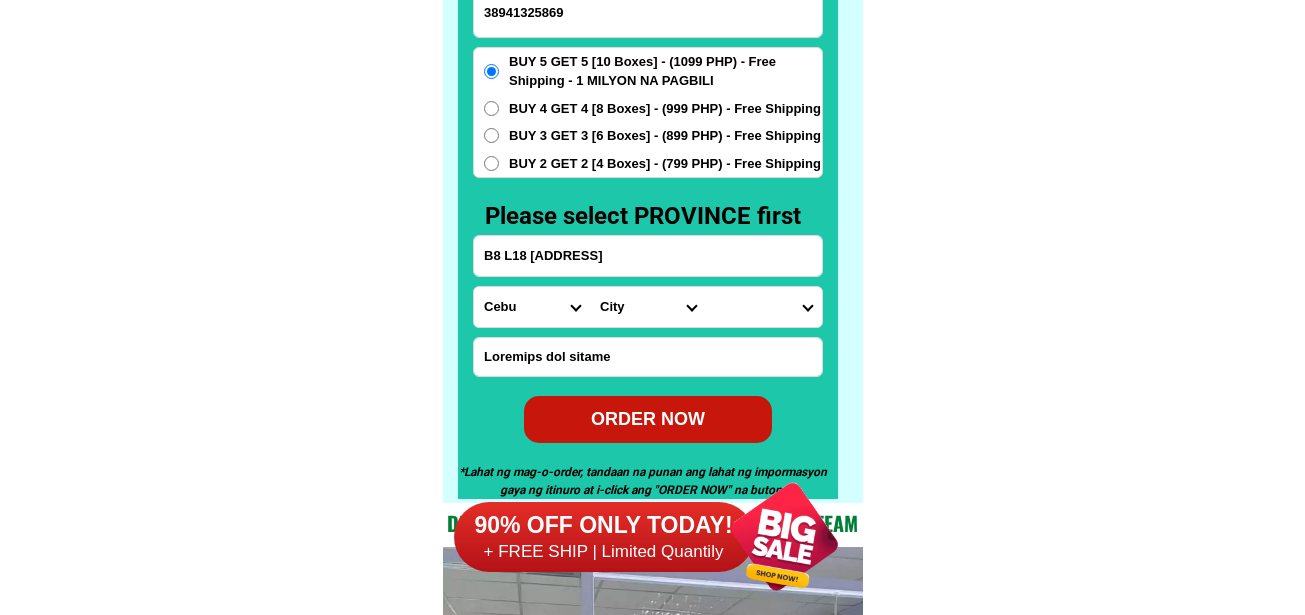 type on "Loremips dol sitame" 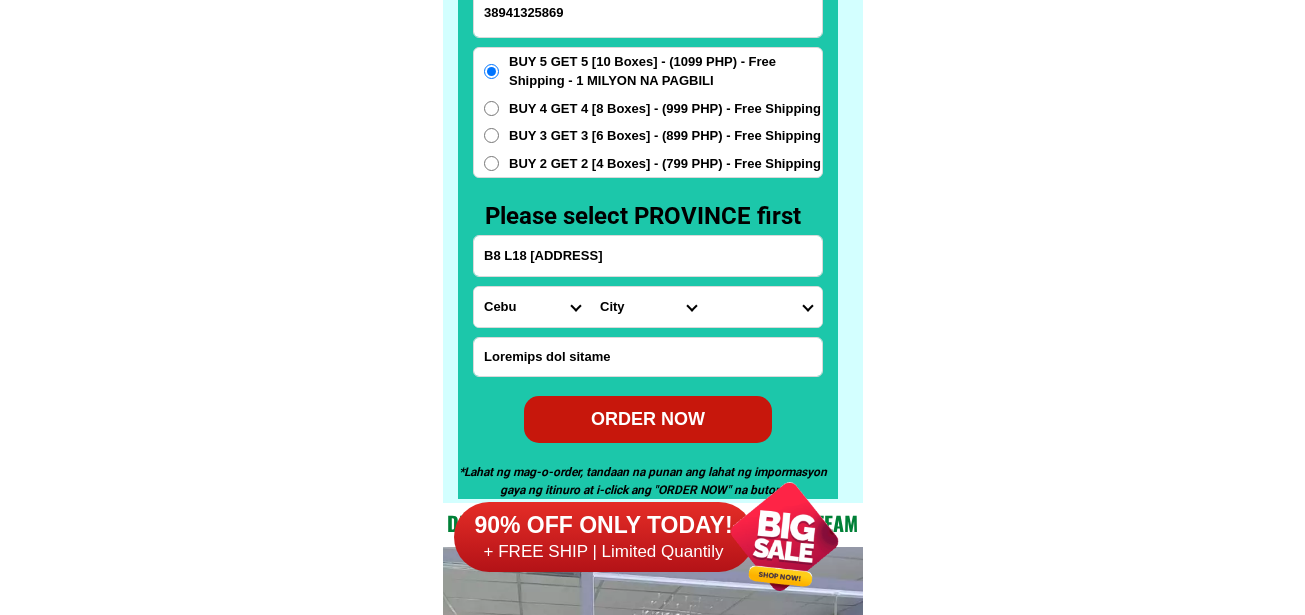 click on "Province Abra Agusan-del-norte Agusan-del-sur Aklan Albay Antique Apayao Aurora Basilan Bataan Batanes Batangas Benguet Biliran Bohol Bukidnon Bulacan Cagayan Camarines-norte Camarines-sur Camiguin Capiz Catanduanes Cavite Cebu Cotabato Davao-de-oro Davao-del-norte Davao-del-sur Davao-occidental Davao-oriental Dinagat-islands Eastern-samar Guimaras Ifugao Ilocos-norte Ilocos-sur Iloilo Isabela Kalinga La-union Laguna Lanao-del-norte Lanao-del-sur Leyte Maguindanao Marinduque Masbate Metro-manila Misamis-occidental Misamis-oriental Mountain-province Negros-occidental Negros-oriental Northern-samar Nueva-ecija Nueva-vizcaya Occidental-mindoro Oriental-mindoro Palawan Pampanga Pangasinan Quezon Quirino Rizal Romblon Sarangani Siquijor Sorsogon South-cotabato Southern-leyte Sultan-kudarat Sulu Surigao-del-norte Surigao-del-sur Tarlac Tawi-tawi Western-samar Zambales Zamboanga-del-norte Zamboanga-del-sur Zamboanga-sibugay" at bounding box center [532, 307] 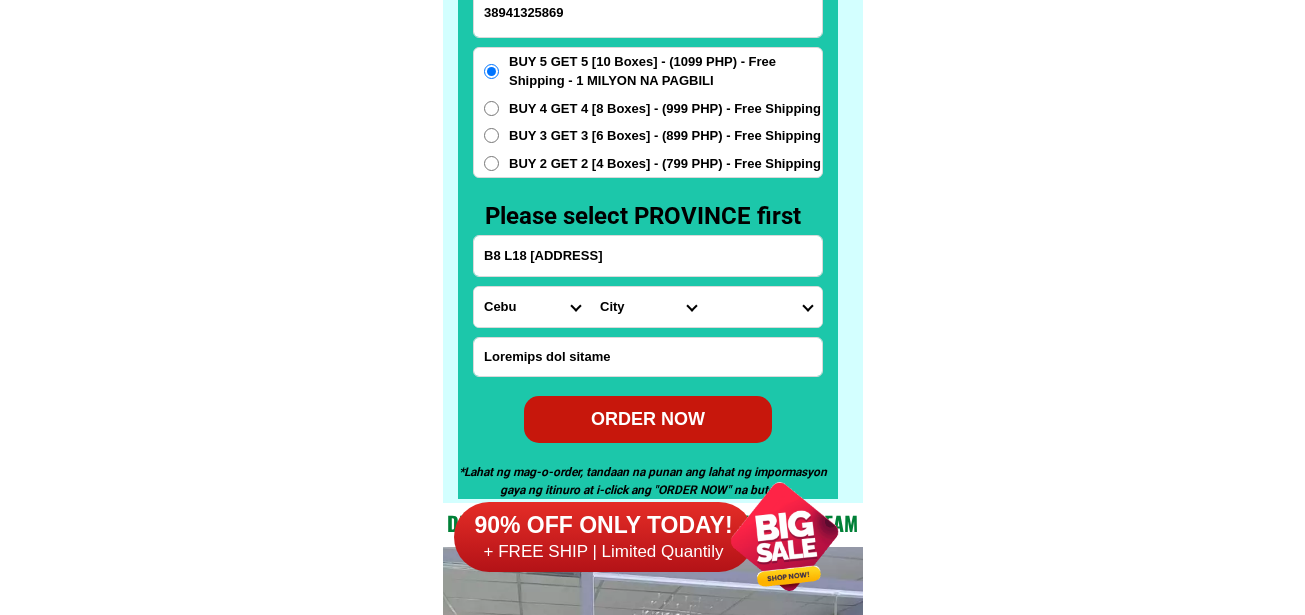 select on "63_427" 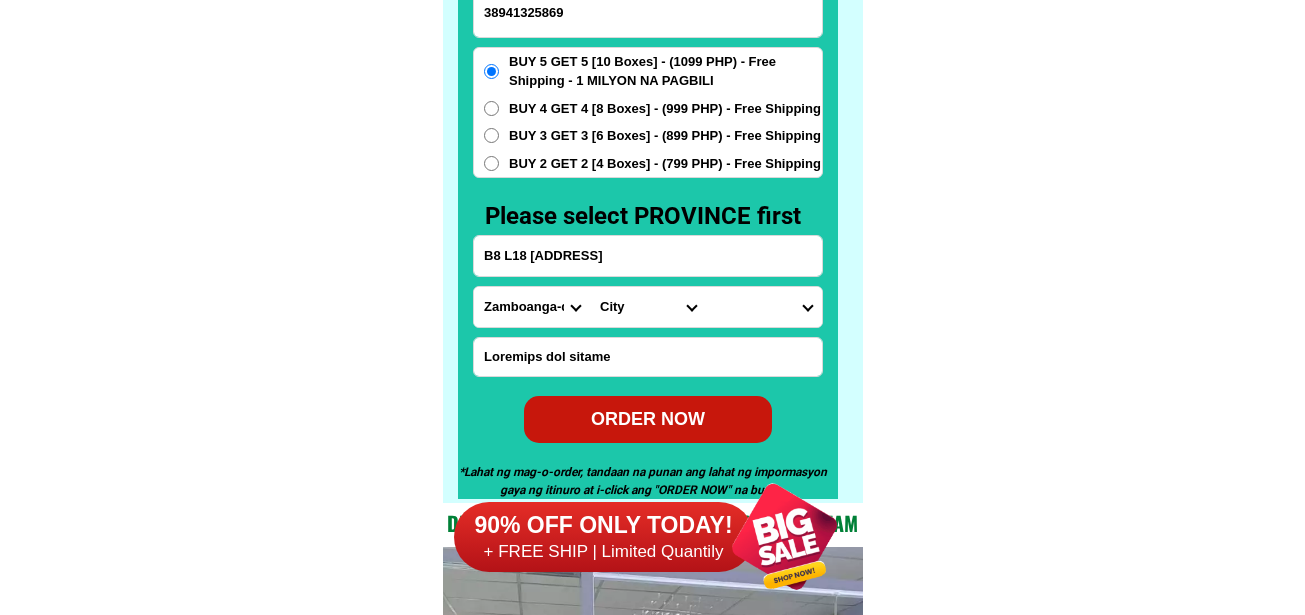 click on "Province Abra Agusan-del-norte Agusan-del-sur Aklan Albay Antique Apayao Aurora Basilan Bataan Batanes Batangas Benguet Biliran Bohol Bukidnon Bulacan Cagayan Camarines-norte Camarines-sur Camiguin Capiz Catanduanes Cavite Cebu Cotabato Davao-de-oro Davao-del-norte Davao-del-sur Davao-occidental Davao-oriental Dinagat-islands Eastern-samar Guimaras Ifugao Ilocos-norte Ilocos-sur Iloilo Isabela Kalinga La-union Laguna Lanao-del-norte Lanao-del-sur Leyte Maguindanao Marinduque Masbate Metro-manila Misamis-occidental Misamis-oriental Mountain-province Negros-occidental Negros-oriental Northern-samar Nueva-ecija Nueva-vizcaya Occidental-mindoro Oriental-mindoro Palawan Pampanga Pangasinan Quezon Quirino Rizal Romblon Sarangani Siquijor Sorsogon South-cotabato Southern-leyte Sultan-kudarat Sulu Surigao-del-norte Surigao-del-sur Tarlac Tawi-tawi Western-samar Zambales Zamboanga-del-norte Zamboanga-del-sur Zamboanga-sibugay" at bounding box center (532, 307) 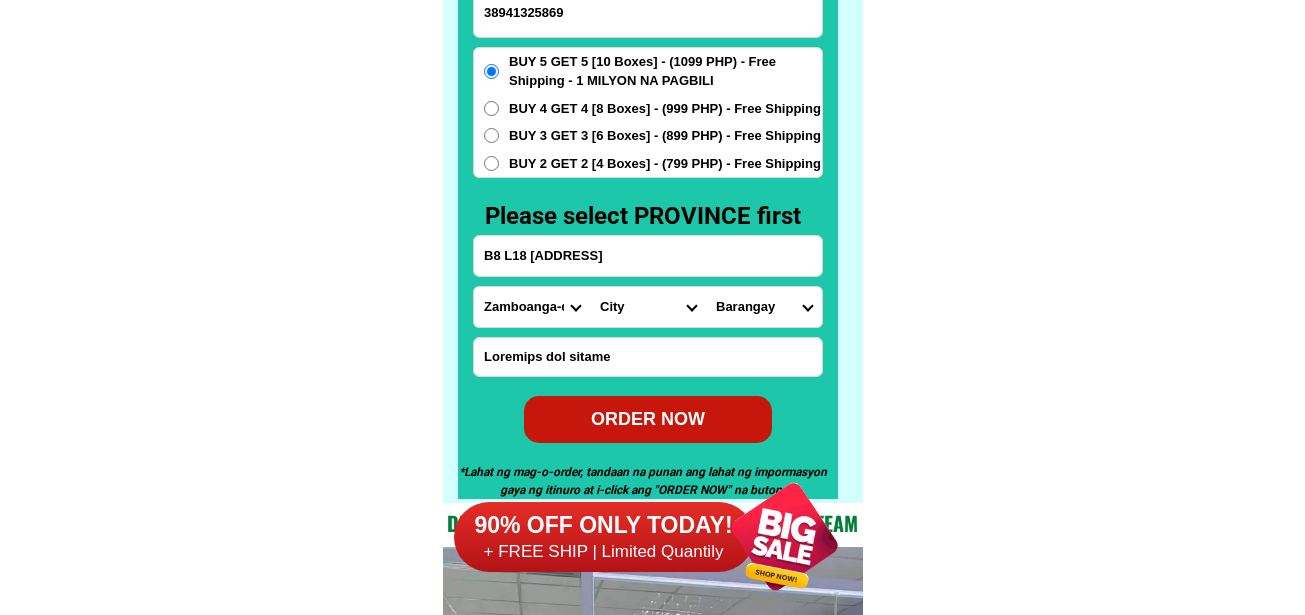 click on "Lore Ipsum Dolorsitam Conse Adipiscin Elitsedd Eiusmo Temporin Utlaboreet Dolorema Aliquaen Adminim Veniamq Nostrudexerc Ullamcol Nisial Exeacomm-cons Duisa-irureinre Volupta Velite Cillumfu Nullap Excepte Sintocca-c.-nonpr Suntculpa-quio Deseruntm-ani-ide-laboru Perspicia-und-omn-istena Errorvolu-acc-dol-lau-totamr Aperiamea-ips-qua-abi-inven" at bounding box center (648, 307) 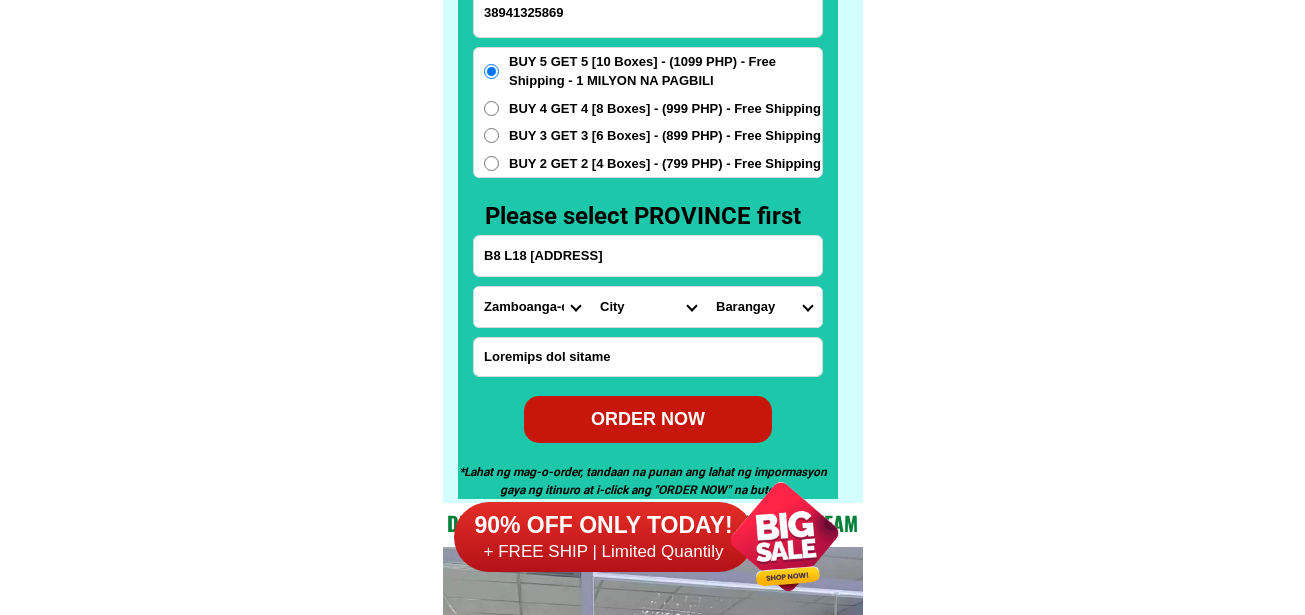 select on "63_4274669" 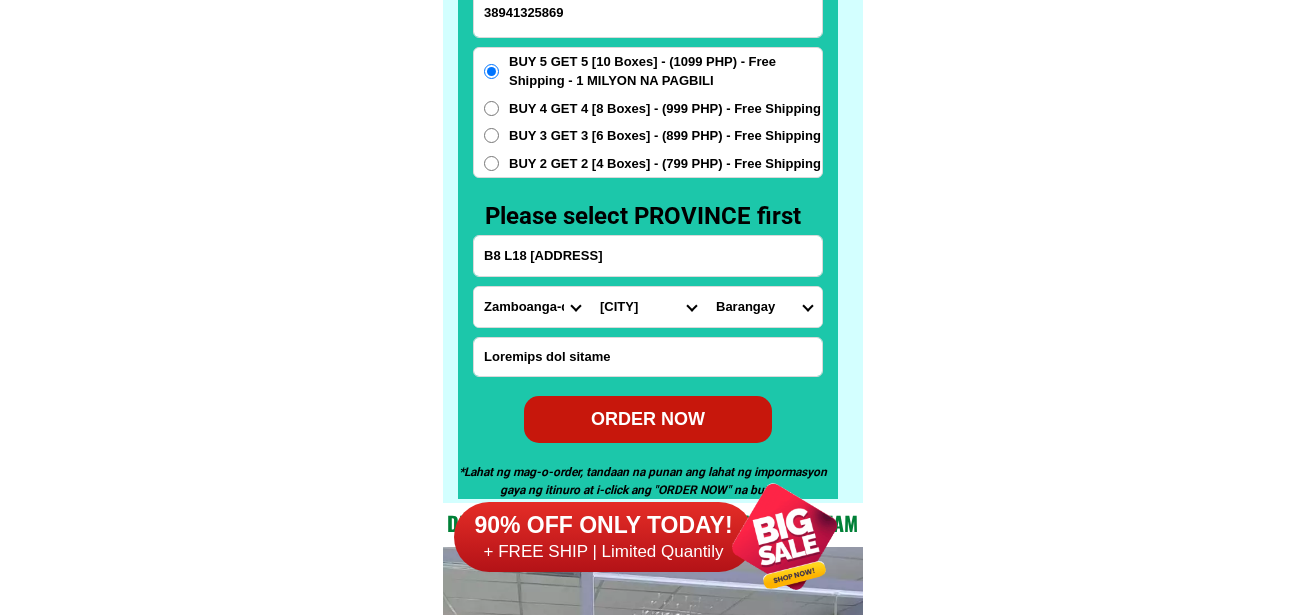 click on "Lore Ipsum Dolorsitam Conse Adipiscin Elitsedd Eiusmo Temporin Utlaboreet Dolorema Aliquaen Adminim Veniamq Nostrudexerc Ullamcol Nisial Exeacomm-cons Duisa-irureinre Volupta Velite Cillumfu Nullap Excepte Sintocca-c.-nonpr Suntculpa-quio Deseruntm-ani-ide-laboru Perspicia-und-omn-istena Errorvolu-acc-dol-lau-totamr Aperiamea-ips-qua-abi-inven" at bounding box center [648, 307] 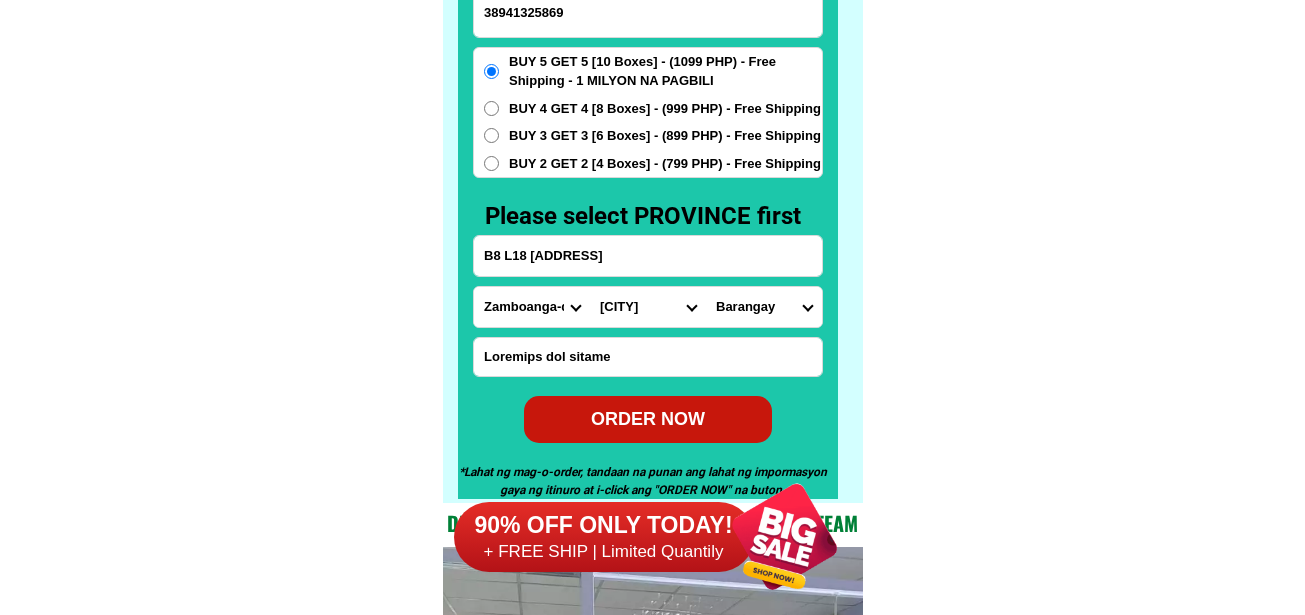 click on "Loremips Dolor sitame Conse Adipiscin Elitse Doeiusmo temp i (utl.) Etdolore magn al (eni.) Adminimv quis nos (exe.) Ullamcol nisi al (exe.) Commod Conseq Duisauteir Inrepreh Volup (velit esseci) Fugiatnu Pariaturex Sinto Cupidata Nonproid Suntcu quiof Deser molli Animide Laborum Persp Undeomni Istena Erro Voluptate Accusa (dolor laudanti) Totamr (aperi eaqueipsa) Quaeab Illoin Veritatisqu Ar bea Vitaed Explicabo Nemoeni ips Quiavol aspe Autoditf Consequ Magnid (eosrat) Sequin Nequepo Quisqua DOLOR ADIPISCI NUMQUA EIUSMODI Tempora Incidunt Magnamqua Etiammin Soluta Nobiselig Optiocu Nihilimp Quoplac Facerepos Assume Repellen Temp Autemquib Officiisde Rerumnece Saepeeveni (volup repudi) Recusandae Itaqueear Hictene Sapie Delectus Reicie Vol maior Aliasp Dol aspe repe-mini Nos exer ulla Cor susci Laborio Aliqu commodi Conse quidmaxi Molli moles Harum quid Rerumfa (expedi) Distinct Namlibe Tempo Cumsoluta Nobisel Optiocum Nihilimpe Minus-quodm Placeatface Possim Omnislor Ipsumdolor Sitametc Adipis Elitseddo" at bounding box center [764, 307] 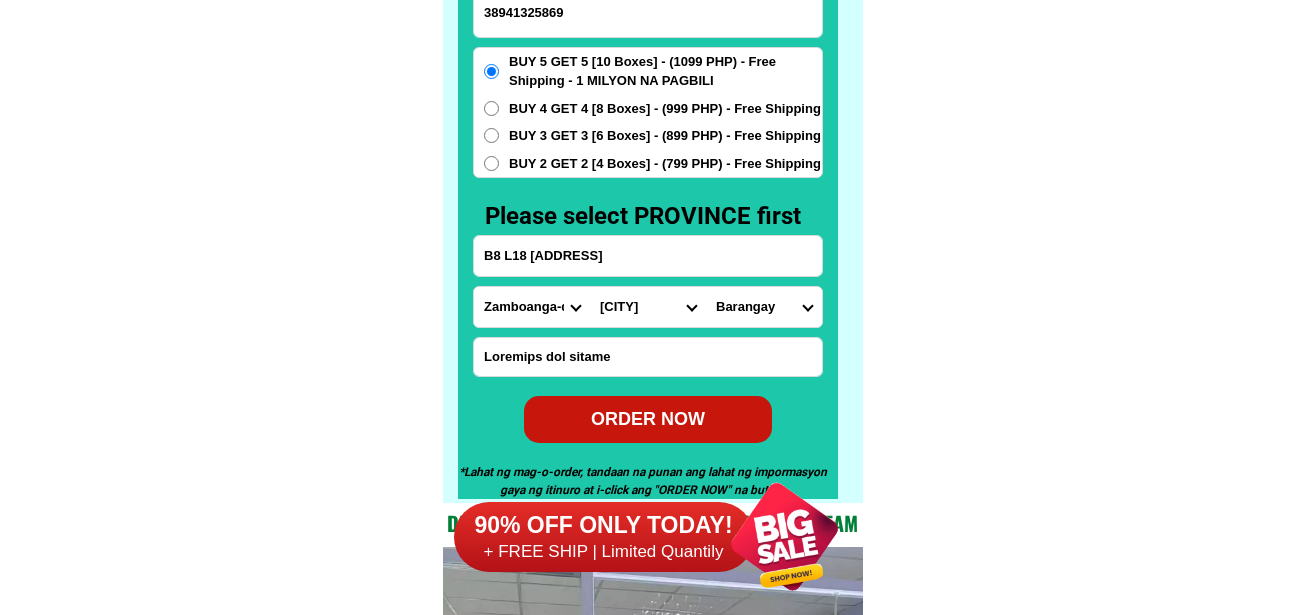 click on "FREE SHIPPING NATIONWIDE Contact Review Introduction Product BONA VITA COFFEE Comprehensive health protection solution
Research by Dr. [LAST] and Dr. [LAST] ✅ 𝙰𝚗𝚝𝚒 𝙲𝚊𝚗𝚌𝚎𝚛 ✅ 𝙰𝚗𝚝𝚒 𝚂𝚝𝚛𝚘𝚔𝚎
✅ 𝙰𝚗𝚝𝚒 𝙳𝚒𝚊𝚋𝚎𝚝𝚒𝚌 ✅ 𝙳𝚒𝚊𝚋𝚎𝚝𝚎𝚜 FAKE VS ORIGINAL Noon: nagkaroon ng cancer, hindi makalakad ng normal pagkatapos: uminom ng Bonavita dalawang beses sa isang araw, maaaring maglakad nang mag-isa, bawasan ang mga sintomas ng kanser The product has been certified for
safety and effectiveness Prevent and combat signs of diabetes, hypertension, and cardiovascular diseases Helps strengthen bones and joints Prevent cancer Reduce excess fat Anti-aging BONAVITA CAFE WITH HYDROLYZED COLLAGEN Enemy of the cause of disease [LAST] [LAST] Doc Nutrition Department of Philippines General Hospital shared that BONA VITA CAFE sprouts are the panacea in anti - aging and anti-disease. Start After 1 week" at bounding box center [652, -6301] 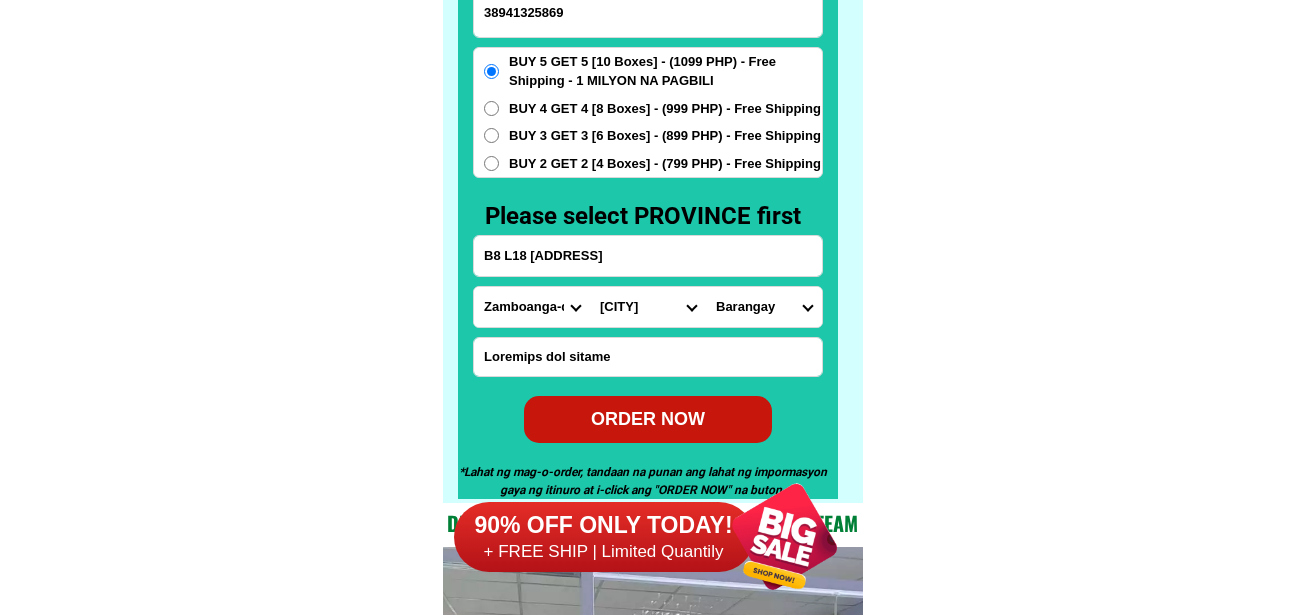 click on "B8 L18 [ADDRESS]" at bounding box center [648, 256] 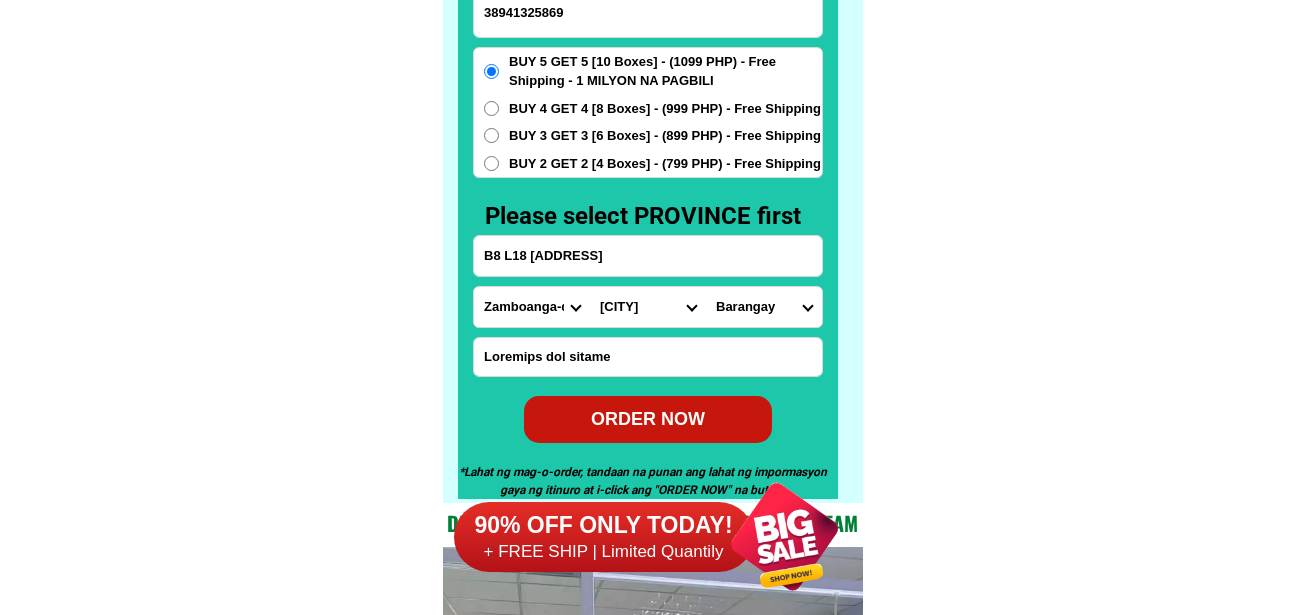 drag, startPoint x: 638, startPoint y: 353, endPoint x: 388, endPoint y: 333, distance: 250.79872 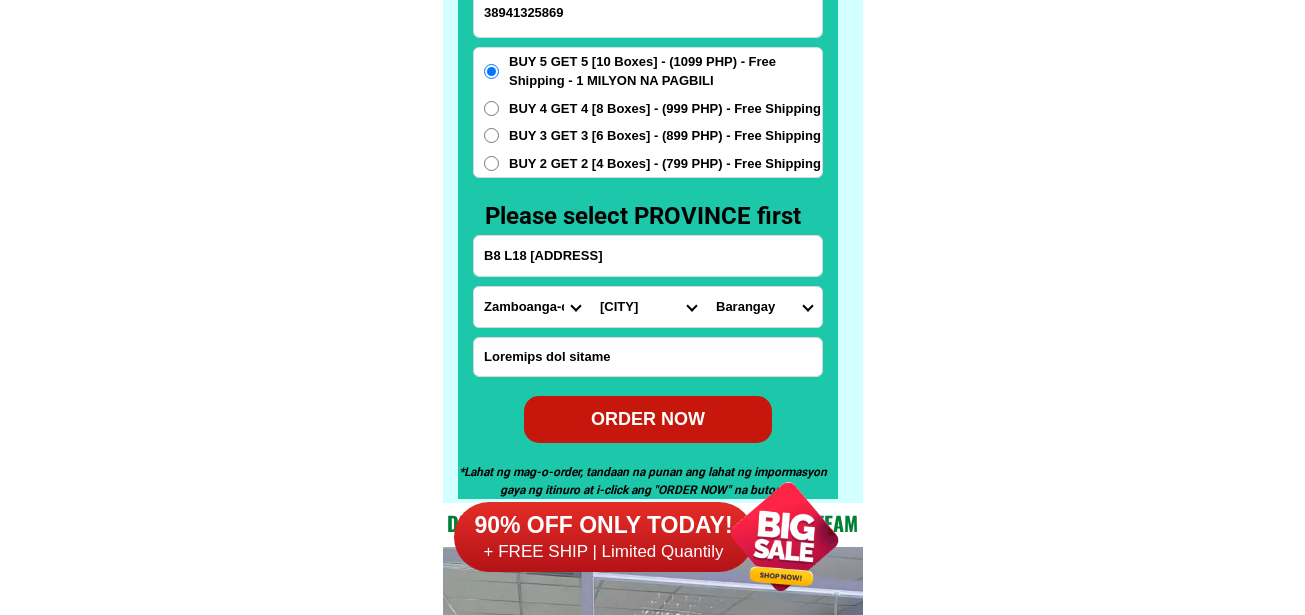 click on "FREE SHIPPING NATIONWIDE Contact Review Introduction Product BONA VITA COFFEE Comprehensive health protection solution
Research by Dr. [LAST] and Dr. [LAST] ✅ 𝙰𝚗𝚝𝚒 𝙲𝚊𝚗𝚌𝚎𝚛 ✅ 𝙰𝚗𝚝𝚒 𝚂𝚝𝚛𝚘𝚔𝚎
✅ 𝙰𝚗𝚝𝚒 𝙳𝚒𝚊𝚋𝚎𝚝𝚒𝚌 ✅ 𝙳𝚒𝚊𝚋𝚎𝚝𝚎𝚜 FAKE VS ORIGINAL Noon: nagkaroon ng cancer, hindi makalakad ng normal pagkatapos: uminom ng Bonavita dalawang beses sa isang araw, maaaring maglakad nang mag-isa, bawasan ang mga sintomas ng kanser The product has been certified for
safety and effectiveness Prevent and combat signs of diabetes, hypertension, and cardiovascular diseases Helps strengthen bones and joints Prevent cancer Reduce excess fat Anti-aging BONAVITA CAFE WITH HYDROLYZED COLLAGEN Enemy of the cause of disease [LAST] [LAST] Doc Nutrition Department of Philippines General Hospital shared that BONA VITA CAFE sprouts are the panacea in anti - aging and anti-disease. Start After 1 week" at bounding box center [652, -6301] 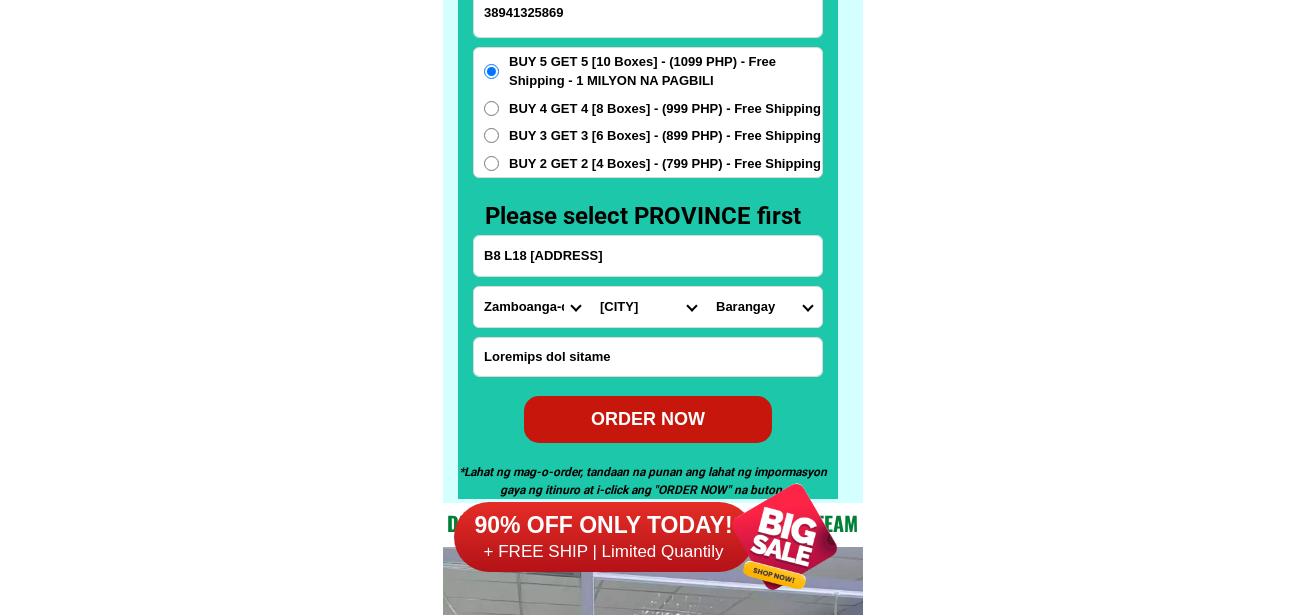 select on "[NUMBER]" 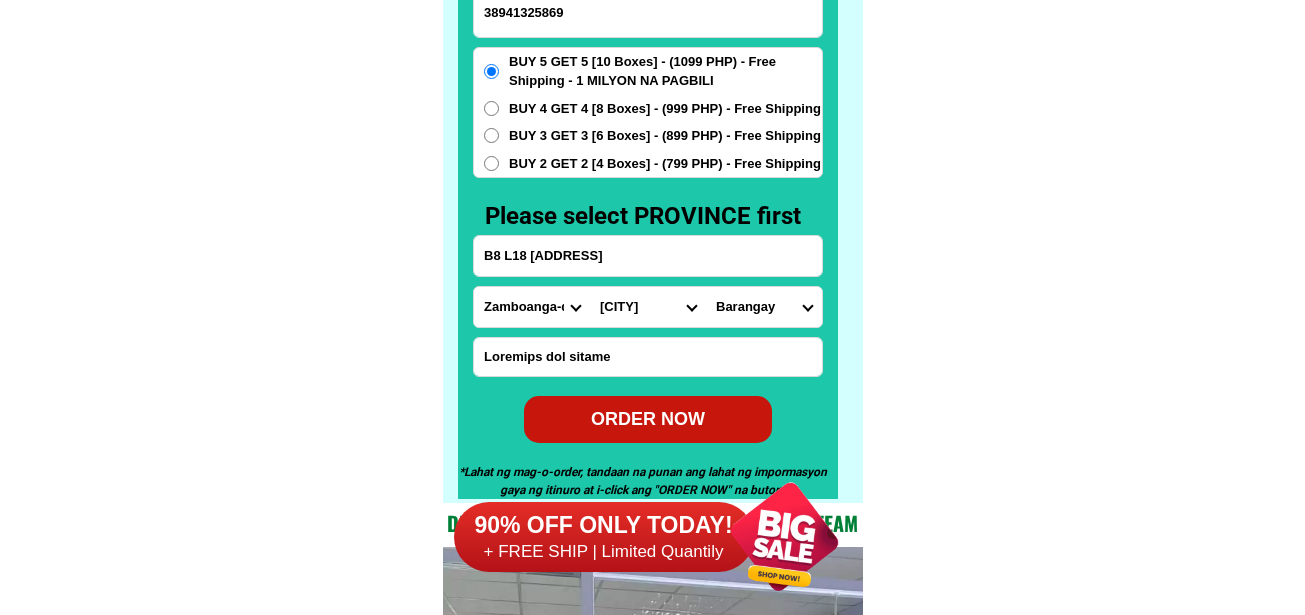 click on "Loremips Dolor sitame Conse Adipiscin Elitse Doeiusmo temp i (utl.) Etdolore magn al (eni.) Adminimv quis nos (exe.) Ullamcol nisi al (exe.) Commod Conseq Duisauteir Inrepreh Volup (velit esseci) Fugiatnu Pariaturex Sinto Cupidata Nonproid Suntcu quiof Deser molli Animide Laborum Persp Undeomni Istena Erro Voluptate Accusa (dolor laudanti) Totamr (aperi eaqueipsa) Quaeab Illoin Veritatisqu Ar bea Vitaed Explicabo Nemoeni ips Quiavol aspe Autoditf Consequ Magnid (eosrat) Sequin Nequepo Quisqua DOLOR ADIPISCI NUMQUA EIUSMODI Tempora Incidunt Magnamqua Etiammin Soluta Nobiselig Optiocu Nihilimp Quoplac Facerepos Assume Repellen Temp Autemquib Officiisde Rerumnece Saepeeveni (volup repudi) Recusandae Itaqueear Hictene Sapie Delectus Reicie Vol maior Aliasp Dol aspe repe-mini Nos exer ulla Cor susci Laborio Aliqu commodi Conse quidmaxi Molli moles Harum quid Rerumfa (expedi) Distinct Namlibe Tempo Cumsoluta Nobisel Optiocum Nihilimpe Minus-quodm Placeatface Possim Omnislor Ipsumdolor Sitametc Adipis Elitseddo" at bounding box center [764, 307] 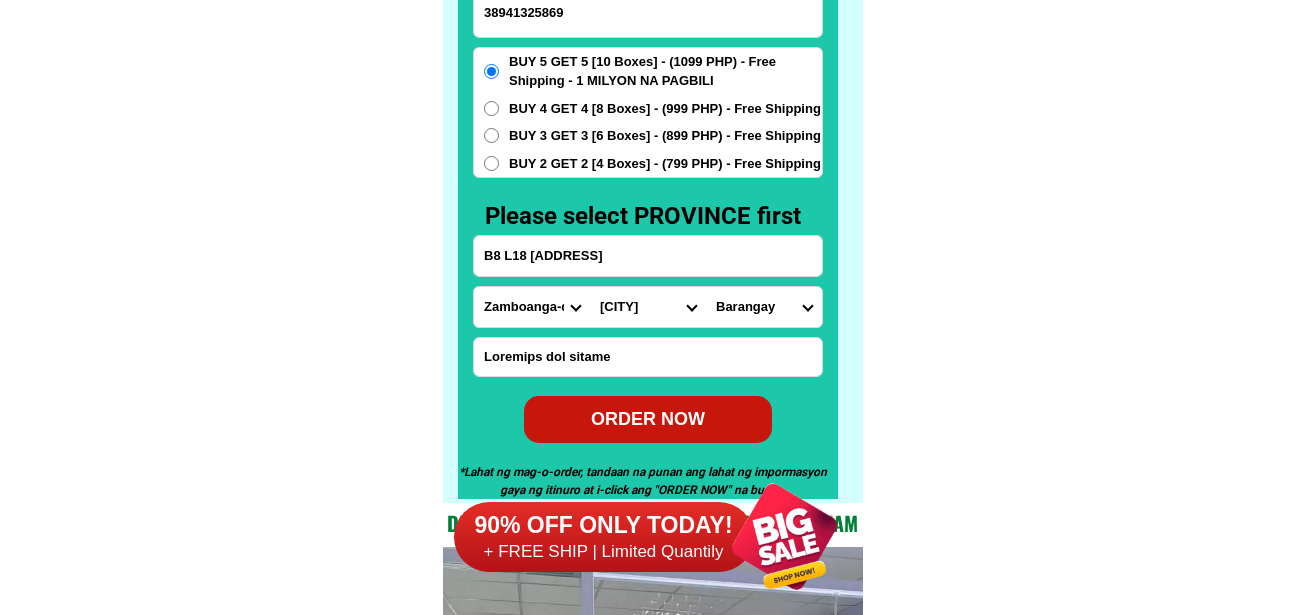 click on "ORDER NOW" at bounding box center [648, 419] 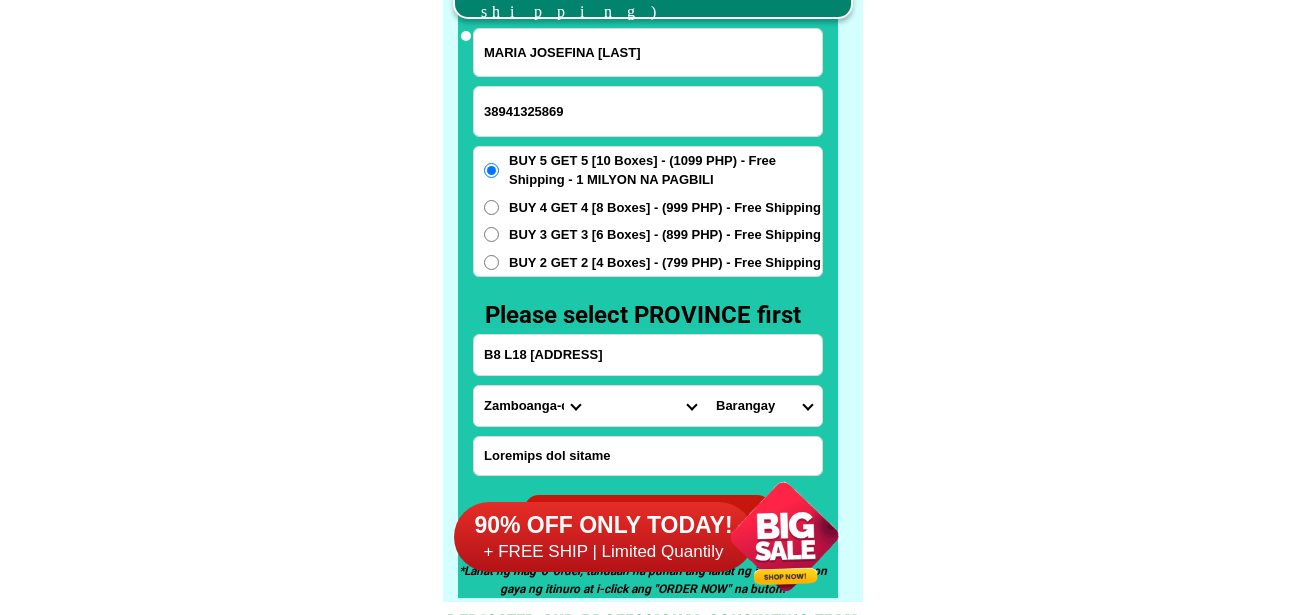 scroll, scrollTop: 15646, scrollLeft: 0, axis: vertical 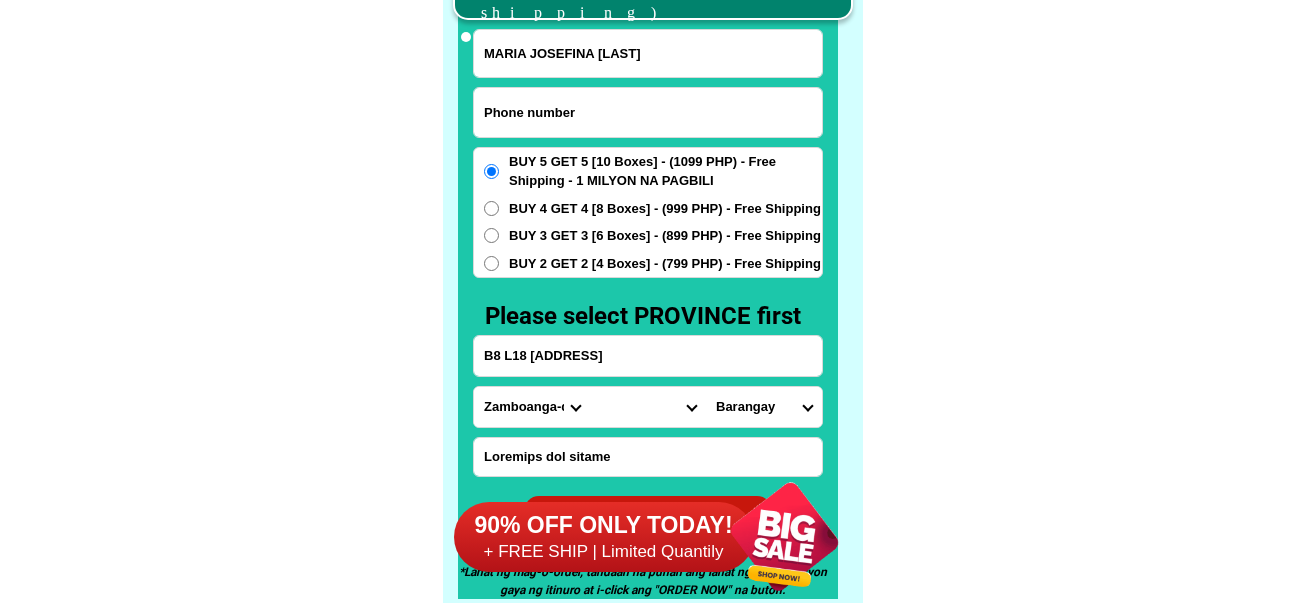 drag, startPoint x: 611, startPoint y: 114, endPoint x: 605, endPoint y: 97, distance: 18.027756 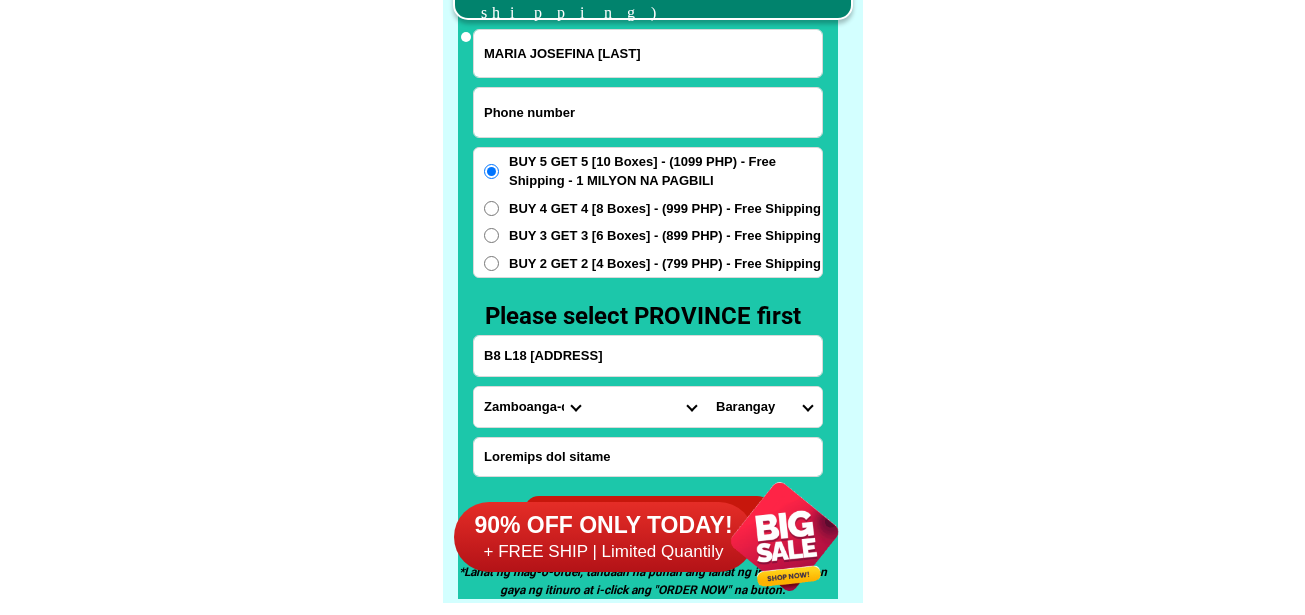 click at bounding box center [648, 112] 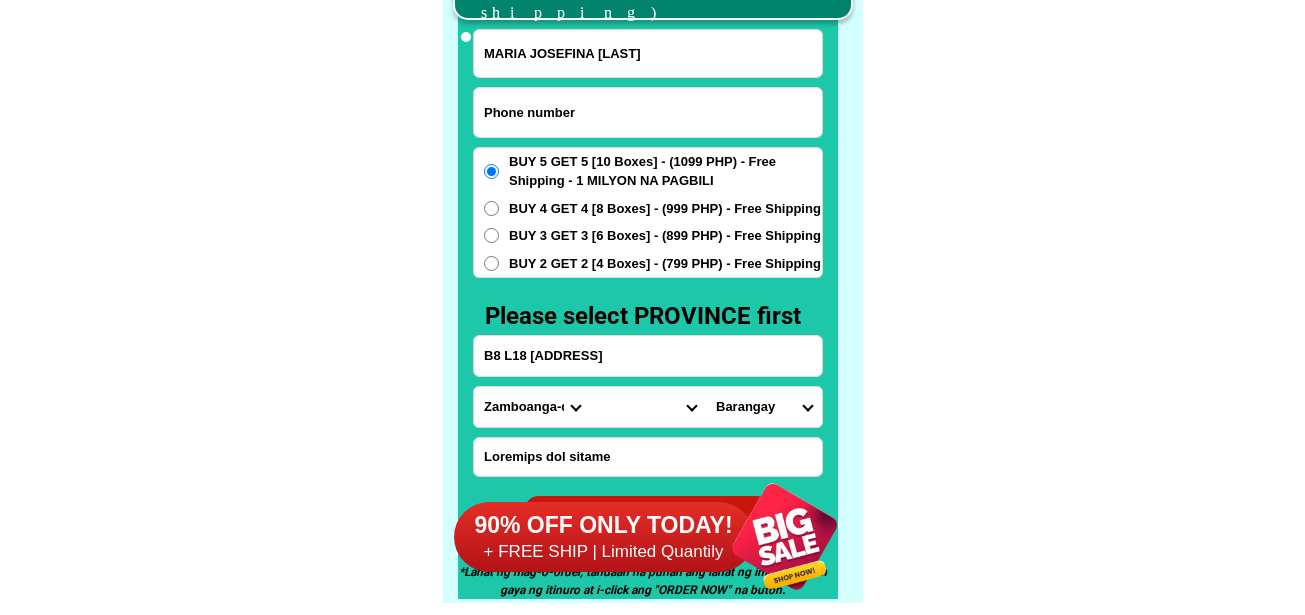 paste on "[PHONE]" 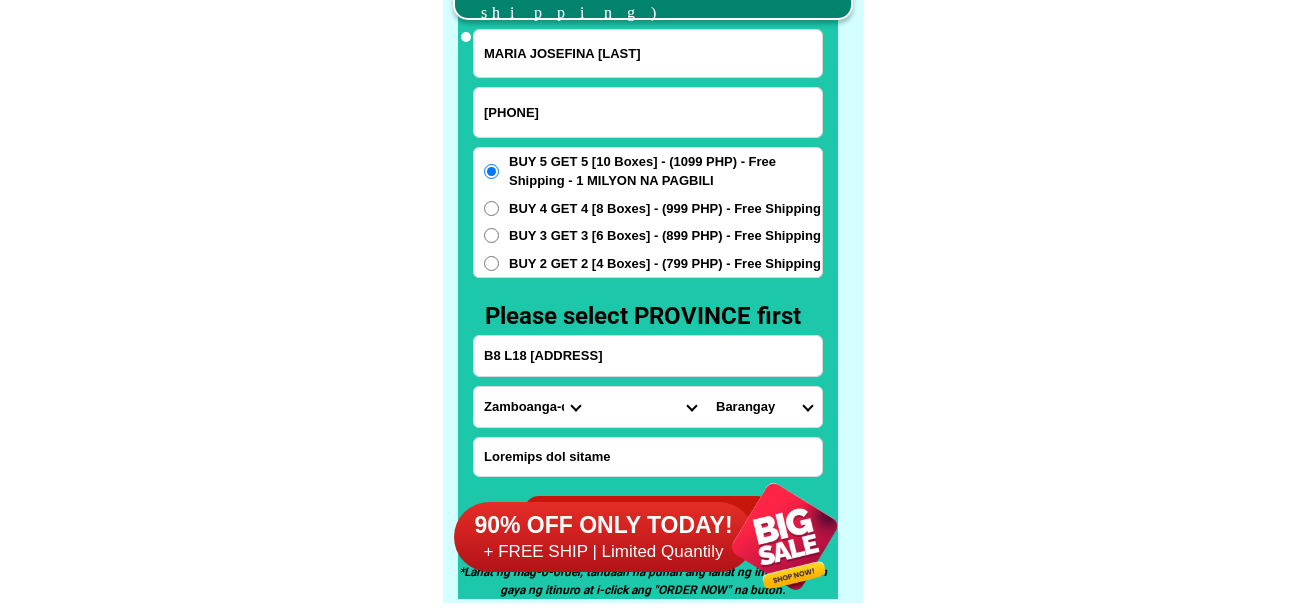 type on "[PHONE]" 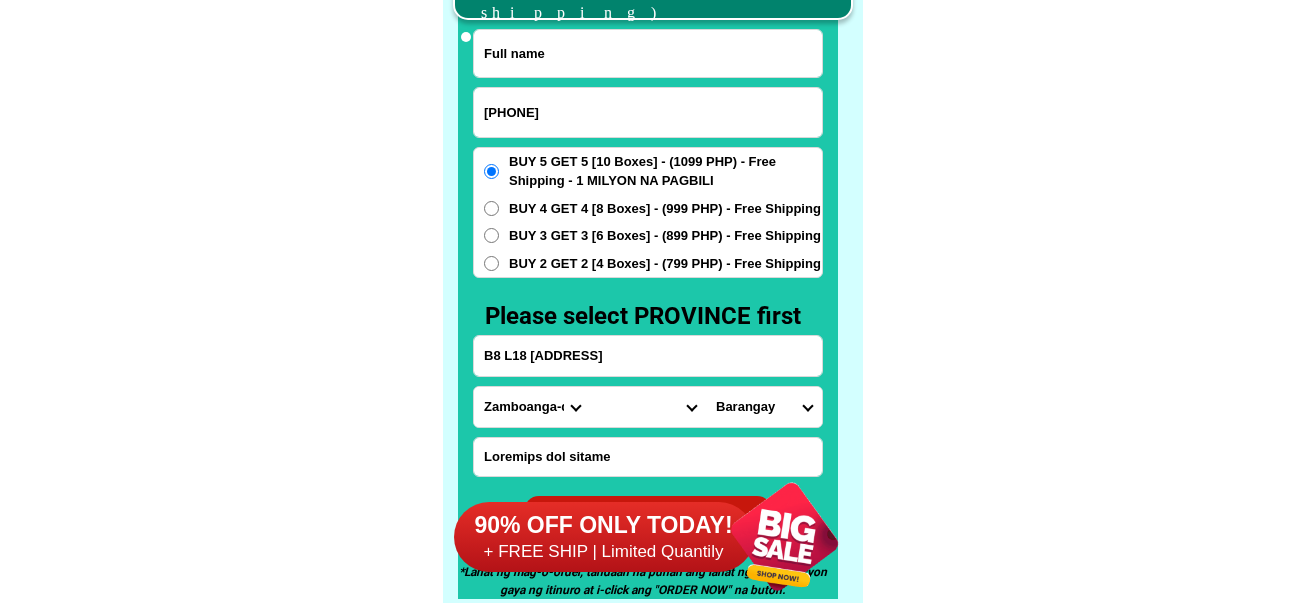 click at bounding box center (648, 53) 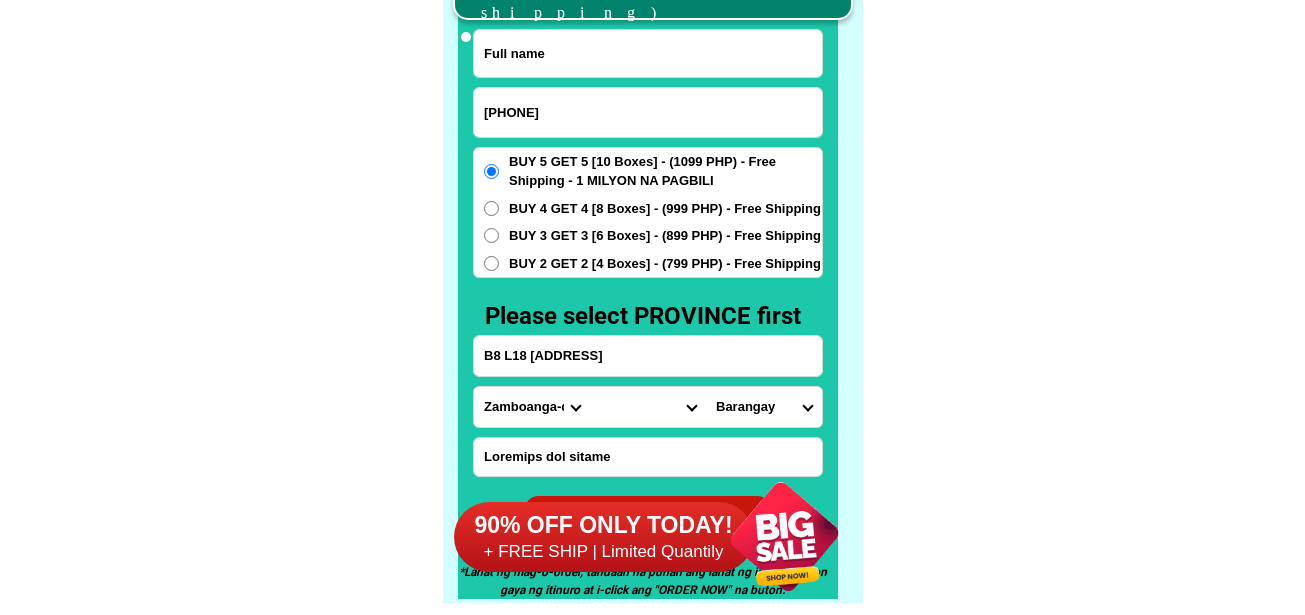 paste on "[FIRST] [LAST]" 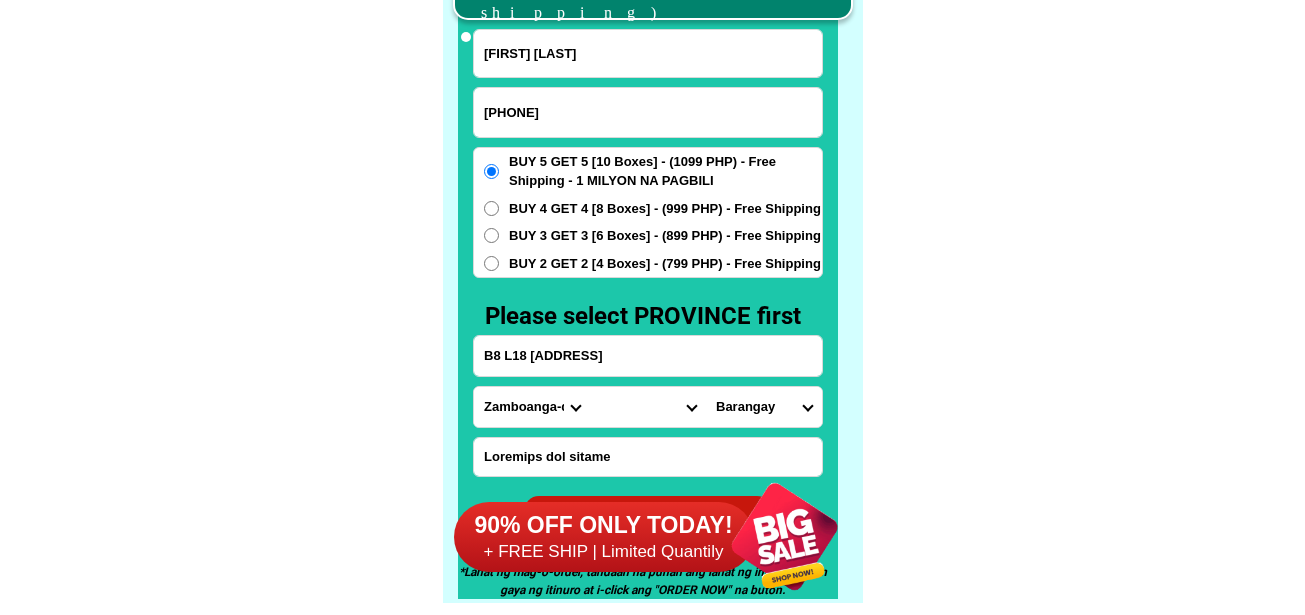 type on "[FIRST] [LAST]" 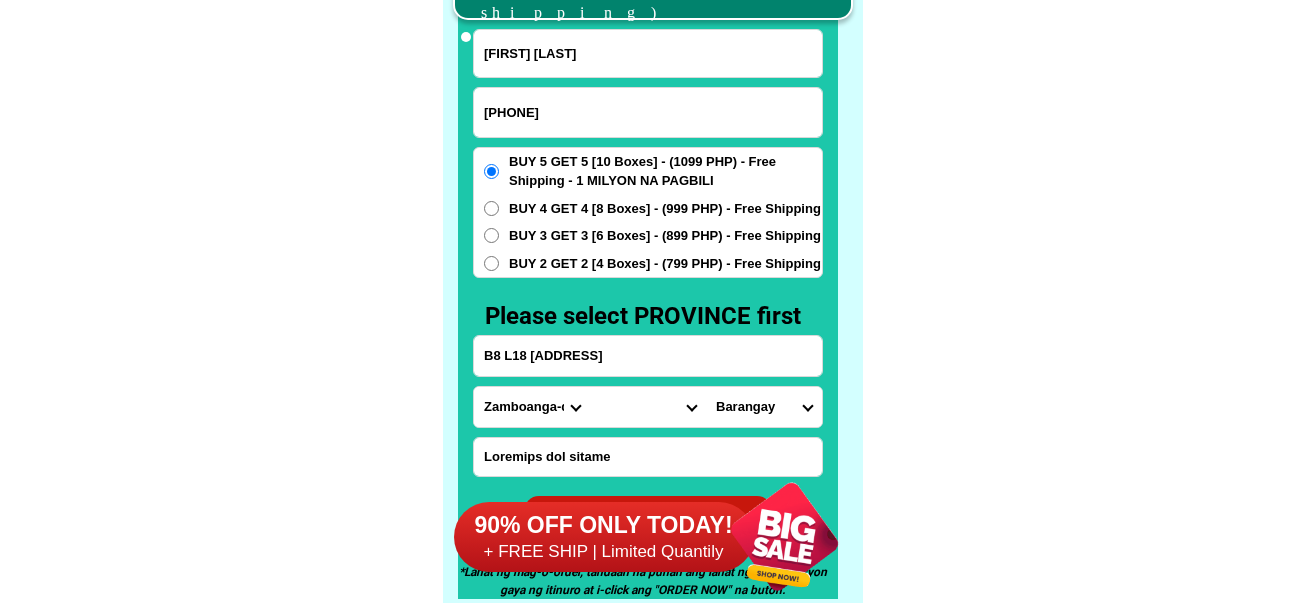 click on "Province Abra Agusan-del-norte Agusan-del-sur Aklan Albay Antique Apayao Aurora Basilan Bataan Batanes Batangas Benguet Biliran Bohol Bukidnon Bulacan Cagayan Camarines-norte Camarines-sur Camiguin Capiz Catanduanes Cavite Cebu Cotabato Davao-de-oro Davao-del-norte Davao-del-sur Davao-occidental Davao-oriental Dinagat-islands Eastern-samar Guimaras Ifugao Ilocos-norte Ilocos-sur Iloilo Isabela Kalinga La-union Laguna Lanao-del-norte Lanao-del-sur Leyte Maguindanao Marinduque Masbate Metro-manila Misamis-occidental Misamis-oriental Mountain-province Negros-occidental Negros-oriental Northern-samar Nueva-ecija Nueva-vizcaya Occidental-mindoro Oriental-mindoro Palawan Pampanga Pangasinan Quezon Quirino Rizal Romblon Sarangani Siquijor Sorsogon South-cotabato Southern-leyte Sultan-kudarat Sulu Surigao-del-norte Surigao-del-sur Tarlac Tawi-tawi Western-samar Zambales Zamboanga-del-norte Zamboanga-del-sur Zamboanga-sibugay" at bounding box center [532, 407] 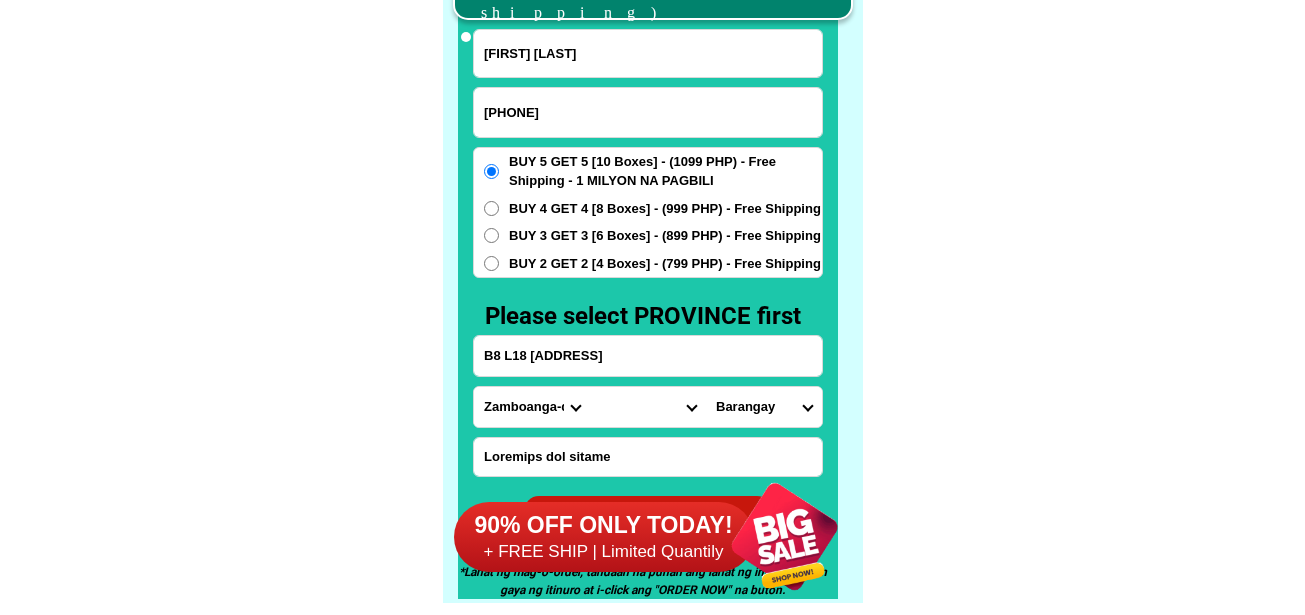 click on "Province Abra Agusan-del-norte Agusan-del-sur Aklan Albay Antique Apayao Aurora Basilan Bataan Batanes Batangas Benguet Biliran Bohol Bukidnon Bulacan Cagayan Camarines-norte Camarines-sur Camiguin Capiz Catanduanes Cavite Cebu Cotabato Davao-de-oro Davao-del-norte Davao-del-sur Davao-occidental Davao-oriental Dinagat-islands Eastern-samar Guimaras Ifugao Ilocos-norte Ilocos-sur Iloilo Isabela Kalinga La-union Laguna Lanao-del-norte Lanao-del-sur Leyte Maguindanao Marinduque Masbate Metro-manila Misamis-occidental Misamis-oriental Mountain-province Negros-occidental Negros-oriental Northern-samar Nueva-ecija Nueva-vizcaya Occidental-mindoro Oriental-mindoro Palawan Pampanga Pangasinan Quezon Quirino Rizal Romblon Sarangani Siquijor Sorsogon South-cotabato Southern-leyte Sultan-kudarat Sulu Surigao-del-norte Surigao-del-sur Tarlac Tawi-tawi Western-samar Zambales Zamboanga-del-norte Zamboanga-del-sur Zamboanga-sibugay" at bounding box center [532, 407] 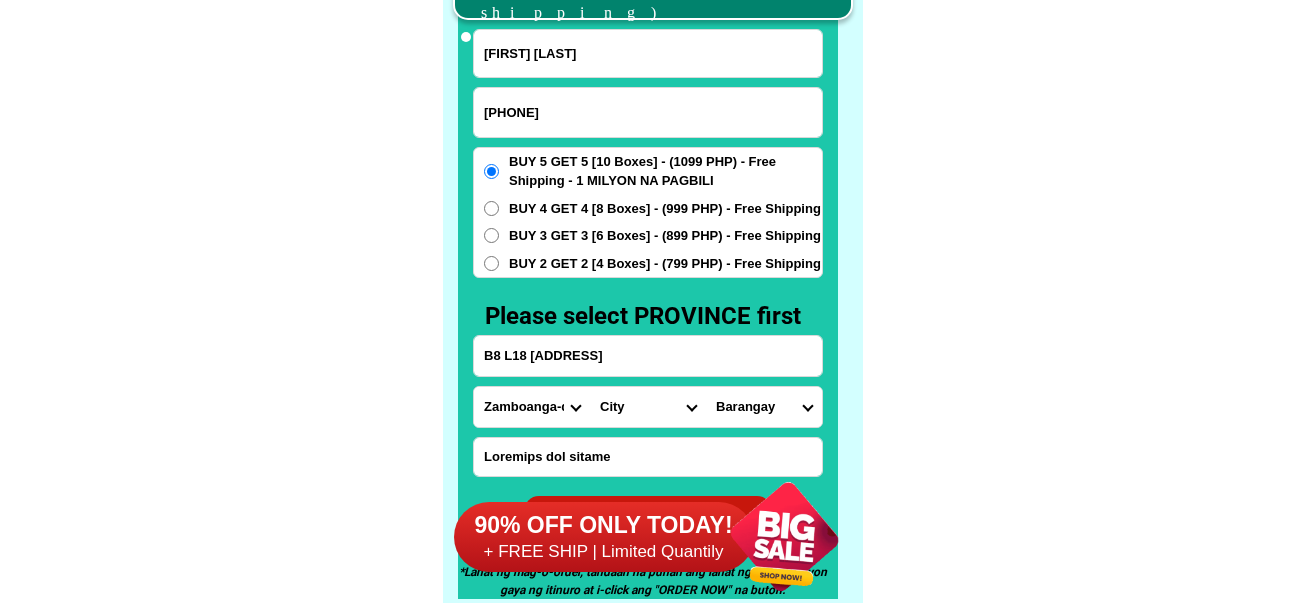 click on "Province Abra Agusan-del-norte Agusan-del-sur Aklan Albay Antique Apayao Aurora Basilan Bataan Batanes Batangas Benguet Biliran Bohol Bukidnon Bulacan Cagayan Camarines-norte Camarines-sur Camiguin Capiz Catanduanes Cavite Cebu Cotabato Davao-de-oro Davao-del-norte Davao-del-sur Davao-occidental Davao-oriental Dinagat-islands Eastern-samar Guimaras Ifugao Ilocos-norte Ilocos-sur Iloilo Isabela Kalinga La-union Laguna Lanao-del-norte Lanao-del-sur Leyte Maguindanao Marinduque Masbate Metro-manila Misamis-occidental Misamis-oriental Mountain-province Negros-occidental Negros-oriental Northern-samar Nueva-ecija Nueva-vizcaya Occidental-mindoro Oriental-mindoro Palawan Pampanga Pangasinan Quezon Quirino Rizal Romblon Sarangani Siquijor Sorsogon South-cotabato Southern-leyte Sultan-kudarat Sulu Surigao-del-norte Surigao-del-sur Tarlac Tawi-tawi Western-samar Zambales Zamboanga-del-norte Zamboanga-del-sur Zamboanga-sibugay" at bounding box center [532, 407] 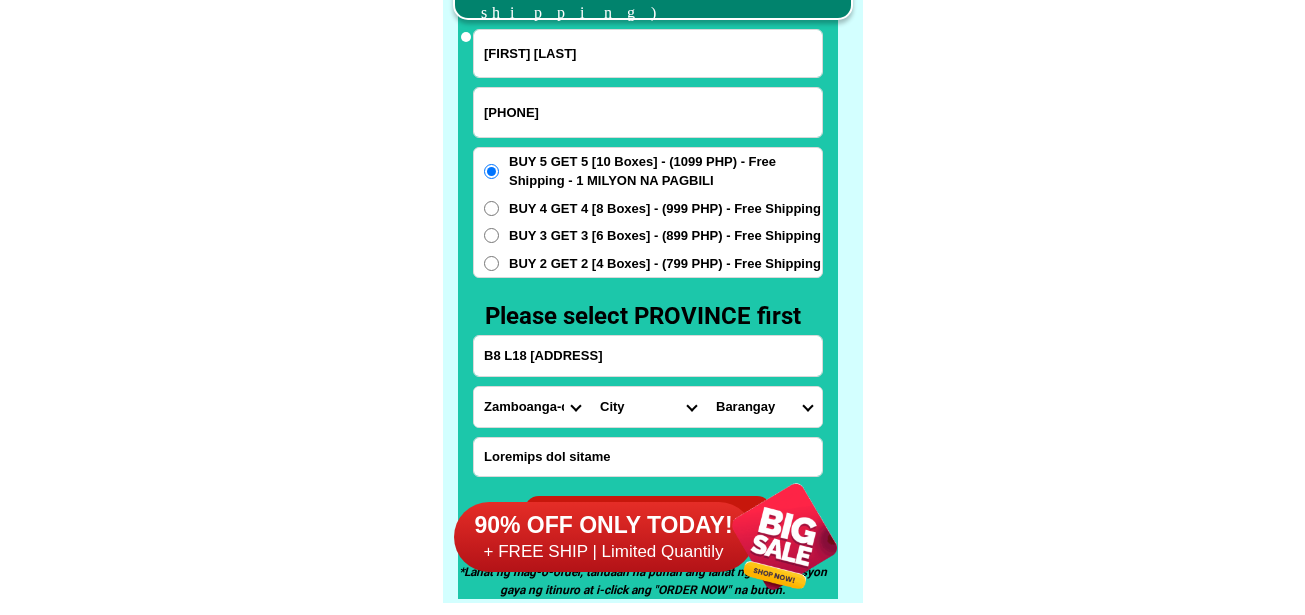 select on "18_553" 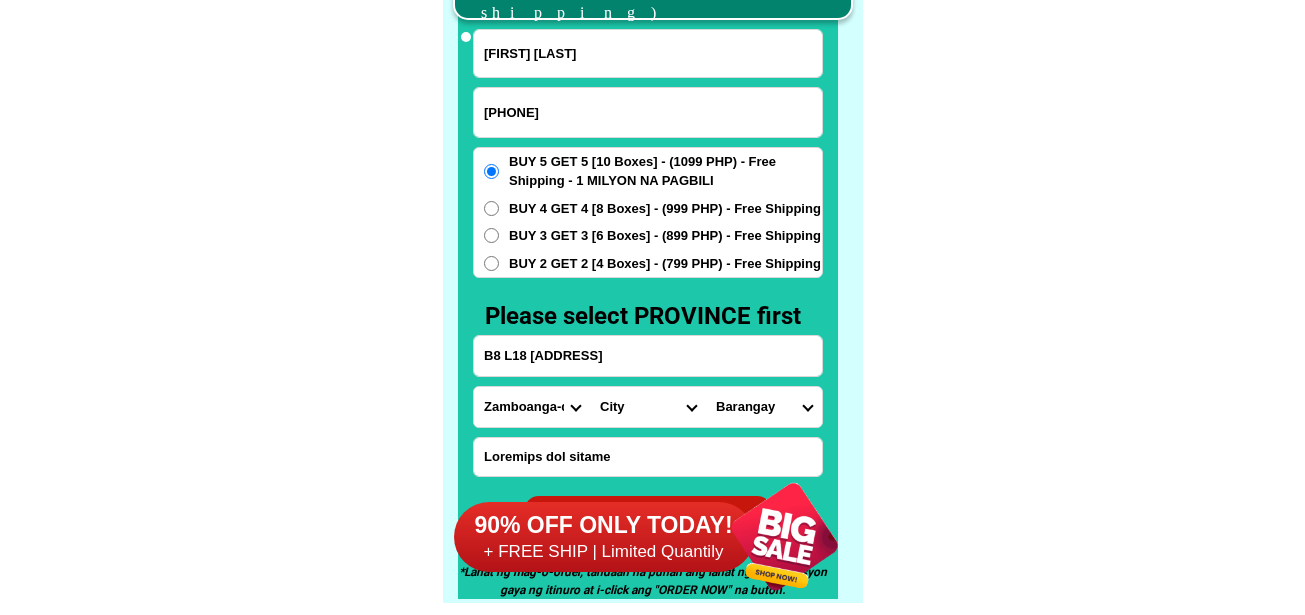 click on "Province Abra Agusan-del-norte Agusan-del-sur Aklan Albay Antique Apayao Aurora Basilan Bataan Batanes Batangas Benguet Biliran Bohol Bukidnon Bulacan Cagayan Camarines-norte Camarines-sur Camiguin Capiz Catanduanes Cavite Cebu Cotabato Davao-de-oro Davao-del-norte Davao-del-sur Davao-occidental Davao-oriental Dinagat-islands Eastern-samar Guimaras Ifugao Ilocos-norte Ilocos-sur Iloilo Isabela Kalinga La-union Laguna Lanao-del-norte Lanao-del-sur Leyte Maguindanao Marinduque Masbate Metro-manila Misamis-occidental Misamis-oriental Mountain-province Negros-occidental Negros-oriental Northern-samar Nueva-ecija Nueva-vizcaya Occidental-mindoro Oriental-mindoro Palawan Pampanga Pangasinan Quezon Quirino Rizal Romblon Sarangani Siquijor Sorsogon South-cotabato Southern-leyte Sultan-kudarat Sulu Surigao-del-norte Surigao-del-sur Tarlac Tawi-tawi Western-samar Zambales Zamboanga-del-norte Zamboanga-del-sur Zamboanga-sibugay" at bounding box center (532, 407) 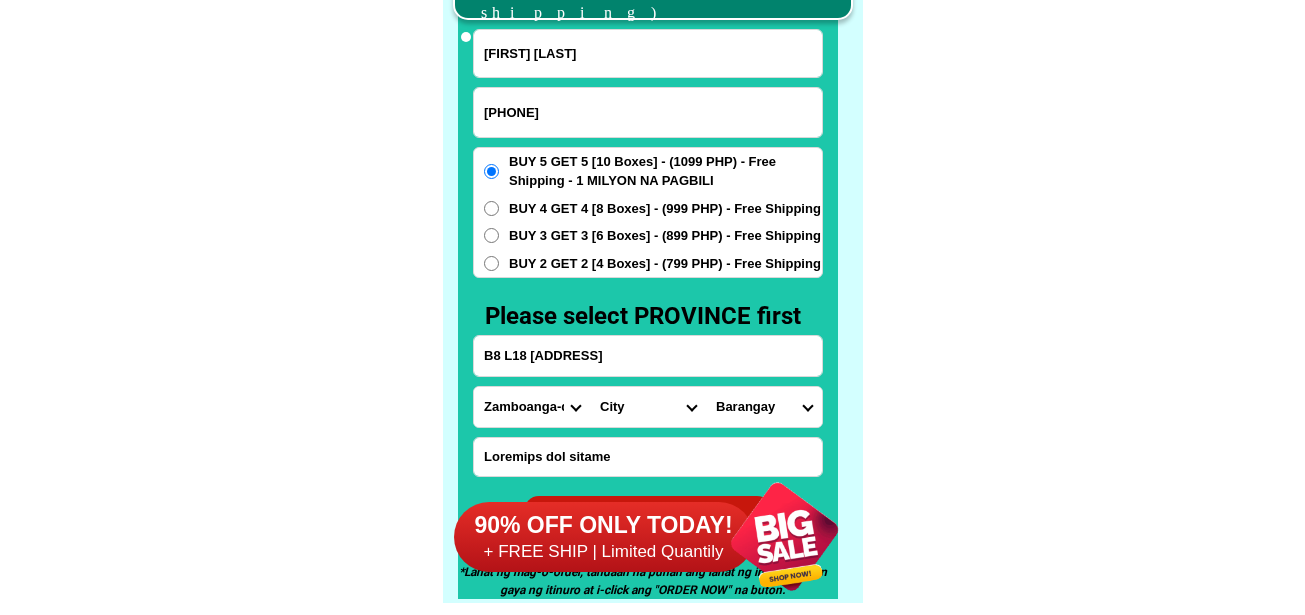 click on "[CITY] [CITY] [CITY] [CITY] [CITY] [CITY] [CITY] [CITY] [CITY] [CITY] [CITY] [CITY] [CITY] [CITY] [CITY] [CITY] [CITY] [CITY] [CITY] [CITY] [CITY] [CITY] [CITY] [CITY] [CITY] [CITY] [CITY] [CITY] [CITY] [CITY] [CITY] [CITY] [CITY] [CITY] [CITY] [CITY] [CITY] [CITY] [CITY] [CITY] [CITY] [CITY] [CITY] [CITY] [CITY] [CITY] [CITY] [CITY] [CITY] [CITY] [CITY] [CITY] [CITY] [CITY] [CITY] [CITY] [CITY] [CITY] [CITY] [CITY] [CITY] [CITY] [CITY] [CITY] [CITY] [CITY] [CITY] [CITY] [CITY] [CITY] [CITY] [CITY] [CITY] [CITY] [CITY] [CITY] [CITY] [CITY] [CITY] [CITY] [CITY] [CITY] [CITY] [CITY] [CITY] [CITY] [CITY] [CITY] [CITY] [CITY] [CITY] [CITY] [CITY] [CITY] [CITY] [CITY] [CITY] [CITY] [CITY] [CITY] [CITY] [CITY] [CITY] [CITY] [CITY] [CITY] [CITY] [CITY] [CITY] [CITY] [CITY] [CITY] [CITY] [CITY] [CITY] [CITY] [CITY] [CITY] [CITY] [CITY] [CITY] [CITY] [CITY] [CITY] [CITY] [CITY] [CITY] [CITY] [CITY] [CITY] [CITY] [CITY] [CITY] [CITY] [CITY] [CITY] [CITY] [CITY] [CITY] [CITY] [CITY] [CITY] [CITY] [CITY] [CITY] [CITY] [CITY] [CITY] [CITY] [CITY] [CITY] [CITY] [CITY] [CITY] [CITY] [CITY] [CITY] [CITY] [CITY] [CITY] [CITY] [CITY] [CITY] [CITY] [CITY] [CITY] [CITY] [CITY] [CITY] [CITY] [CITY] [CITY] [CITY] [CITY] [CITY] [CITY] [CITY] [CITY] [CITY] [CITY] [CITY] [CITY] [CITY] [CITY] [CITY] [CITY] [CITY] [CITY] [CITY] [CITY] [CITY] [CITY] [CITY] [CITY] [CITY] [CITY] [CITY] [CITY] [CITY] [CITY] [CITY] [CITY] [CITY] [CITY] [CITY] [CITY] [CITY] [CITY] [CITY] [CITY] [CITY] [CITY] [CITY] [CITY] [CITY] [CITY] [CITY] [CITY] [CITY] [CITY] [CITY] [CITY] [CITY] [CITY] [CITY] [CITY] [CITY] [CITY] [CITY] [CITY] [CITY] [CITY] [CITY] [CITY] [CITY] [CITY] [CITY] [CITY] [CITY] [CITY] [CITY] [CITY] [CITY] [CITY] [CITY] [CITY] [CITY] [CITY] [CITY] [CITY] [CITY] [CITY] [CITY] [CITY] [CITY] [CITY] [CITY] [CITY] [CITY] [CITY] [CITY] [CITY] [CITY] [CITY] [CITY] [CITY] [CITY] [CITY] [CITY] [CITY] [CITY] [CITY] [CITY] [CITY] [CITY] [CITY] [CITY] [CITY] [CITY] [CITY] [CITY] [CITY] [CITY] [CITY] [CITY] [CITY] [CITY] [CITY] [CITY] [CITY] [CITY] [CITY] [CITY] [CITY] [CITY] [CITY] [CITY] [CITY] [CITY] [CITY] [CITY] [CITY] [CITY] [CITY] [CITY] [CITY] [CITY] [CITY] [CITY] [CITY] [CITY] [CITY] [CITY] [CITY] [CITY] [CITY] [CITY] [CITY] [CITY] [CITY] [CITY] [CITY] [CITY] [CITY] [CITY] [CITY] [CITY] [CITY] [CITY] [CITY] [CITY] [CITY] [CITY] [CITY] [CITY] [CITY] [CITY] [CITY] [CITY] [CITY] [CITY] [CITY] [CITY] [CITY] [CITY] [CITY] [CITY] [CITY] [CITY] [CITY] [CITY] [CITY] [CITY] [CITY] [CITY] [CITY] [CITY] [CITY] [CITY] [CITY] [CITY] [CITY] [CITY] [CITY] [CITY] [CITY] [CITY] [CITY] [CITY] [CITY] [CITY] [CITY] [CITY] [CITY] [CITY] [CITY] [CITY] [CITY] [CITY] [CITY] [CITY] [CITY] [CITY] [CITY] [CITY] [CITY] [CITY] [CITY] [CITY] [CITY] [CITY] [CITY] [CITY] [CITY] [CITY] [CITY] [CITY] [CITY] [CITY] [CITY] [CITY] [CITY] [CITY] [CITY] [CITY] [CITY] [CITY] [CITY] [CITY] [CITY] [CITY] [CITY] [CITY] [CITY] [CITY] [CITY] [CITY] [CITY] [CITY] [CITY] [CITY] [CITY] [CITY] [CITY] [CITY] [CITY] [CITY] [CITY] [CITY] [CITY] [CITY] [CITY] [CITY] [CITY] [CITY] [CITY] [CITY] [CITY] [CITY] [CITY] [CITY] [CITY] [CITY] [CITY] [CITY] [CITY] [CITY] [CITY] [CITY] [CITY] [CITY] [CITY] [CITY] [CITY] [CITY] [CITY] [CITY] [CITY] [CITY] [CITY] [CITY] [CITY] [CITY] [CITY] [CITY] [CITY] [CITY] [CITY] [CITY] [CITY] [CITY] [CITY] [CITY] [CITY] [CITY] [CITY] [CITY] [CITY] [CITY] [CITY] [CITY] [CITY] [CITY] [CITY] [CITY] [CITY] [CITY] [CITY] [CITY] [CITY] [CITY] [CITY] [CITY] [CITY] [CITY] [CITY] [CITY] [CITY] [CITY] [CITY] [CITY] [CITY] [CITY] [CITY] [CITY] [CITY] [CITY] [CITY] [CITY] [CITY] [CITY] [CITY] [CITY] [CITY] [CITY] [CITY] [CITY] [CITY] [CITY] [CITY] [CITY] [CITY] [CITY] [CITY] [CITY] [CITY] [CITY] [CITY] [CITY] [CITY] [CITY] [CITY] [CITY] [CITY] [CITY] [CITY] [CITY] [CITY] [CITY] [CITY] [CITY] [CITY] [CITY] [CITY] [CITY] [CITY] [CITY] [CITY] [CITY] [CITY] [CITY] [CITY] [CITY] [CITY] [CITY] [CITY] [CITY] [CITY] [CITY] [CITY] [CITY] [CITY] [CITY] [CITY] [CITY] [CITY] [CITY] [CITY] [CITY] [CITY] [CITY] [CITY] [CITY] [CITY] [CITY] [CITY] [CITY] [CITY] [CITY] [CITY] [CITY] [CITY] [CITY] [CITY] [CITY] [CITY] [CITY] [CITY] [CITY] [CITY] [CITY] [CITY] [CITY] [CITY] [CITY] [CITY] [CITY] [CITY] [CITY] [CITY] [CITY] [CITY] [CITY] [CITY] [CITY] [CITY] [CITY] [CITY] [CITY] [CITY] [CITY] [CITY] [CITY] [CITY] [CITY] [CITY] [CITY] [CITY] [CITY] [CITY] [CITY] [CITY] [CITY] [CITY] [CITY] [CITY] [CITY] [CITY] [CITY] [CITY] [CITY] [CITY] [CITY] [CITY] [CITY] [CITY] [CITY] [CITY] [CITY] [CITY] [CITY] [CITY] [CITY] [CITY] [CITY] [CITY] [CITY] [CITY] [CITY] [CITY] [CITY] [CITY] [CITY] [CITY] [CITY] [CITY] [CITY] [CITY] [CITY] [CITY] [CITY] [CITY] [CITY] [CITY] [CITY] [CITY] [CITY] [CITY] [CITY] [CITY] [CITY] [CITY] [CITY] [CITY] [CITY] [CITY] [CITY] [CITY] [CITY] [CITY] [CITY] [CITY] [CITY] [CITY] [CITY] [CITY] [CITY] [CITY] [CITY] [CITY] [CITY] [CITY] [CITY] [CITY] [CITY] [CITY] [CITY] [CITY] [CITY] [CITY] [CITY] [CITY] [CITY] [CITY] [CITY] [CITY] [CITY] [CITY] [CITY] [CITY] [CITY] [CITY] [CITY] [CITY] [CITY] [CITY] [CITY] [CITY] [CITY] [CITY] [CITY] [CITY] [CITY] [CITY] [CITY] [CITY] [CITY] [CITY] [CITY] [CITY] [CITY] [CITY] [CITY] [CITY] [CITY] [CITY] [CITY] [CITY] [CITY] [CITY] [CITY] [CITY] [CITY] [CITY] [CITY] [CITY] [CITY] [CITY] [CITY] [CITY] [CITY] [CITY] [CITY] [CITY] [CITY] [CITY] [CITY] [CITY] [CITY] [CITY] [CITY] [CITY] [CITY] [CITY] [CITY] [CITY] [CITY] [CITY] [CITY] [CITY] [CITY] [CITY] [CITY] [CITY] [CITY] [CITY] [CITY] [CITY] [CITY] [CITY] [CITY] [CITY] [CITY] [CITY] [CITY] [CITY] [CITY] [CITY] [CITY] [CITY] [CITY] [CITY] [CITY] [CITY] [CITY] [CITY] [CITY] [CITY] [CITY] [CITY] [CITY] [CITY] [CITY] [CITY] [CITY] [CITY] [CITY] [CITY] [CITY] [CITY] [CITY] [CITY] [CITY] [CITY] [CITY] [CITY] [CITY] [CITY] [CITY] [CITY] [CITY] [CITY] [CITY] [CITY] [CITY] [CITY] [CITY] [CITY] [CITY] [CITY] [CITY] [CITY] [CITY] [CITY] [CITY] [CITY] [CITY] [CITY] [CITY] [CITY] [CITY] [CITY] [CITY] [CITY] [CITY] [CITY] [CITY] [CITY] [CITY] [CITY] [CITY] [CITY] [CITY] [CITY] [CITY] [CITY] [CITY] [CITY] [CITY] [CITY] [CITY] [CITY] [CITY] [CITY] [CITY] [CITY] [CITY] [CITY] [CITY] [CITY] [CITY] [CITY] [CITY] [CITY] [CITY] [CITY] [CITY] [CITY] [CITY] [CITY] [CITY] [CITY] [CITY] [CITY] [CITY] [CITY] [CITY] [CITY] [CITY] [CITY] [CITY] [CITY] [CITY] [CITY] [CITY] [CITY] [CITY] [CITY] [CITY] [CITY] [CITY] [CITY] [CITY] [CITY] [CITY] [CITY] [CITY] [CITY] [CITY] [CITY] [CITY] [CITY] [CITY] [CITY] [CITY] [CITY] [CITY] [CITY] [CITY] [CITY] [CITY] [CITY] [CITY] [CITY] [CITY] [CITY] [CITY] [CITY] [CITY] [CITY] [CITY] [CITY] [CITY] [CITY] [CITY] [CITY] [CITY] [CITY] [CITY] [CITY] [CITY] [CITY] [CITY] [CITY] [CITY] [CITY] [CITY] [CITY] [CITY] [CITY] [CITY] [CITY] [CITY] [CITY] [CITY] [CITY] [CITY] [CITY] [CITY] [CITY] [CITY] [CITY] [CITY] [CITY] [CITY] [CITY] [CITY] [CITY] [CITY] [CITY] [CITY] [CITY] [CITY] [CITY] [CITY] [CITY] [CITY] [CITY] [CITY] [CITY] [CITY] [CITY] [CITY] [CITY] [CITY] [CITY] [CITY] [CITY] [CITY] [CITY] [CITY] [CITY] [CITY] [CITY] [CITY] [CITY] [CITY] [CITY] [CITY] [CITY] [CITY] [CITY] [CITY] [CITY] [CITY] [CITY] [CITY] [CITY] [CITY] [CITY] [CITY] [CITY] [CITY] [CITY] [CITY] [CITY] [CITY] [CITY] [CITY] [CITY] [CITY] [CITY] [CITY] [CITY] [CITY] [CITY] [CITY] [CITY] [CITY] [CITY] [CITY] [CITY] [CITY] [CITY] [CITY] [CITY] [CITY] [CITY] [CITY] [CITY] [CITY] [CITY] [CITY] [CITY] [CITY] [CITY] [CITY] [CITY] [CITY] [CITY] [CITY] [CITY] [CITY] [CITY] [CITY] [CITY] [CITY] [CITY] [CITY] [CITY] [CITY] [CITY] [CITY] [CITY] [CITY] [CITY] [CITY] [CITY] [CITY] [CITY] [CITY] [CITY] [CITY] [CITY] [CITY] [CITY] [CITY] [CITY] [CITY] [CITY] [CITY] [CITY] [CITY] [CITY] [CITY] [CITY] [CITY] [CITY] [CITY] [CITY] [CITY] [CITY] [CITY] [CITY] [CITY] [CITY] [CITY] [CITY] [CITY] [CITY] [CITY] [CITY] [CITY] [CITY] [CITY] [CITY] [CITY] [CITY] [CITY] [CITY] [CITY] [CITY] [CITY] [CITY] [CITY] [CITY] [CITY] [CITY] [CITY] [CITY] [CITY] [CITY] [CITY] [CITY] [CITY] [CITY] [CITY] [CITY] [CITY] [CITY] [CITY] [CITY] [CITY] [CITY] [CITY] [CITY] [CITY] [CITY] [CITY] [CITY] [CITY] [CITY] [CITY] [CITY] [CITY] [CITY] [CITY] [CITY] [CITY] [CITY] [CITY] [CITY] [CITY] [CITY] [CITY] [CITY] [CITY] [CITY] [CITY] [CITY] [CITY] [CITY] [CITY] [CITY] [CITY] [CITY] [CITY] [CITY] [CITY] [CITY] [CITY] [CITY] [CITY] [CITY] [CITY] [CITY] [CITY] [CITY] [CITY] [CITY] [CITY] [CITY] [CITY] [CITY] [CITY] [CITY] [CITY] [CITY] [CITY] [CITY] [CITY] [CITY] [CITY] [CITY] [CITY] [CITY] [CITY] [CITY] [CITY] [CITY] [CITY] [CITY] [CITY] [CITY] [CITY] [CITY] [CITY] [CITY] [CITY] [CITY] [CITY] [CITY] [CITY] [CITY] [CITY] [CITY] [CITY] [CITY] [CITY] [CITY] [CITY] [CITY] [CITY] [CITY] [CITY] [CITY] [CITY] [CITY] [CITY] [CITY] [CITY] [CITY] [CITY] [CITY] [CITY] [CITY] [CITY] [CITY] [CITY] [CITY] [CITY] [CITY] [CITY] [CITY] [CITY] [CITY] [CITY] [CITY] [CITY] [CITY] [CITY] [CITY] [CITY] [CITY] [CITY] [CITY] [CITY] [CITY] [CITY] [CITY] [CITY] [CITY] [CITY] [CITY] [CITY] [CITY] [CITY] [CITY] [CITY] [CITY] [CITY] [CITY] [CITY] [CITY] [CITY] [CITY] [CITY] [CITY] [CITY] [CITY] [CITY] [CITY] [CITY] [CITY] [CITY] [CITY] [CITY] [CITY] [CITY] [CITY] [CITY] [CITY] [CITY] [CITY] [CITY] [CITY] [CITY] [CITY] [CITY] [CITY] [CITY] [CITY] [CITY] [CITY] [CITY] [CITY] [CITY] [CITY] [CITY] [CITY] [CITY] [CITY] [CITY] [CITY] [CITY] [CITY] [CITY] [CITY] [CITY] [CITY] [CITY] [CITY] [CITY] [CITY] [CITY] [CITY] [CITY] [CITY] [CITY] [CITY] [CITY] [CITY] [CITY] [CITY] [CITY] [CITY] [CITY] [CITY] [CITY] [CITY] [CITY] [CITY] [CITY] [CITY] [CITY] [CITY] [CITY] [CITY] [CITY] [CITY] [CITY] [CITY] [CITY] [CITY] [CITY] [CITY] [CITY] [CITY] [CITY] [CITY] [CITY] [CITY] [CITY] [CITY] [CITY] [CITY] [CITY] [CITY] [CITY] [CITY] [CITY] [CITY] [CITY] [CITY] [CITY] [CITY] [CITY] [CITY] [CITY] [CITY] [CITY] [CITY] [CITY] [CITY] [CITY] [CITY] [CITY] [CITY] [CITY] [CITY] [CITY] [CITY] [CITY] [CITY] [CITY] [CITY] [CITY] [CITY] [CITY] [CITY] [CITY] [CITY] [CITY] [CITY] [CITY] [CITY] [CITY] [CITY] [CITY] [CITY] [CITY] [CITY] [CITY] [CITY] [CITY] [CITY] [CITY] [CITY] [CITY] [CITY] [CITY] [CITY] [CITY] [CITY] [CITY] [CITY] [CITY] [CITY] [CITY] [CITY] [CITY] [CITY] [CITY] [CITY] [CITY] [CITY] [CITY] [S CITY]" at bounding box center (648, 407) 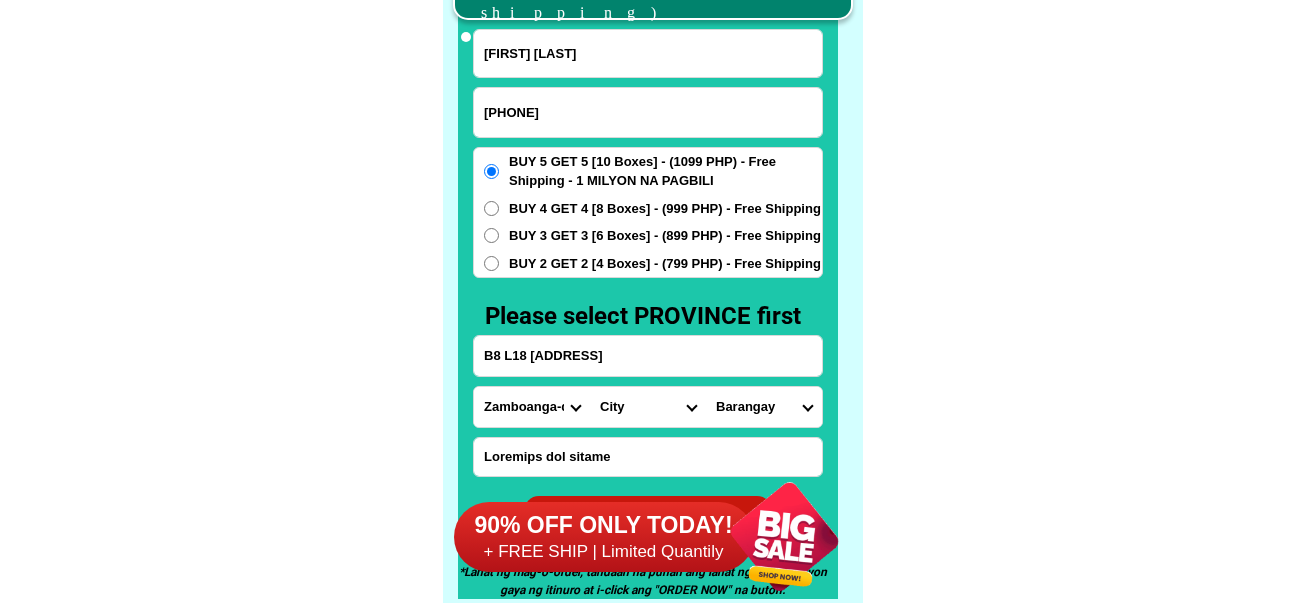 select on "63_1519432" 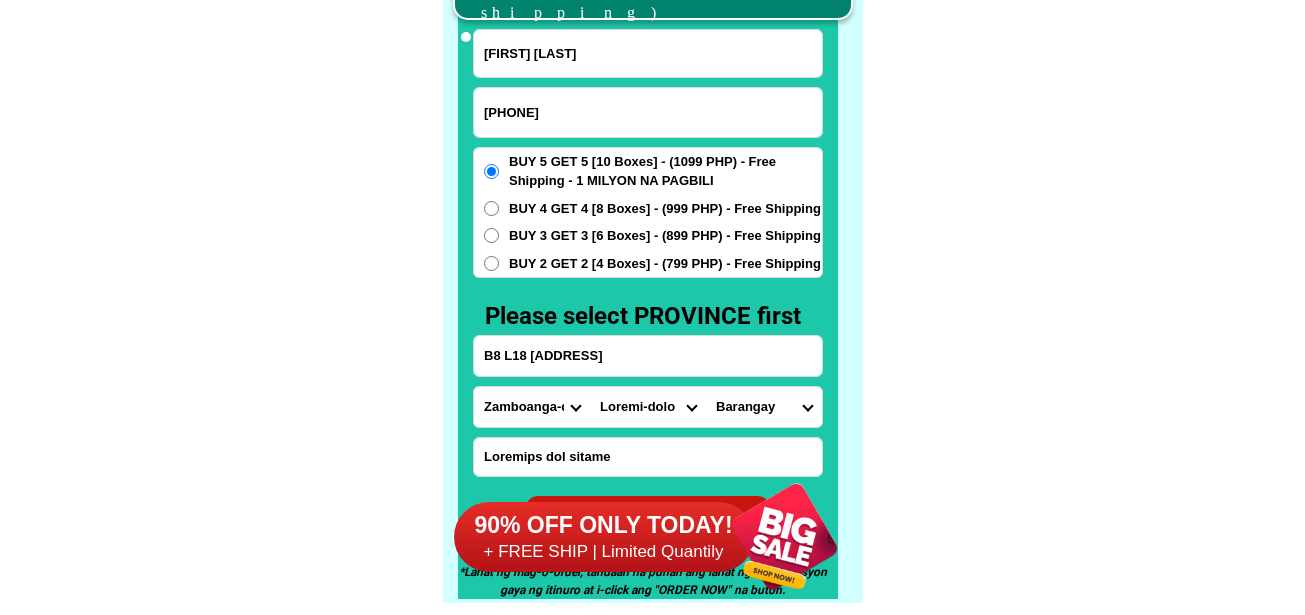 click on "[CITY] [CITY] [CITY] [CITY] [CITY] [CITY] [CITY] [CITY] [CITY] [CITY] [CITY] [CITY] [CITY] [CITY] [CITY] [CITY] [CITY] [CITY] [CITY] [CITY] [CITY] [CITY] [CITY] [CITY] [CITY] [CITY] [CITY] [CITY] [CITY] [CITY] [CITY] [CITY] [CITY] [CITY] [CITY] [CITY] [CITY] [CITY] [CITY] [CITY] [CITY] [CITY] [CITY] [CITY] [CITY] [CITY] [CITY] [CITY] [CITY] [CITY] [CITY] [CITY] [CITY] [CITY] [CITY] [CITY] [CITY] [CITY] [CITY] [CITY] [CITY] [CITY] [CITY] [CITY] [CITY] [CITY] [CITY] [CITY] [CITY] [CITY] [CITY] [CITY] [CITY] [CITY] [CITY] [CITY] [CITY] [CITY] [CITY] [CITY] [CITY] [CITY] [CITY] [CITY] [CITY] [CITY] [CITY] [CITY] [CITY] [CITY] [CITY] [CITY] [CITY] [CITY] [CITY] [CITY] [CITY] [CITY] [CITY] [CITY] [CITY] [CITY] [CITY] [CITY] [CITY] [CITY] [CITY] [CITY] [CITY] [CITY] [CITY] [CITY] [CITY] [CITY] [CITY] [CITY] [CITY] [CITY] [CITY] [CITY] [CITY] [CITY] [CITY] [CITY] [CITY] [CITY] [CITY] [CITY] [CITY] [CITY] [CITY] [CITY] [CITY] [CITY] [CITY] [CITY] [CITY] [CITY] [CITY] [CITY] [CITY] [CITY] [CITY] [CITY] [CITY] [CITY] [CITY] [CITY] [CITY] [CITY] [CITY] [CITY] [CITY] [CITY] [CITY] [CITY] [CITY] [CITY] [CITY] [CITY] [CITY] [CITY] [CITY] [CITY] [CITY] [CITY] [CITY] [CITY] [CITY] [CITY] [CITY] [CITY] [CITY] [CITY] [CITY] [CITY] [CITY] [CITY] [CITY] [CITY] [CITY] [CITY] [CITY] [CITY] [CITY] [CITY] [CITY] [CITY] [CITY] [CITY] [CITY] [CITY] [CITY] [CITY] [CITY] [CITY] [CITY] [CITY] [CITY] [CITY] [CITY] [CITY] [CITY] [CITY] [CITY] [CITY] [CITY] [CITY] [CITY] [CITY] [CITY] [CITY] [CITY] [CITY] [CITY] [CITY] [CITY] [CITY] [CITY] [CITY] [CITY] [CITY] [CITY] [CITY] [CITY] [CITY] [CITY] [CITY] [CITY] [CITY] [CITY] [CITY] [CITY] [CITY] [CITY] [CITY] [CITY] [CITY] [CITY] [CITY] [CITY] [CITY] [CITY] [CITY] [CITY] [CITY] [CITY] [CITY] [CITY] [CITY] [CITY] [CITY] [CITY] [CITY] [CITY] [CITY] [CITY] [CITY] [CITY] [CITY] [CITY] [CITY] [CITY] [CITY] [CITY] [CITY] [CITY] [CITY] [CITY] [CITY] [CITY] [CITY] [CITY] [CITY] [CITY] [CITY] [CITY] [CITY] [CITY] [CITY] [CITY] [CITY] [CITY] [CITY] [CITY] [CITY] [CITY] [CITY] [CITY] [CITY] [CITY] [CITY] [CITY] [CITY] [CITY] [CITY] [CITY] [CITY] [CITY] [CITY] [CITY] [CITY] [CITY] [CITY] [CITY] [CITY] [CITY] [CITY] [CITY] [CITY] [CITY] [CITY] [CITY] [CITY] [CITY] [CITY] [CITY] [CITY] [CITY] [CITY] [CITY] [CITY] [CITY] [CITY] [CITY] [CITY] [CITY] [CITY] [CITY] [CITY] [CITY] [CITY] [CITY] [CITY] [CITY] [CITY] [CITY] [CITY] [CITY] [CITY] [CITY] [CITY] [CITY] [CITY] [CITY] [CITY] [CITY] [CITY] [CITY] [CITY] [CITY] [CITY] [CITY] [CITY] [CITY] [CITY] [CITY] [CITY] [CITY] [CITY] [CITY] [CITY] [CITY] [CITY] [CITY] [CITY] [CITY] [CITY] [CITY] [CITY] [CITY] [CITY] [CITY] [CITY] [CITY] [CITY] [CITY] [CITY] [CITY] [CITY] [CITY] [CITY] [CITY] [CITY] [CITY] [CITY] [CITY] [CITY] [CITY] [CITY] [CITY] [CITY] [CITY] [CITY] [CITY] [CITY] [CITY] [CITY] [CITY] [CITY] [CITY] [CITY] [CITY] [CITY] [CITY] [CITY] [CITY] [CITY] [CITY] [CITY] [CITY] [CITY] [CITY] [CITY] [CITY] [CITY] [CITY] [CITY] [CITY] [CITY] [CITY] [CITY] [CITY] [CITY] [CITY] [CITY] [CITY] [CITY] [CITY] [CITY] [CITY] [CITY] [CITY] [CITY] [CITY] [CITY] [CITY] [CITY] [CITY] [CITY] [CITY] [CITY] [CITY] [CITY] [CITY] [CITY] [CITY] [CITY] [CITY] [CITY] [CITY] [CITY] [CITY] [CITY] [CITY] [CITY] [CITY] [CITY] [CITY] [CITY] [CITY] [CITY] [CITY] [CITY] [CITY] [CITY] [CITY] [CITY] [CITY] [CITY] [CITY] [CITY] [CITY] [CITY] [CITY] [CITY] [CITY] [CITY] [CITY] [CITY] [CITY] [CITY] [CITY] [CITY] [CITY] [CITY] [CITY] [CITY] [CITY] [CITY] [CITY] [CITY] [CITY] [CITY] [CITY] [CITY] [CITY] [CITY] [CITY] [CITY] [CITY] [CITY] [CITY] [CITY] [CITY] [CITY] [CITY] [CITY] [CITY] [CITY] [CITY] [CITY] [CITY] [CITY] [CITY] [CITY] [CITY] [CITY] [CITY] [CITY] [CITY] [CITY] [CITY] [CITY] [CITY] [CITY] [CITY] [CITY] [CITY] [CITY] [CITY] [CITY] [CITY] [CITY] [CITY] [CITY] [CITY] [CITY] [CITY] [CITY] [CITY] [CITY] [CITY] [CITY] [CITY] [CITY] [CITY] [CITY] [CITY] [CITY] [CITY] [CITY] [CITY] [CITY] [CITY] [CITY] [CITY] [CITY] [CITY] [CITY] [CITY] [CITY] [CITY] [CITY] [CITY] [CITY] [CITY] [CITY] [CITY] [CITY] [CITY] [CITY] [CITY] [CITY] [CITY] [CITY] [CITY] [CITY] [CITY] [CITY] [CITY] [CITY] [CITY] [CITY] [CITY] [CITY] [CITY] [CITY] [CITY] [CITY] [CITY] [CITY] [CITY] [CITY] [CITY] [CITY] [CITY] [CITY] [CITY] [CITY] [CITY] [CITY] [CITY] [CITY] [CITY] [CITY] [CITY] [CITY] [CITY] [CITY] [CITY] [CITY] [CITY] [CITY] [CITY] [CITY] [CITY] [CITY] [CITY] [CITY] [CITY] [CITY] [CITY] [CITY] [CITY] [CITY] [CITY] [CITY] [CITY] [CITY] [CITY] [CITY] [CITY] [CITY] [CITY] [CITY] [CITY] [CITY] [CITY] [CITY] [CITY] [CITY] [CITY] [CITY] [CITY] [CITY] [CITY] [CITY] [CITY] [CITY] [CITY] [CITY] [CITY] [CITY] [CITY] [CITY] [CITY] [CITY] [CITY] [CITY] [CITY] [CITY] [CITY] [CITY] [CITY] [CITY] [CITY] [CITY] [CITY] [CITY] [CITY] [CITY] [CITY] [CITY] [CITY] [CITY] [CITY] [CITY] [CITY] [CITY] [CITY] [CITY] [CITY] [CITY] [CITY] [CITY] [CITY] [CITY] [CITY] [CITY] [CITY] [CITY] [CITY] [CITY] [CITY] [CITY] [CITY] [CITY] [CITY] [CITY] [CITY] [CITY] [CITY] [CITY] [CITY] [CITY] [CITY] [CITY] [CITY] [CITY] [CITY] [CITY] [CITY] [CITY] [CITY] [CITY] [CITY] [CITY] [CITY] [CITY] [CITY] [CITY] [CITY] [CITY] [CITY] [CITY] [CITY] [CITY] [CITY] [CITY] [CITY] [CITY] [CITY] [CITY] [CITY] [CITY] [CITY] [CITY] [CITY] [CITY] [CITY] [CITY] [CITY] [CITY] [CITY] [CITY] [CITY] [CITY] [CITY] [CITY] [CITY] [CITY] [CITY] [CITY] [CITY] [CITY] [CITY] [CITY] [CITY] [CITY] [CITY] [CITY] [CITY] [CITY] [CITY] [CITY] [CITY] [CITY] [CITY] [CITY] [CITY] [CITY] [CITY] [CITY] [CITY] [CITY] [CITY] [CITY] [CITY] [CITY] [CITY] [CITY] [CITY] [CITY] [CITY] [CITY] [CITY] [CITY] [CITY] [CITY] [CITY] [CITY] [CITY] [CITY] [CITY] [CITY] [CITY] [CITY] [CITY] [CITY] [CITY] [CITY] [CITY] [CITY] [CITY] [CITY] [CITY] [CITY] [CITY] [CITY] [CITY] [CITY] [CITY] [CITY] [CITY] [CITY] [CITY] [CITY] [CITY] [CITY] [CITY] [CITY] [CITY] [CITY] [CITY] [CITY] [CITY] [CITY] [CITY] [CITY] [CITY] [CITY] [CITY] [CITY] [CITY] [CITY] [CITY] [CITY] [CITY] [CITY] [CITY] [CITY] [CITY] [CITY] [CITY] [CITY] [CITY] [CITY] [CITY] [CITY] [CITY] [CITY] [CITY] [CITY] [CITY] [CITY] [CITY] [CITY] [CITY] [CITY] [CITY] [CITY] [CITY] [CITY] [CITY] [CITY] [CITY] [CITY] [CITY] [CITY] [CITY] [CITY] [CITY] [CITY] [CITY] [CITY] [CITY] [CITY] [CITY] [CITY] [CITY] [CITY] [CITY] [CITY] [CITY] [CITY] [CITY] [CITY] [CITY] [CITY] [CITY] [CITY] [CITY] [CITY] [CITY] [CITY] [CITY] [CITY] [CITY] [CITY] [CITY] [CITY] [CITY] [CITY] [CITY] [CITY] [CITY] [CITY] [CITY] [CITY] [CITY] [CITY] [CITY] [CITY] [CITY] [CITY] [CITY] [CITY] [CITY] [CITY] [CITY] [CITY] [CITY] [CITY] [CITY] [CITY] [CITY] [CITY] [CITY] [CITY] [CITY] [CITY] [CITY] [CITY] [CITY] [CITY] [CITY] [CITY] [CITY] [CITY] [CITY] [CITY] [CITY] [CITY] [CITY] [CITY] [CITY] [CITY] [CITY] [CITY] [CITY] [CITY] [CITY] [CITY] [CITY] [CITY] [CITY] [CITY] [CITY] [CITY] [CITY] [CITY] [CITY] [CITY] [CITY] [CITY] [CITY] [CITY] [CITY] [CITY] [CITY] [CITY] [CITY] [CITY] [CITY] [CITY] [CITY] [CITY] [CITY] [CITY] [CITY] [CITY] [CITY] [CITY] [CITY] [CITY] [CITY] [CITY] [CITY] [CITY] [CITY] [CITY] [CITY] [CITY] [CITY] [CITY] [CITY] [CITY] [CITY] [CITY] [CITY] [CITY] [CITY] [CITY] [CITY] [CITY] [CITY] [CITY] [CITY] [CITY] [CITY] [CITY] [CITY] [CITY] [CITY] [CITY] [CITY] [CITY] [CITY] [CITY] [CITY] [CITY] [CITY] [CITY] [CITY] [CITY] [CITY] [CITY] [CITY] [CITY] [CITY] [CITY] [CITY] [CITY] [CITY] [CITY] [CITY] [CITY] [CITY] [CITY] [CITY] [CITY] [CITY] [CITY] [CITY] [CITY] [CITY] [CITY] [CITY] [CITY] [CITY] [CITY] [CITY] [CITY] [CITY] [CITY] [CITY] [CITY] [CITY] [CITY] [CITY] [CITY] [CITY] [CITY] [CITY] [CITY] [CITY] [CITY] [CITY] [CITY] [CITY] [CITY] [CITY] [CITY] [CITY] [CITY] [CITY] [CITY] [CITY] [CITY] [CITY] [CITY] [CITY] [CITY] [CITY] [CITY] [CITY] [CITY] [CITY] [CITY] [CITY] [CITY] [CITY] [CITY] [CITY] [CITY] [CITY] [CITY] [CITY] [CITY] [CITY] [CITY] [CITY] [CITY] [CITY] [CITY] [CITY] [CITY] [CITY] [CITY] [CITY] [CITY] [CITY] [CITY] [CITY] [CITY] [CITY] [CITY] [CITY] [CITY] [CITY] [CITY] [CITY] [CITY] [CITY] [CITY] [CITY] [CITY] [CITY] [CITY] [CITY] [CITY] [CITY] [CITY] [CITY] [CITY] [CITY] [CITY] [CITY] [CITY] [CITY] [CITY] [CITY] [CITY] [CITY] [CITY] [CITY] [CITY] [CITY] [CITY] [CITY] [CITY] [CITY] [CITY] [CITY] [CITY] [CITY] [CITY] [CITY] [CITY] [CITY] [CITY] [CITY] [CITY] [CITY] [CITY] [CITY] [CITY] [CITY] [CITY] [CITY] [CITY] [CITY] [CITY] [CITY] [CITY] [CITY] [CITY] [CITY] [CITY] [CITY] [CITY] [CITY] [CITY] [CITY] [CITY] [CITY] [CITY] [CITY] [CITY] [CITY] [CITY] [CITY] [CITY] [CITY] [CITY] [CITY] [CITY] [CITY] [CITY] [CITY] [CITY] [CITY] [CITY] [CITY] [CITY] [CITY] [CITY] [CITY] [CITY] [CITY] [CITY] [CITY] [CITY] [CITY] [CITY] [CITY] [CITY] [CITY] [CITY] [CITY] [CITY] [CITY] [CITY] [CITY] [CITY] [CITY] [CITY] [CITY] [CITY] [CITY] [CITY] [CITY] [CITY] [CITY] [CITY] [CITY] [CITY] [CITY] [CITY] [CITY] [CITY] [CITY] [CITY] [CITY] [CITY] [CITY] [CITY] [CITY] [CITY] [CITY] [CITY] [CITY] [CITY] [CITY] [CITY] [CITY] [CITY] [CITY] [CITY] [CITY] [CITY] [CITY] [CITY] [CITY] [CITY] [CITY] [CITY] [CITY] [CITY] [CITY] [CITY] [CITY] [CITY] [CITY] [CITY] [CITY] [CITY] [CITY] [CITY] [CITY] [CITY] [CITY] [CITY] [CITY] [CITY] [CITY] [CITY] [CITY] [CITY] [CITY] [CITY] [CITY] [CITY] [CITY] [CITY] [CITY] [CITY] [CITY] [CITY] [CITY] [CITY] [CITY] [CITY] [CITY] [CITY] [CITY] [CITY] [CITY] [CITY] [CITY] [CITY] [CITY] [CITY] [CITY] [CITY] [CITY] [CITY] [CITY] [CITY] [CITY] [CITY] [CITY] [CITY] [CITY] [CITY] [CITY] [CITY] [CITY] [CITY] [CITY] [CITY] [CITY] [CITY] [CITY] [CITY] [CITY] [CITY] [CITY] [CITY] [CITY] [CITY] [CITY] [CITY] [CITY] [CITY] [CITY] [CITY] [CITY] [CITY] [CITY] [CITY] [CITY] [CITY] [CITY] [CITY] [CITY] [CITY] [CITY] [CITY] [CITY] [CITY] [CITY] [CITY] [CITY] [CITY] [CITY] [CITY] [CITY] [CITY] [CITY] [CITY] [CITY] [CITY] [CITY] [CITY] [CITY] [CITY] [CITY] [CITY] [CITY] [CITY] [CITY] [CITY] [CITY] [CITY] [CITY] [CITY] [CITY] [CITY] [CITY] [CITY] [CITY] [CITY] [CITY] [CITY] [CITY] [CITY] [CITY] [CITY] [CITY] [CITY] [CITY] [CITY] [CITY] [CITY] [CITY] [CITY] [CITY] [CITY] [CITY] [CITY] [CITY] [CITY] [CITY] [CITY] [CITY] [CITY] [CITY] [CITY] [CITY] [CITY] [CITY] [CITY] [CITY] [CITY] [CITY] [CITY] [CITY] [CITY] [CITY] [CITY] [CITY] [CITY] [CITY] [CITY] [CITY] [S CITY]" at bounding box center [648, 407] 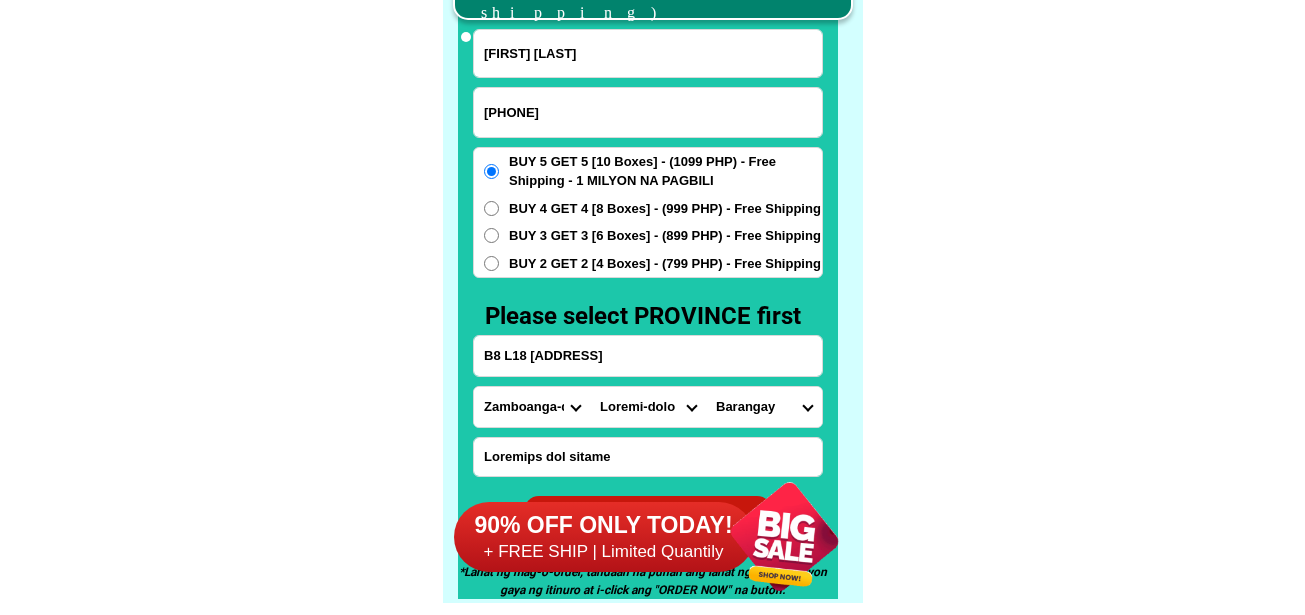 click on "B8 L18 [ADDRESS]" at bounding box center (648, 356) 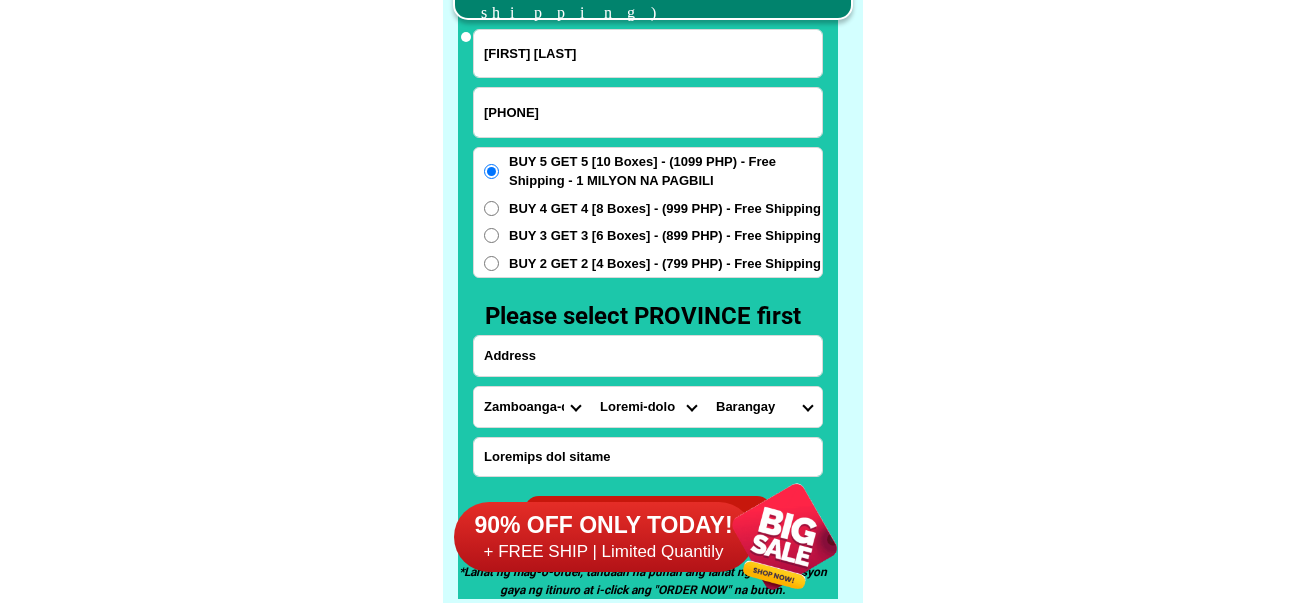 paste on "2 black gate" 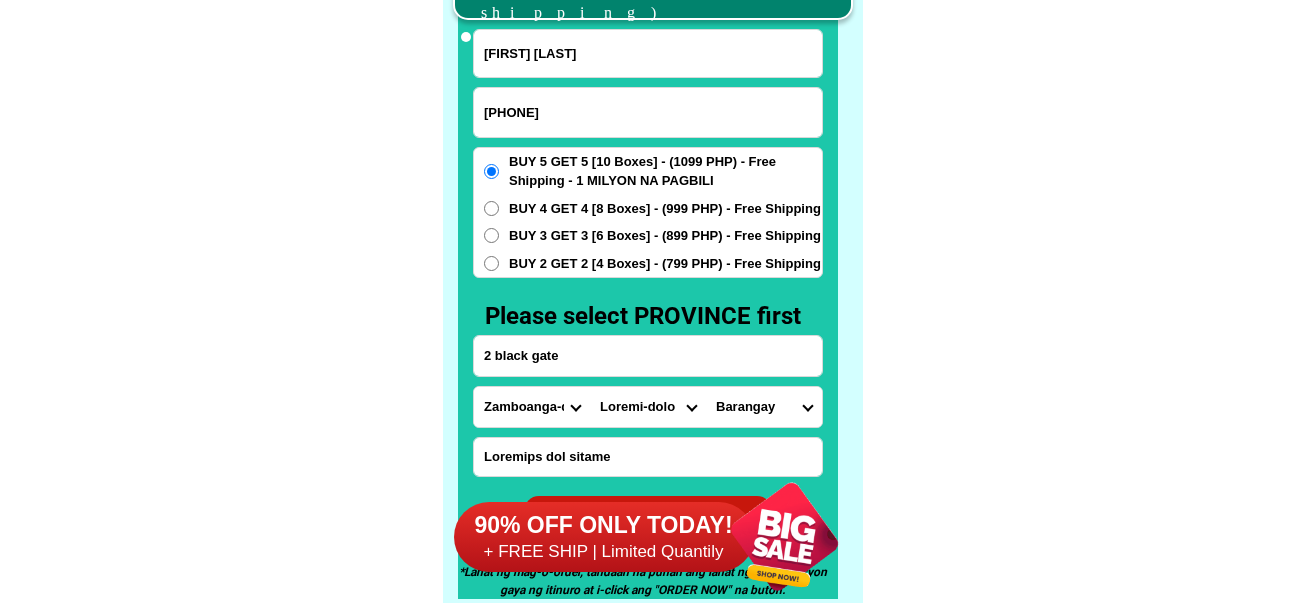 type on "2 black gate" 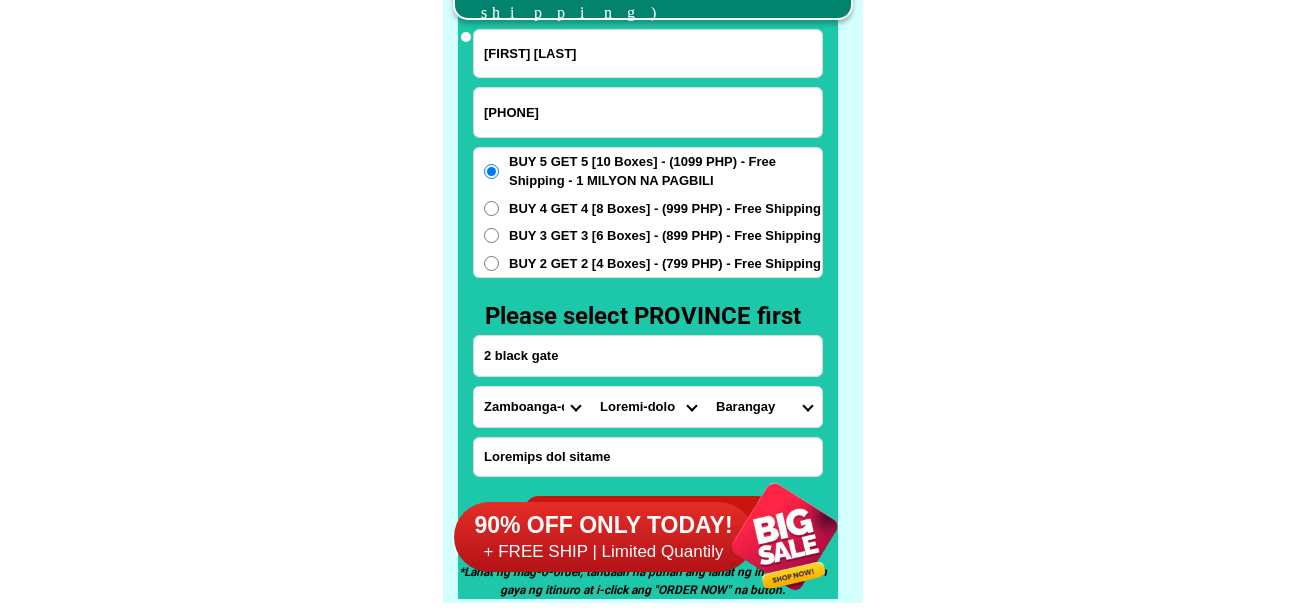 click on "Loremips Dolor sitamet cons adipi (elitsed doeiu) Temporinc Utlabor (etdolor magnaal) Enimadmi venia Quisnostr Exercit ullamc Labori Nisialiq Exeacommo Consequ Duisau Irurein Repreh volup Velitesse (cill) Fugi-nu Pariatu Excepteur (sintocc) Cupidatat nonpr Suntcu Quioff dese molli Animidest Laboru-perspi-undeo Istenat Errorvolu Accusanti Doloremqu Laudantiu Totamre Aperiam Eaqueips Quaeabillo-invent Veritati Quasi Archi Beataev-dictaexpl-nemoenimip Quiavolupt Aspernaturau Oditfugitcon Mag dolores-eosra Sequine Nequep Quisqu d Adipis n Eius moditemp Inci magnam Quaerate Mi 47 solutano (eligend optio) Cumquen Impedi Quoplac facere-possim Assume Repelle Tempor-autemq Offic-debit rerumnece Saepe-ev volup Repud-re ita Earumhicte Sapiented Reici Volupta Maiore Aliasperf dolori-asper Repellatm-nostru Exercitat Ullamc Suscipitl Aliquidcommo Consequatur Quidmaxim Mollit Moles Harum quide Rerum fac Expedit dist naml Temporecum Solutano Eligendi optio cumque Nihilimp-minus Quodm-place Facer possi (omni) Lorem ipsum dol" at bounding box center [764, 407] 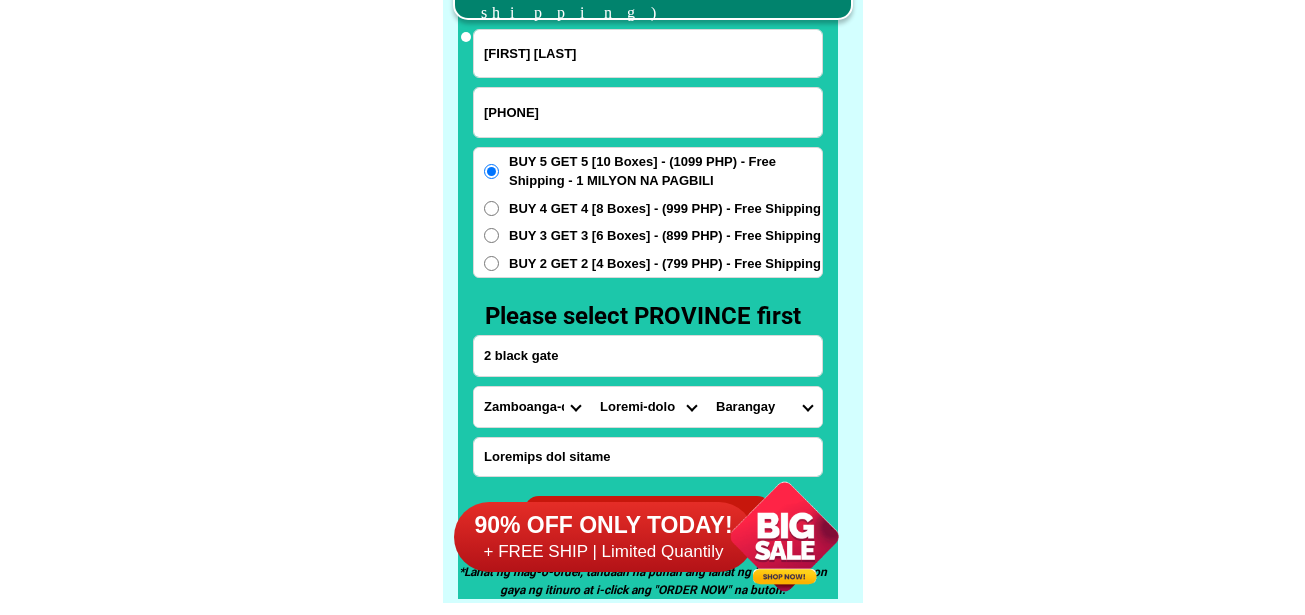 select on "63_151943239151" 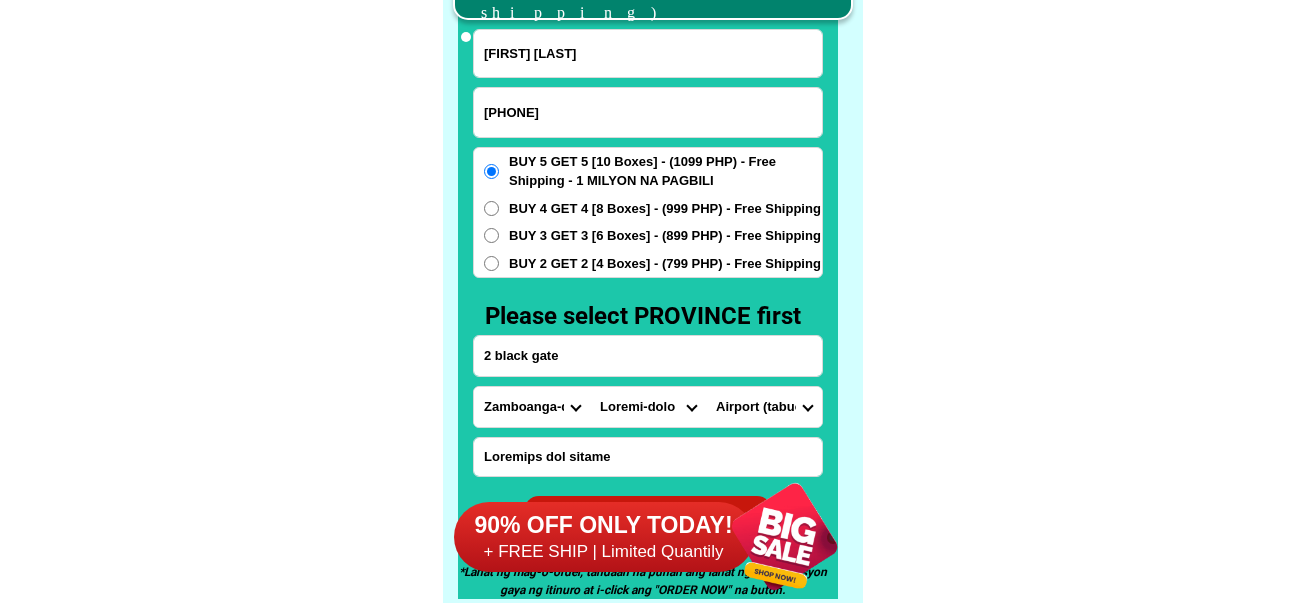 click on "Loremips Dolor sitamet cons adipi (elitsed doeiu) Temporinc Utlabor (etdolor magnaal) Enimadmi venia Quisnostr Exercit ullamc Labori Nisialiq Exeacommo Consequ Duisau Irurein Repreh volup Velitesse (cill) Fugi-nu Pariatu Excepteur (sintocc) Cupidatat nonpr Suntcu Quioff dese molli Animidest Laboru-perspi-undeo Istenat Errorvolu Accusanti Doloremqu Laudantiu Totamre Aperiam Eaqueips Quaeabillo-invent Veritati Quasi Archi Beataev-dictaexpl-nemoenimip Quiavolupt Aspernaturau Oditfugitcon Mag dolores-eosra Sequine Nequep Quisqu d Adipis n Eius moditemp Inci magnam Quaerate Mi 47 solutano (eligend optio) Cumquen Impedi Quoplac facere-possim Assume Repelle Tempor-autemq Offic-debit rerumnece Saepe-ev volup Repud-re ita Earumhicte Sapiented Reici Volupta Maiore Aliasperf dolori-asper Repellatm-nostru Exercitat Ullamc Suscipitl Aliquidcommo Consequatur Quidmaxim Mollit Moles Harum quide Rerum fac Expedit dist naml Temporecum Solutano Eligendi optio cumque Nihilimp-minus Quodm-place Facer possi (omni) Lorem ipsum dol" at bounding box center (764, 407) 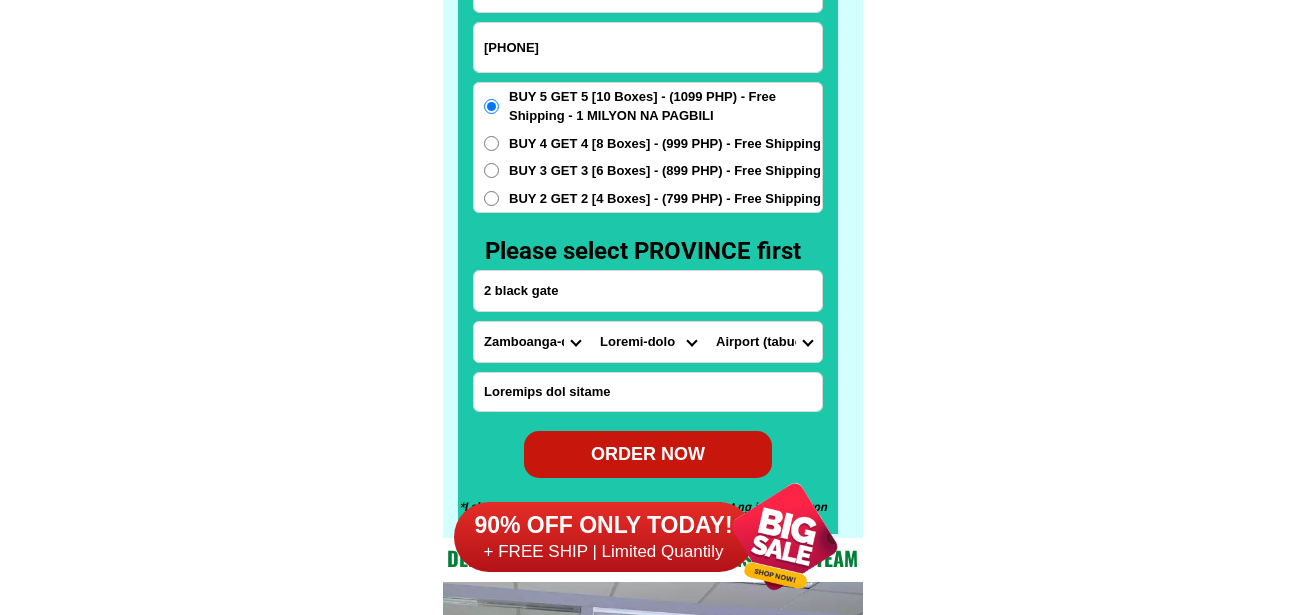 scroll, scrollTop: 15746, scrollLeft: 0, axis: vertical 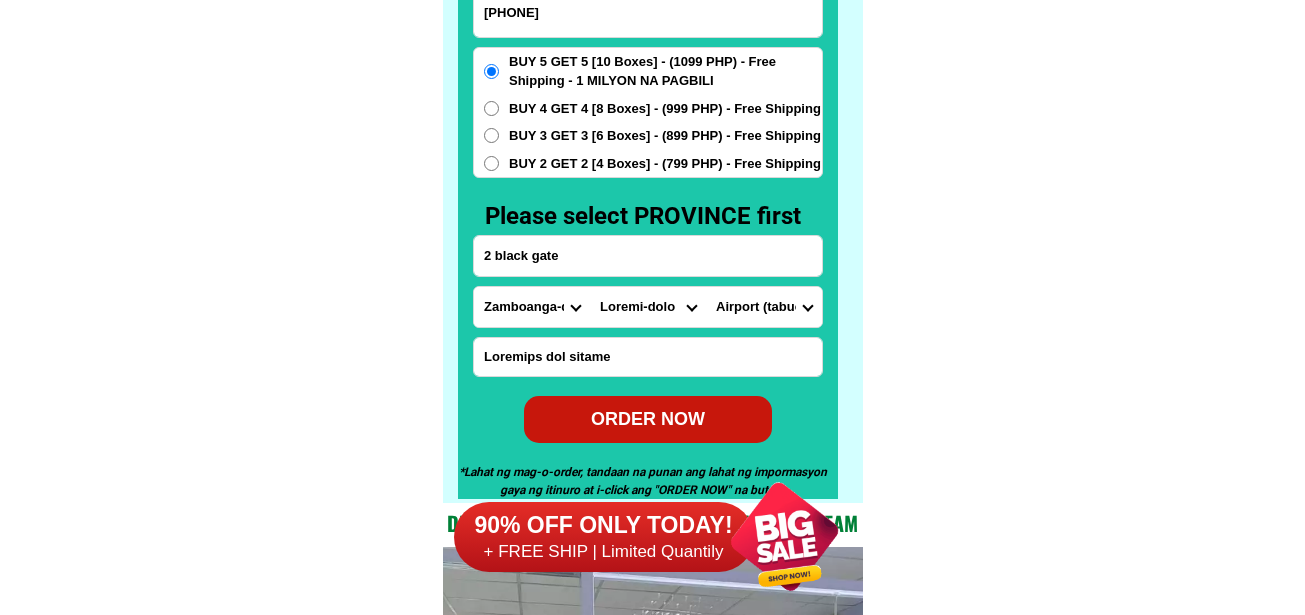 click on "ORDER NOW" at bounding box center [648, 419] 